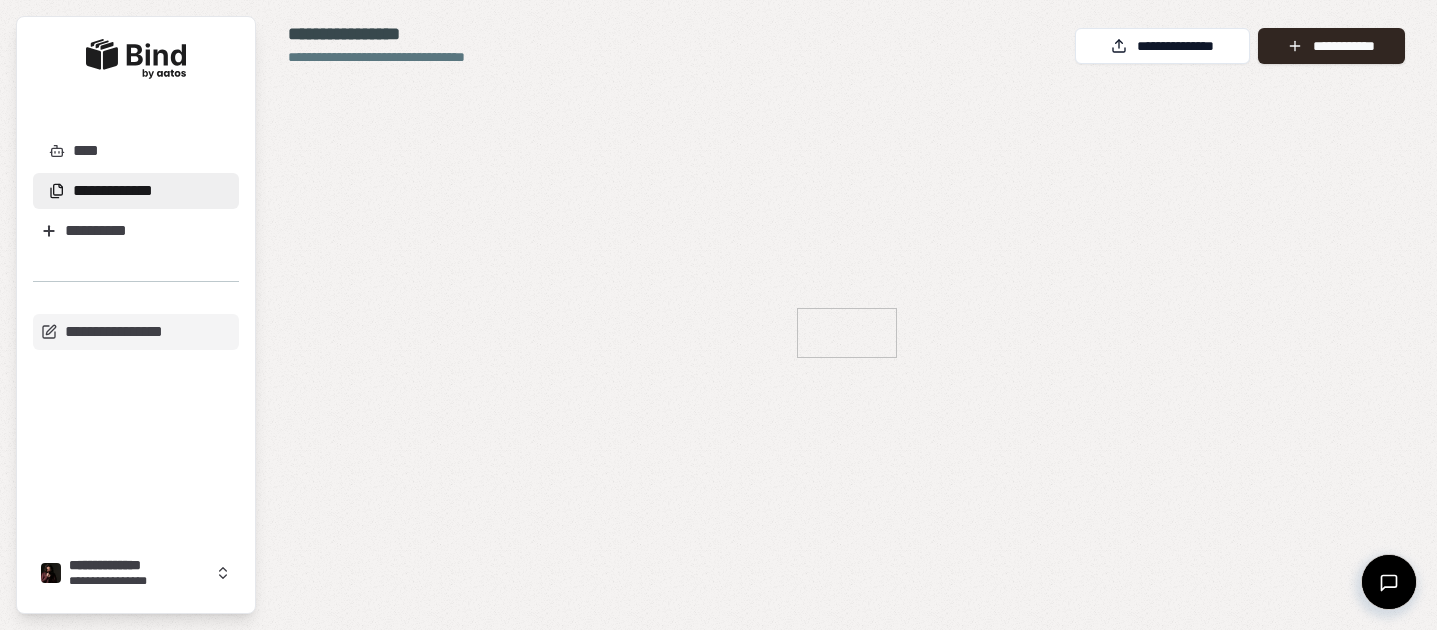 scroll, scrollTop: 0, scrollLeft: 0, axis: both 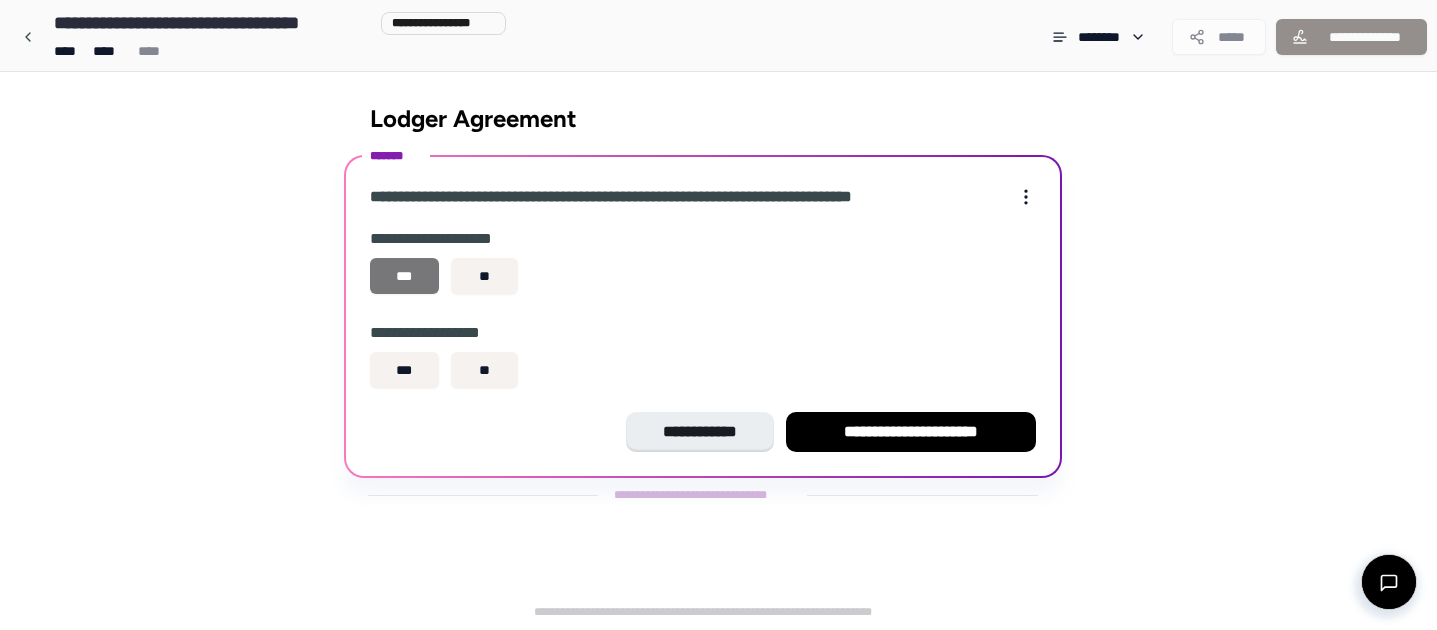 click on "***" at bounding box center [405, 276] 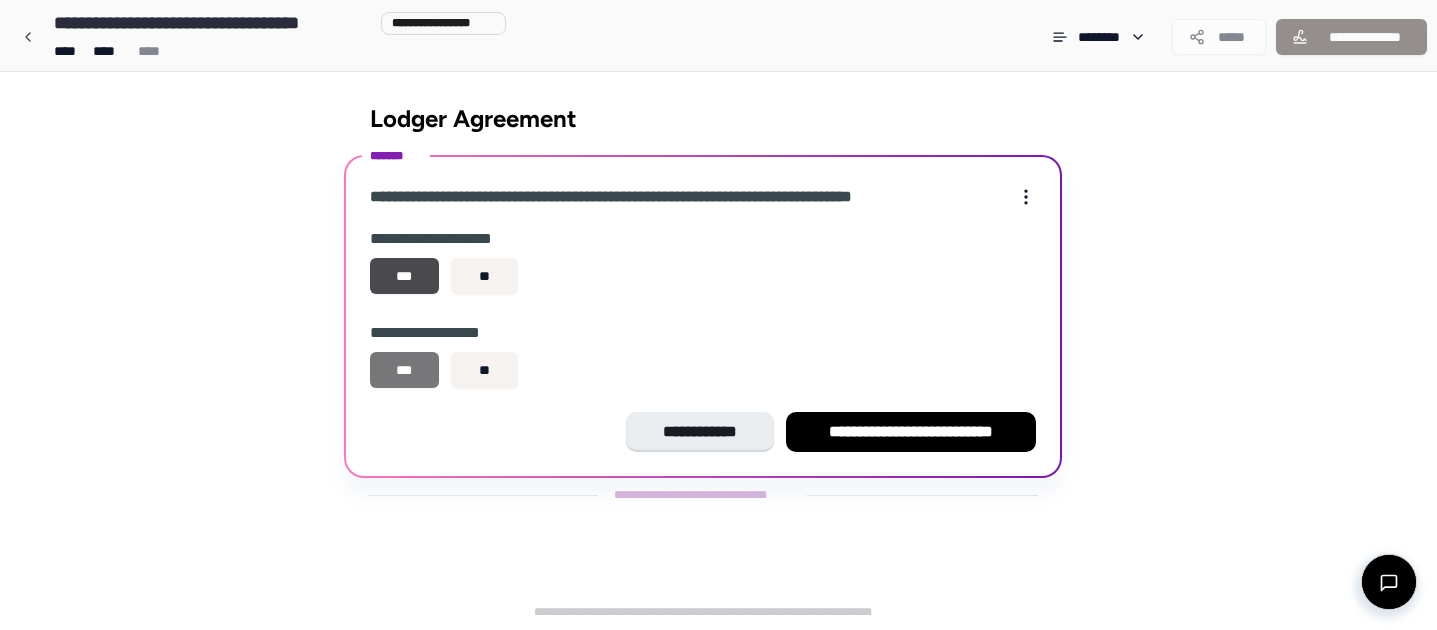 click on "***" at bounding box center [405, 370] 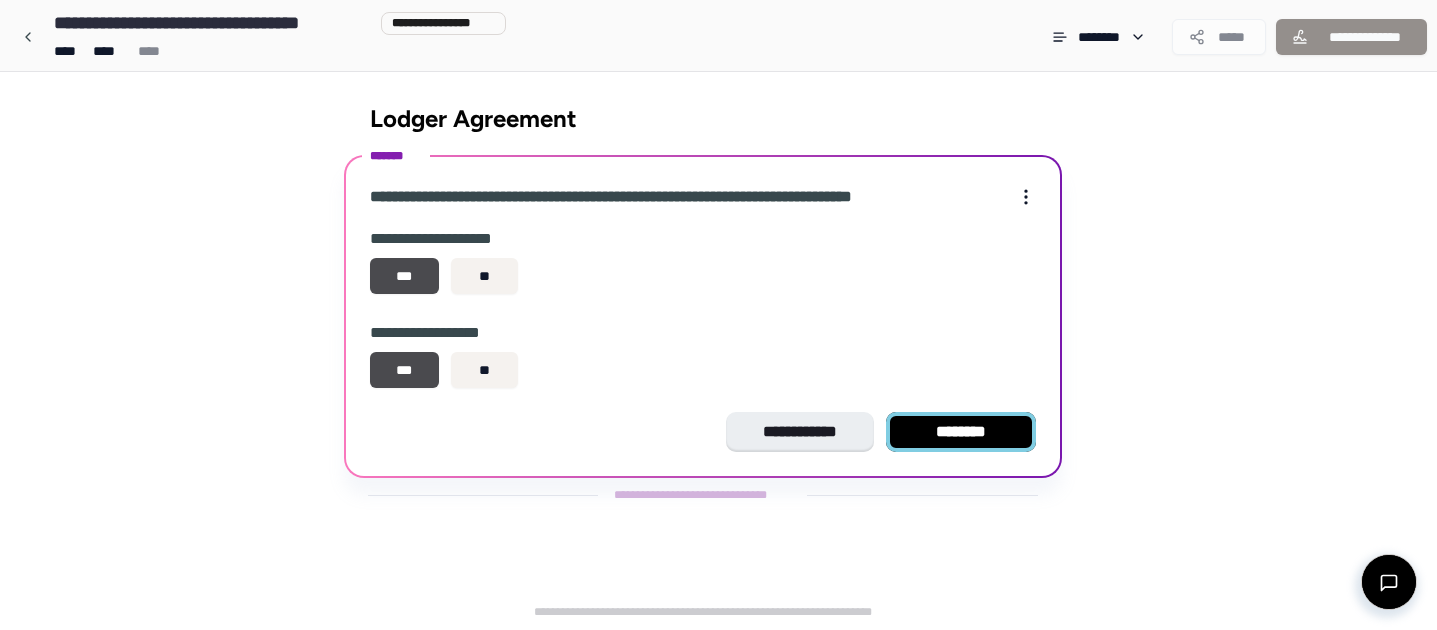 click on "********" at bounding box center (961, 432) 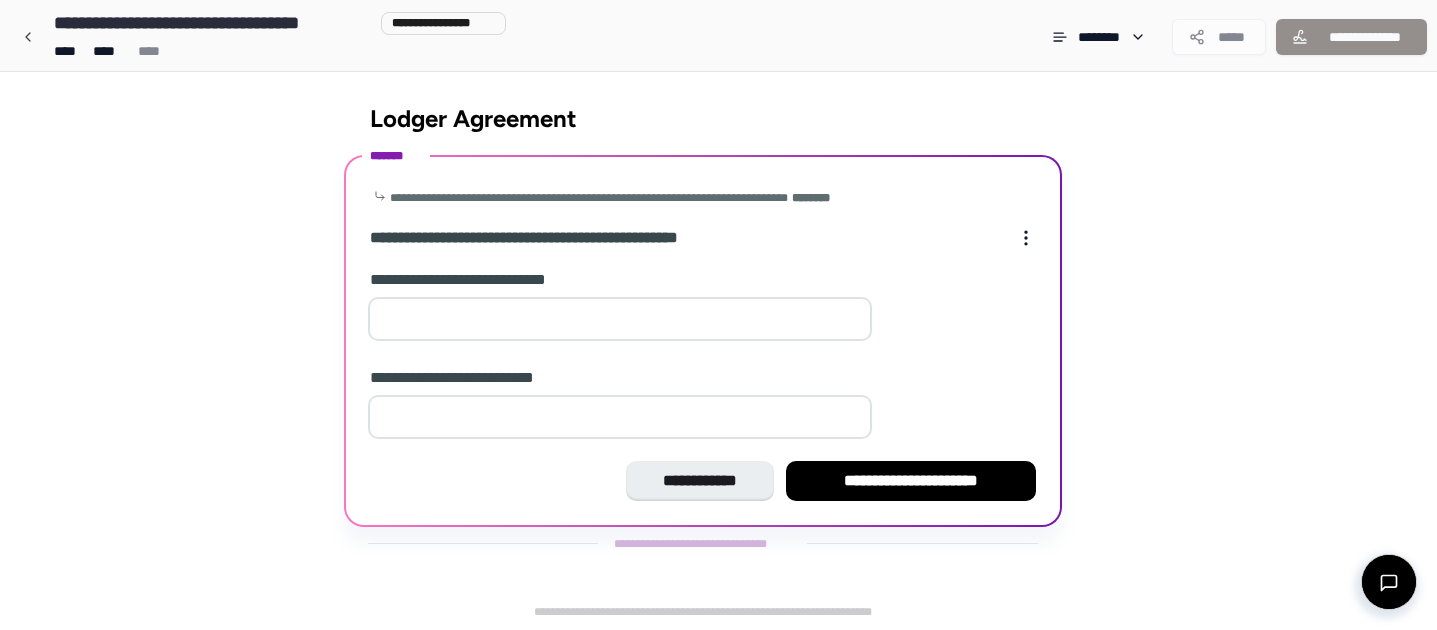 click at bounding box center [620, 319] 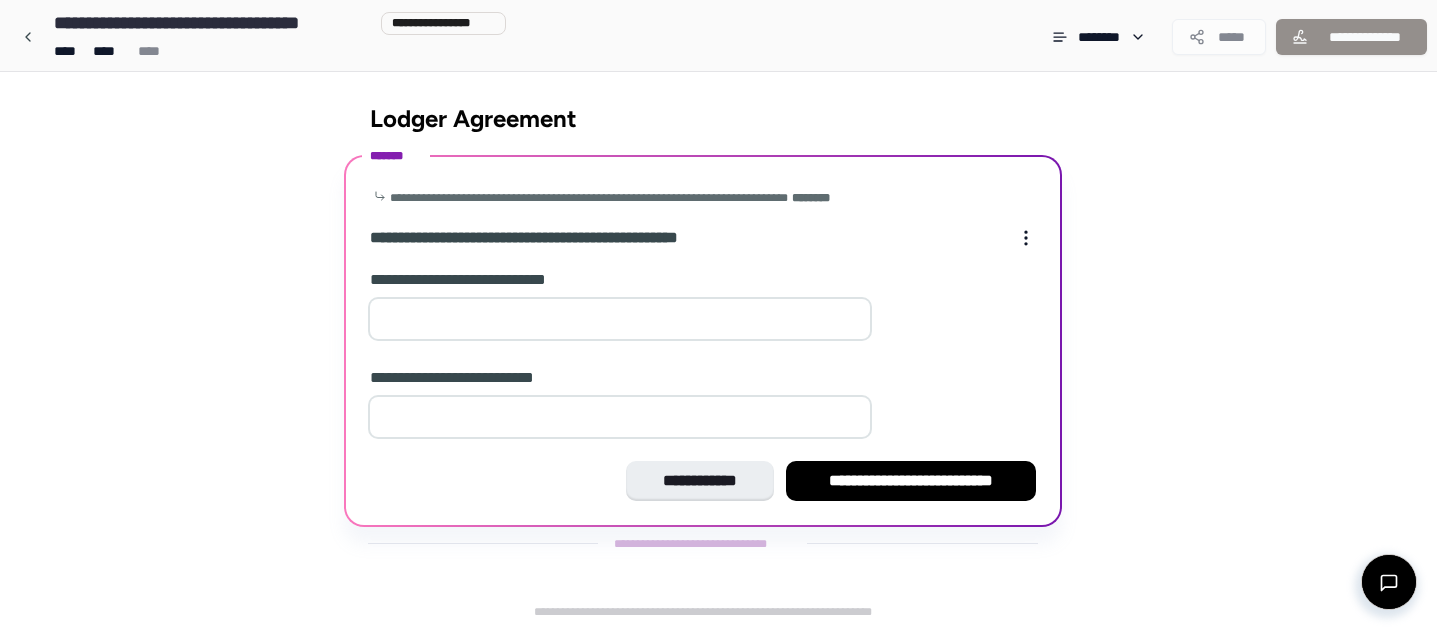 type on "*" 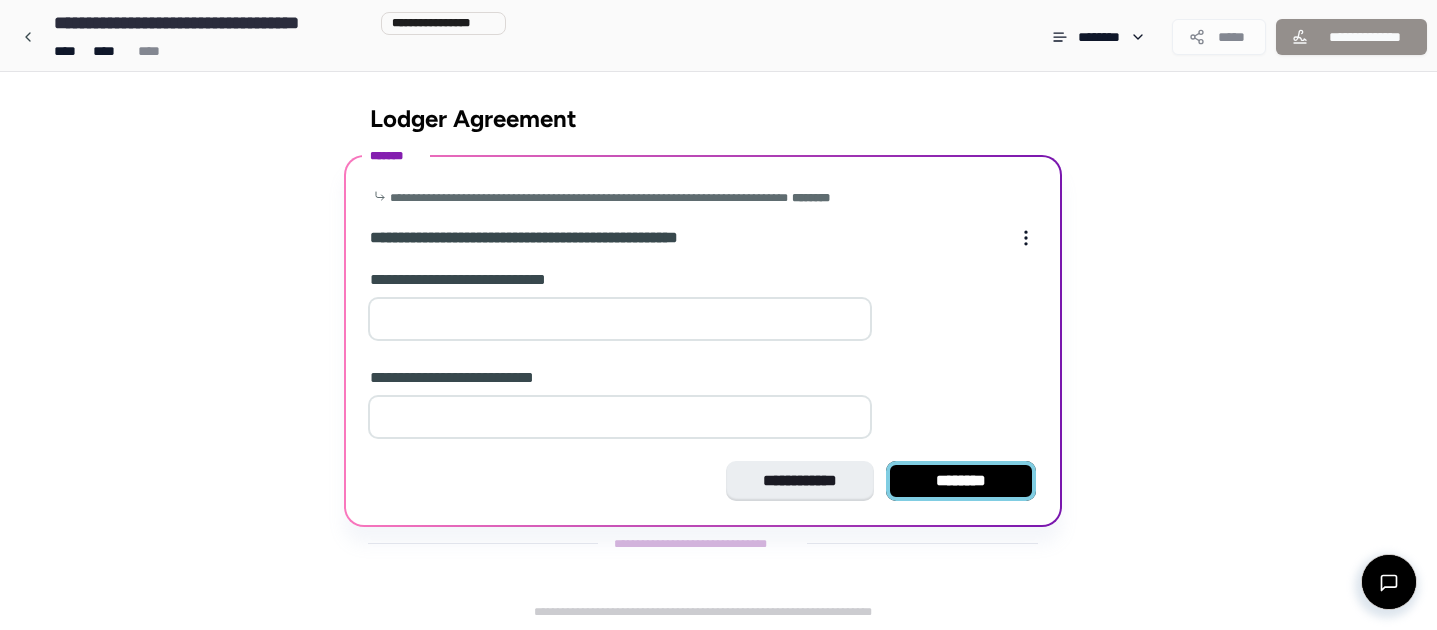 type on "*" 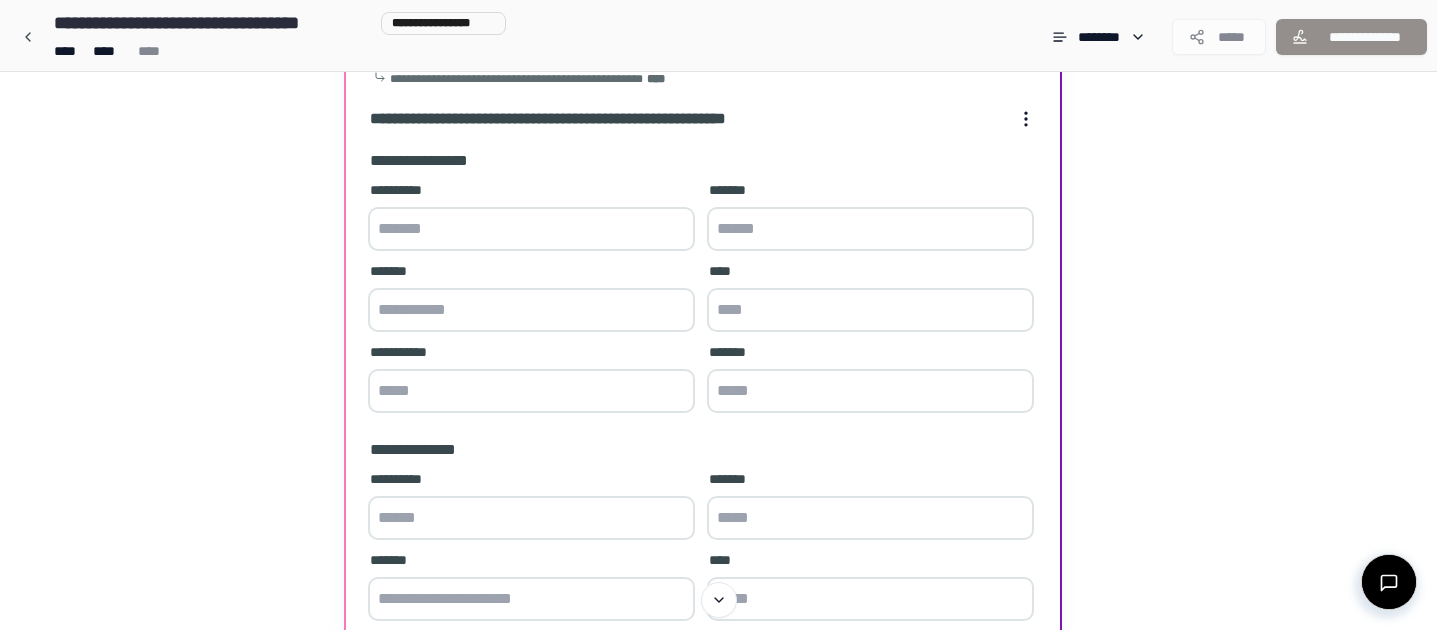 scroll, scrollTop: 106, scrollLeft: 0, axis: vertical 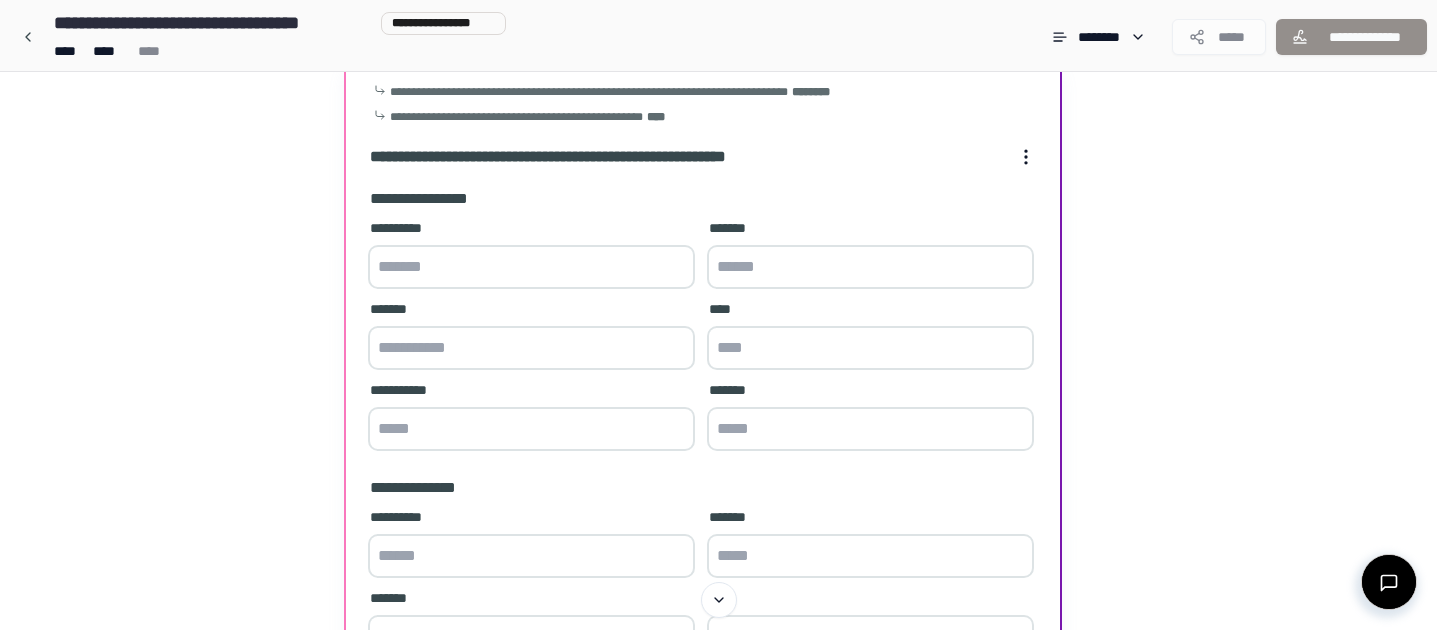 click on "**********" at bounding box center [531, 256] 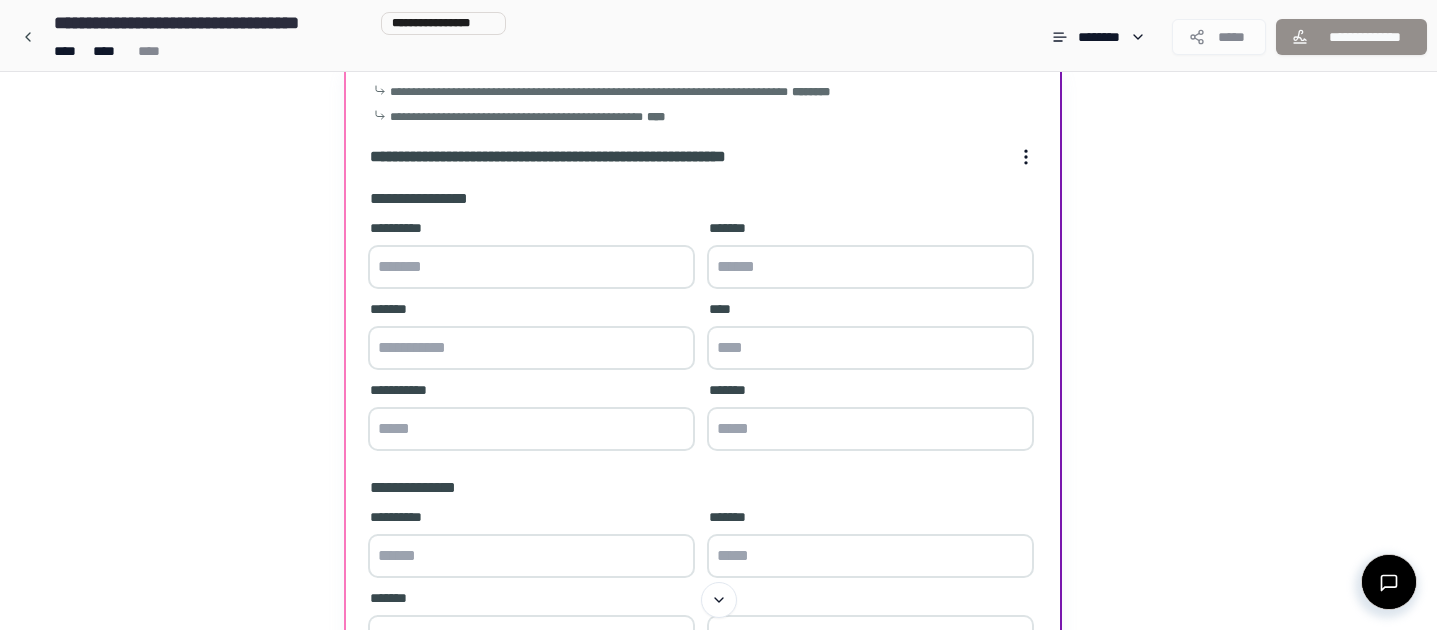 click at bounding box center (531, 267) 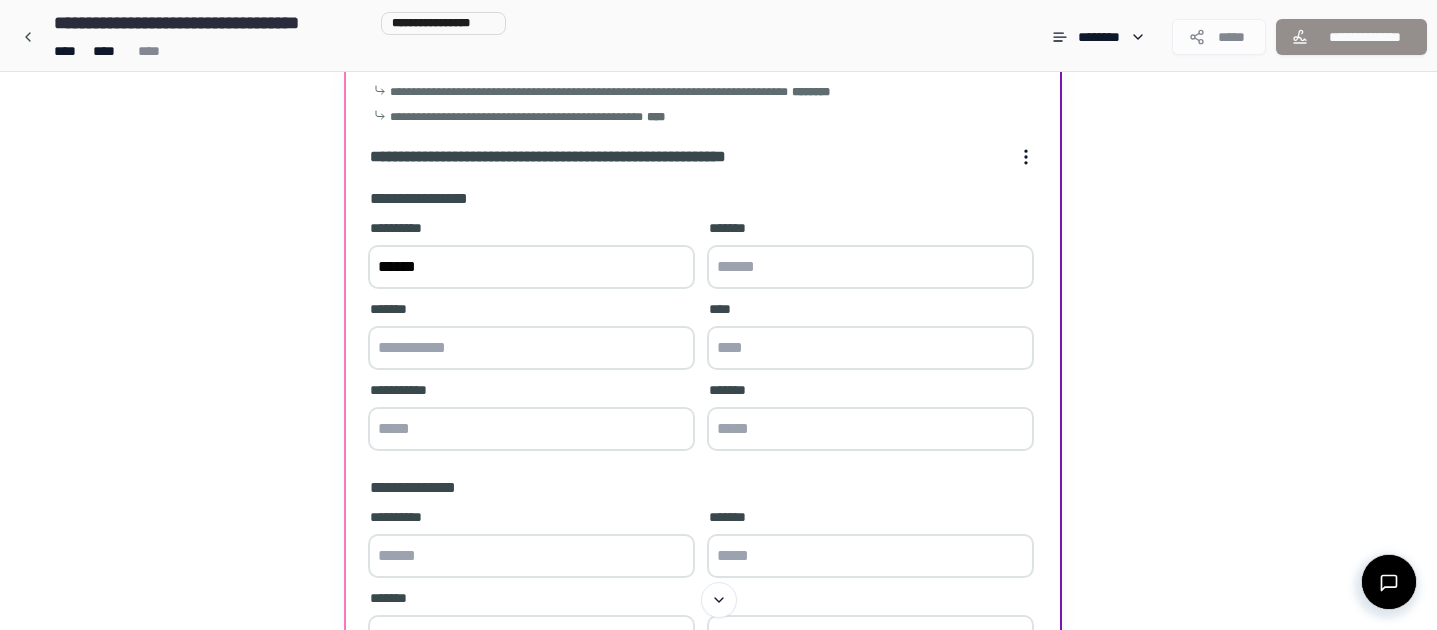 type on "******" 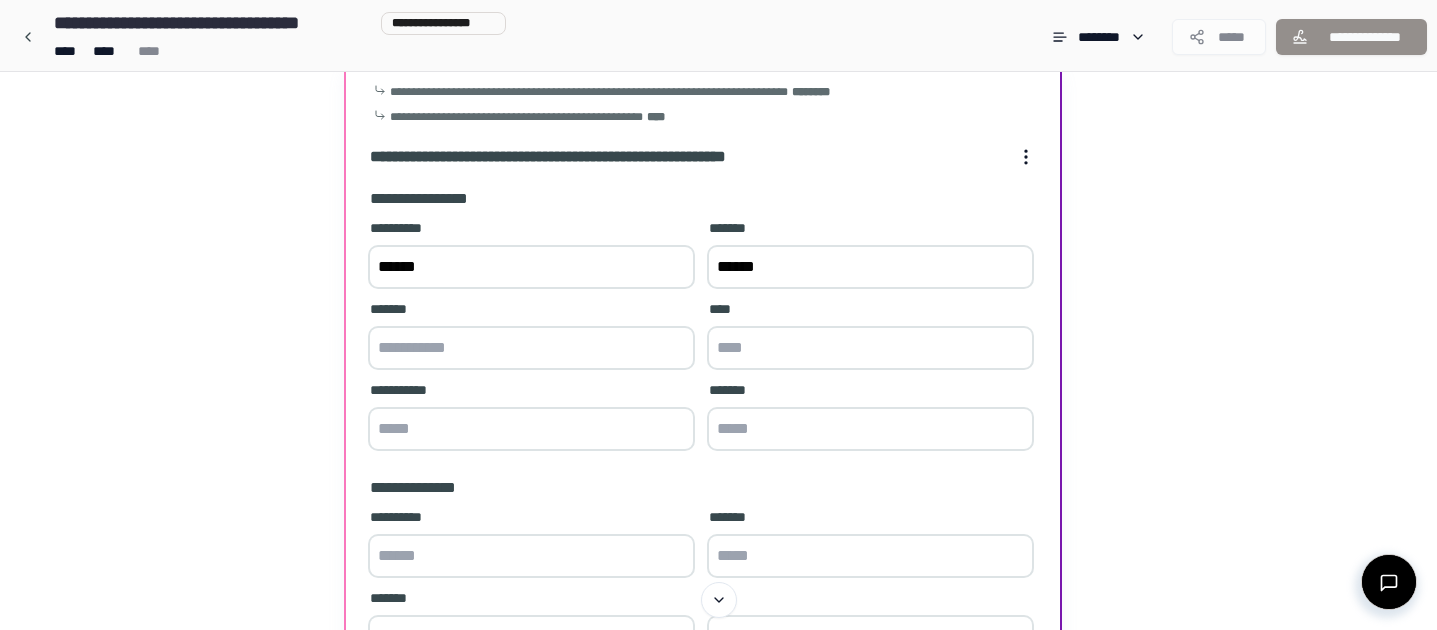 type on "******" 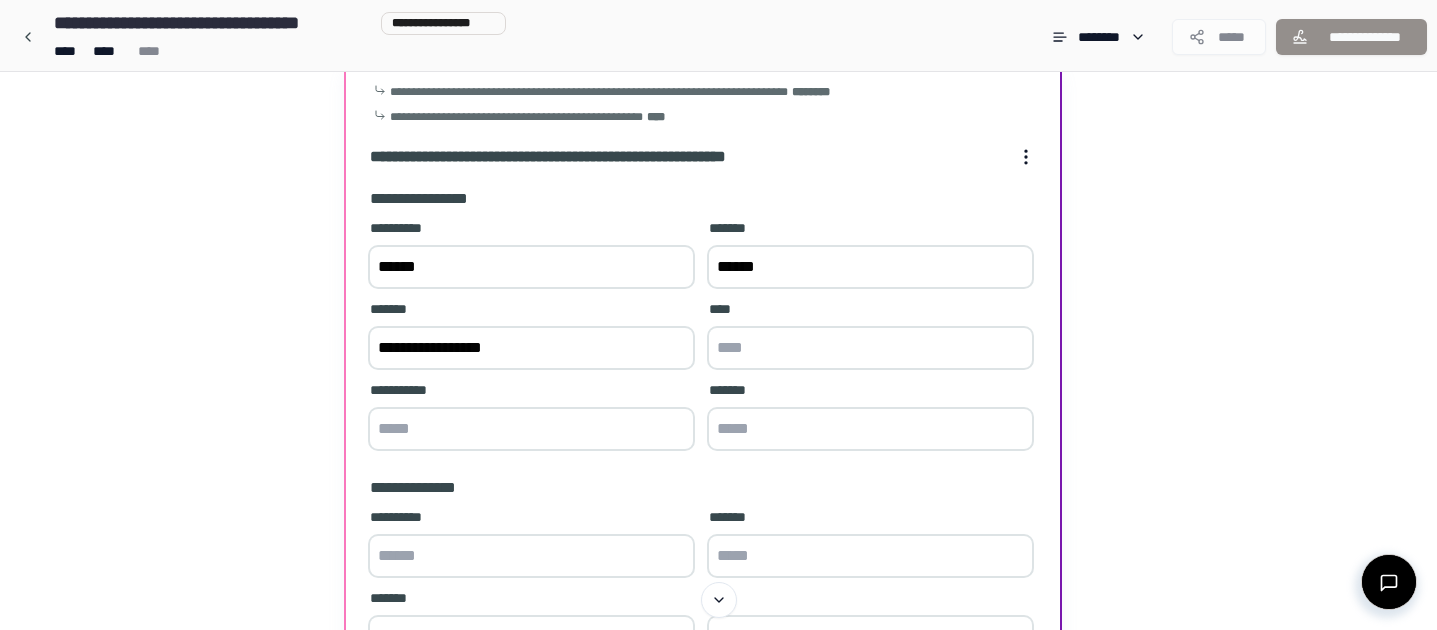 type on "**********" 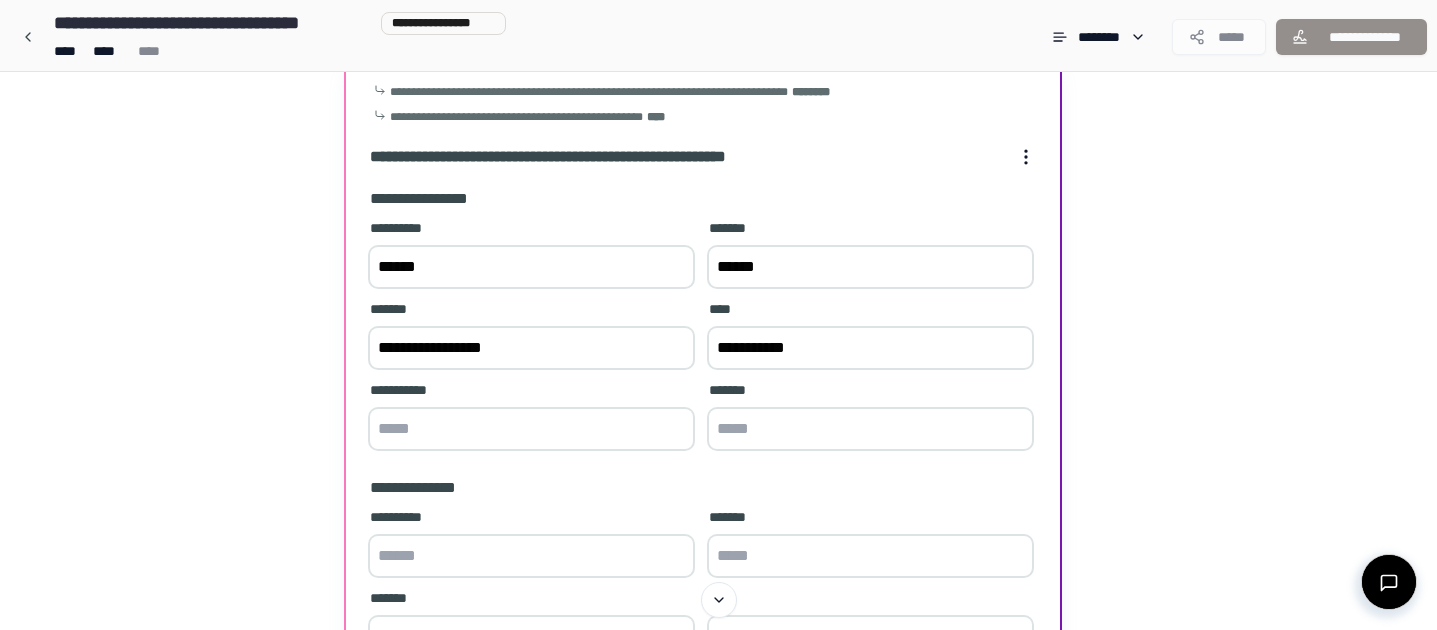 type on "**********" 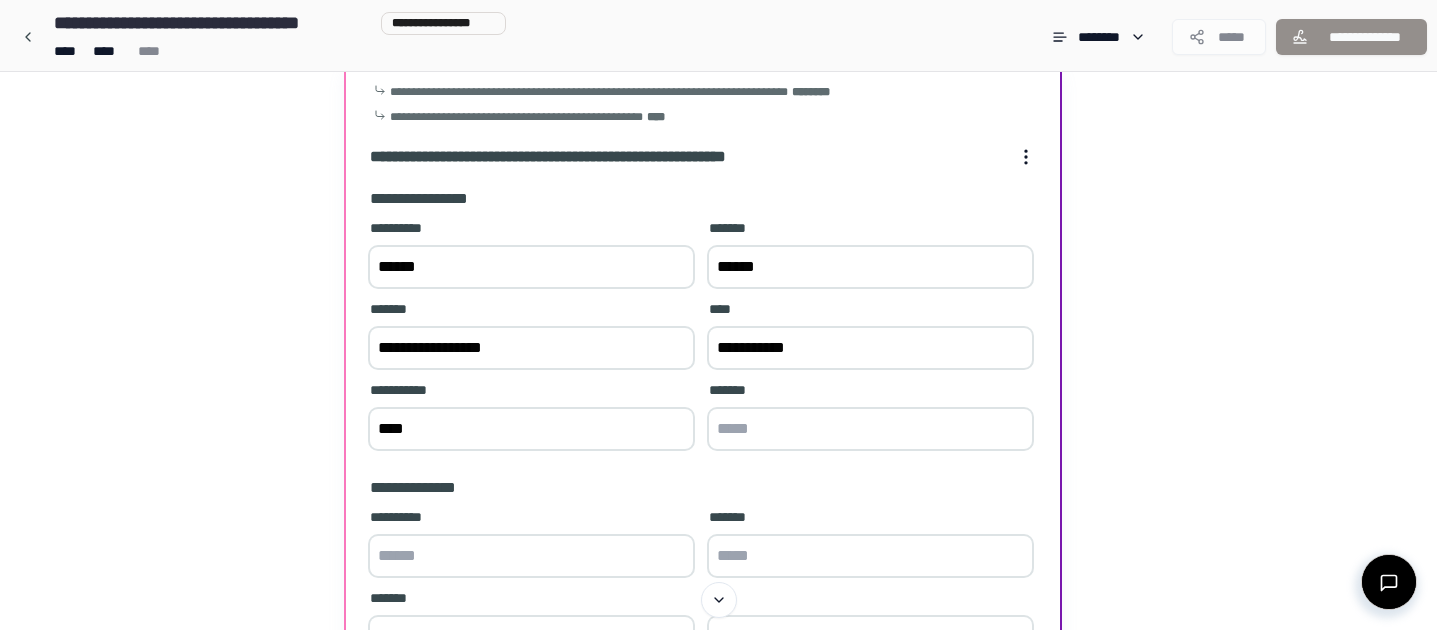 type on "****" 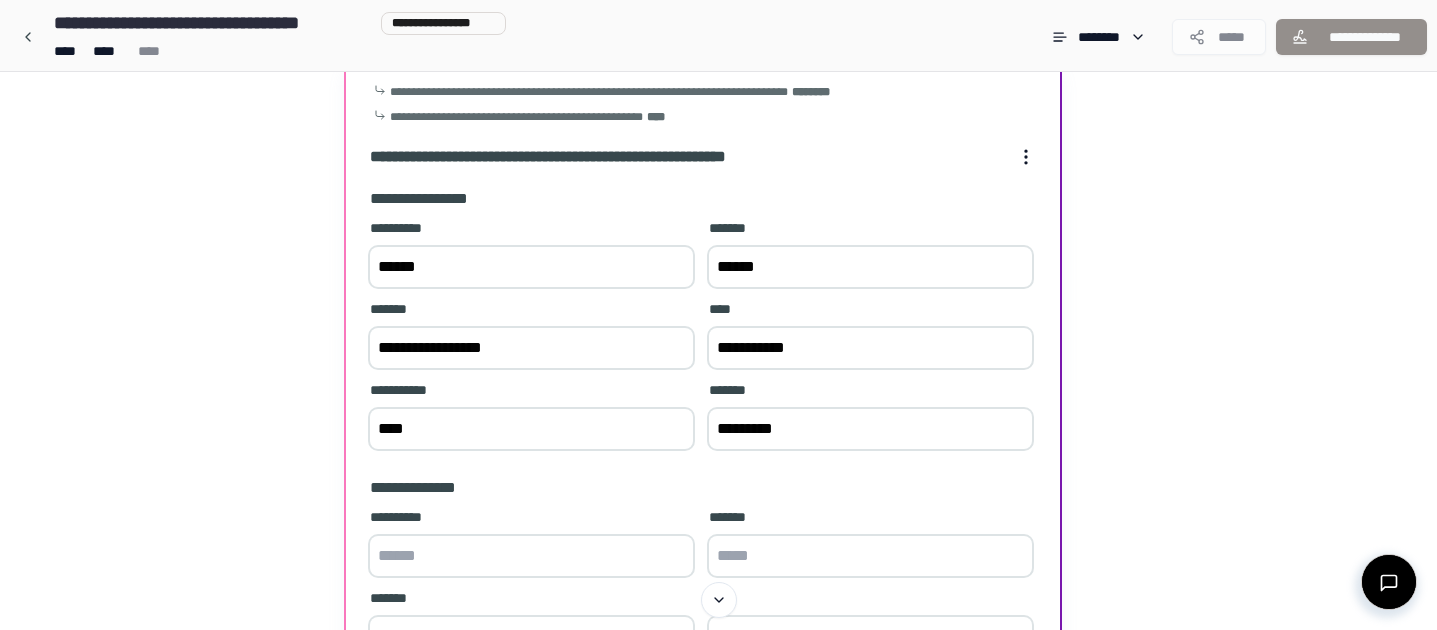 type on "*********" 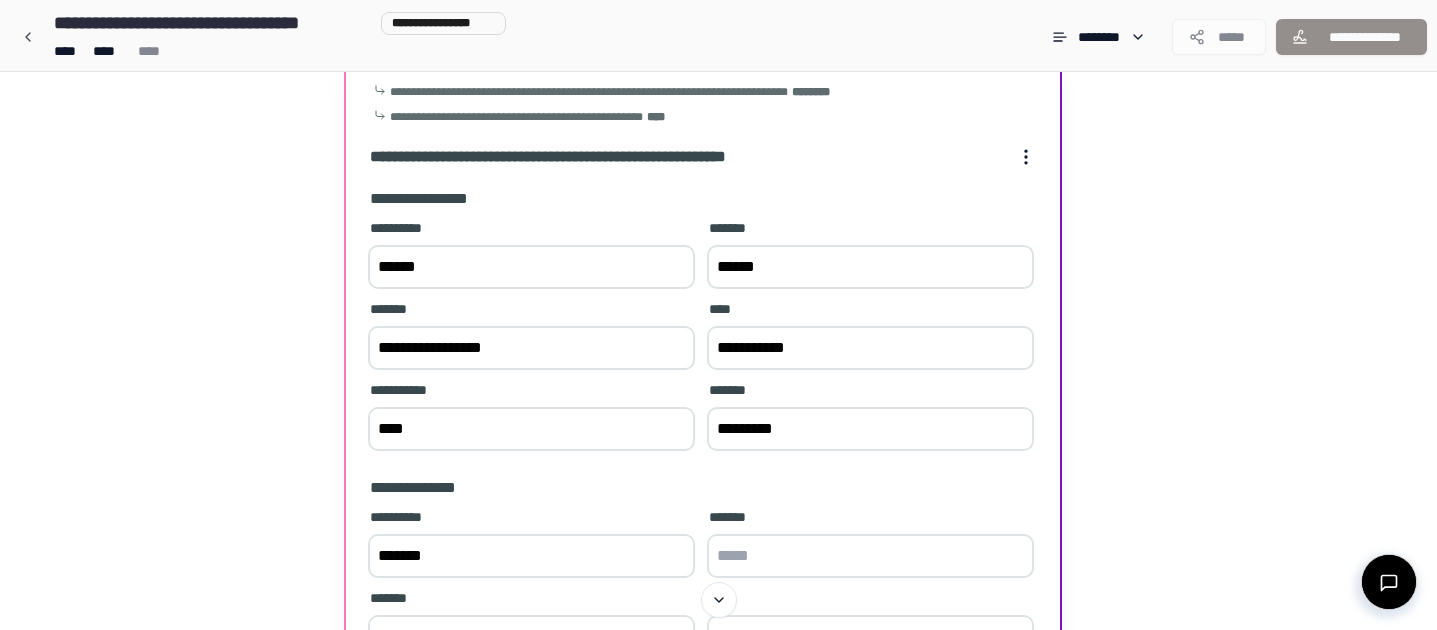 type on "*******" 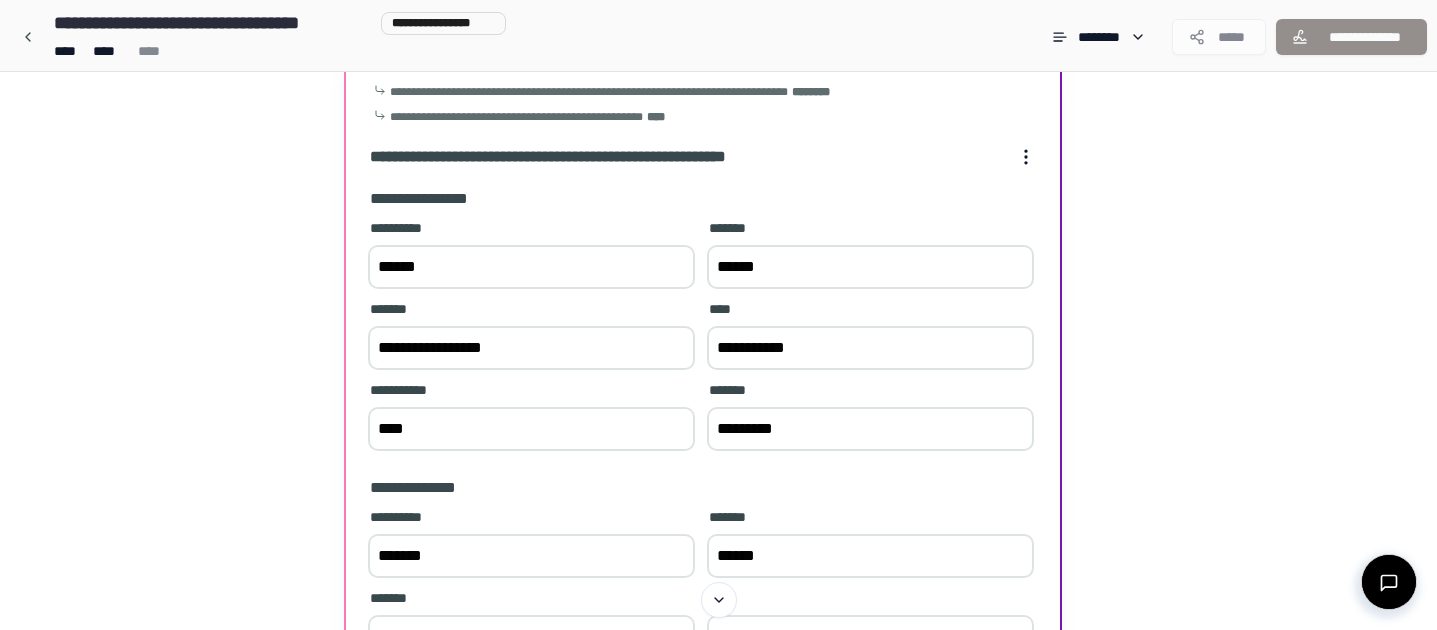 type on "******" 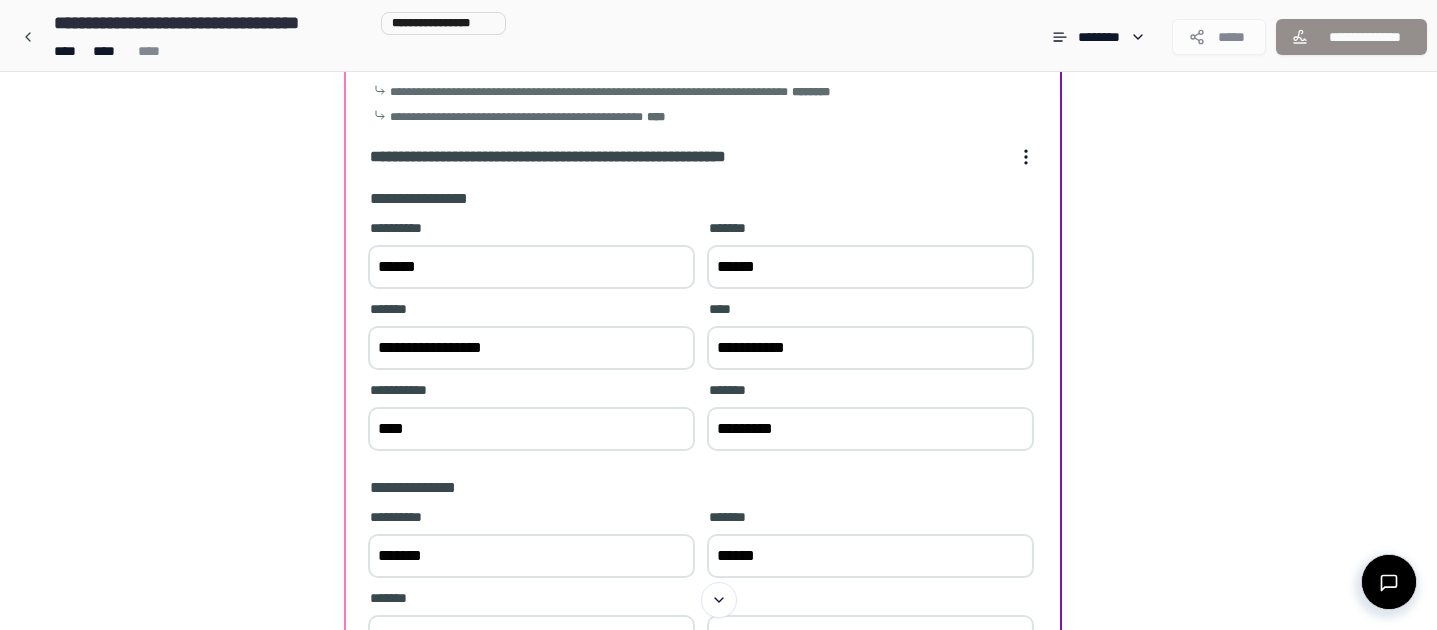 scroll, scrollTop: 123, scrollLeft: 0, axis: vertical 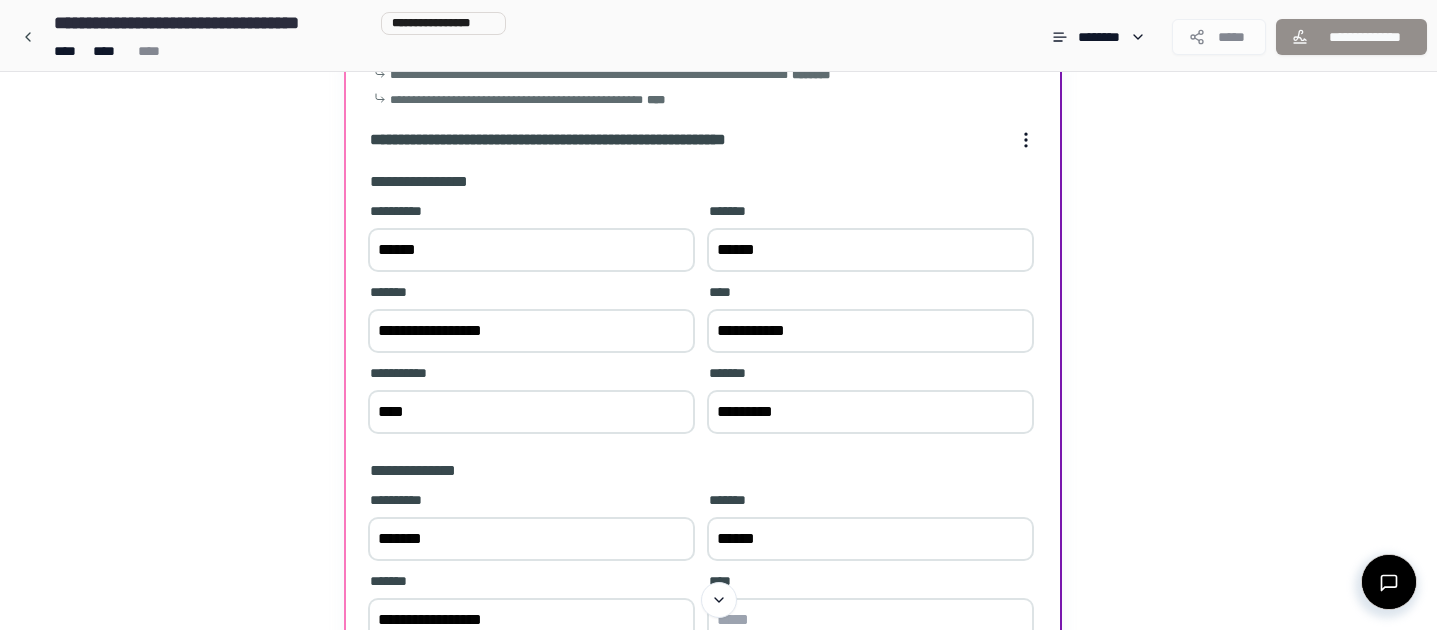 type on "**********" 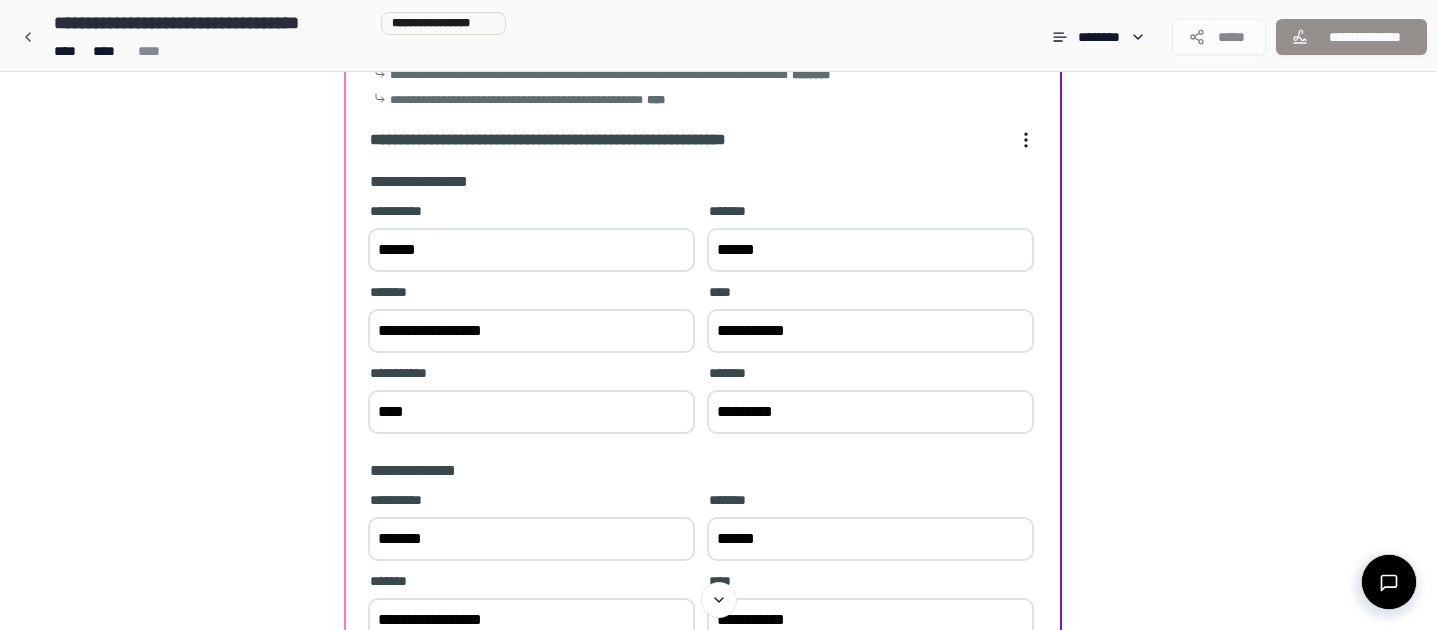 type on "**********" 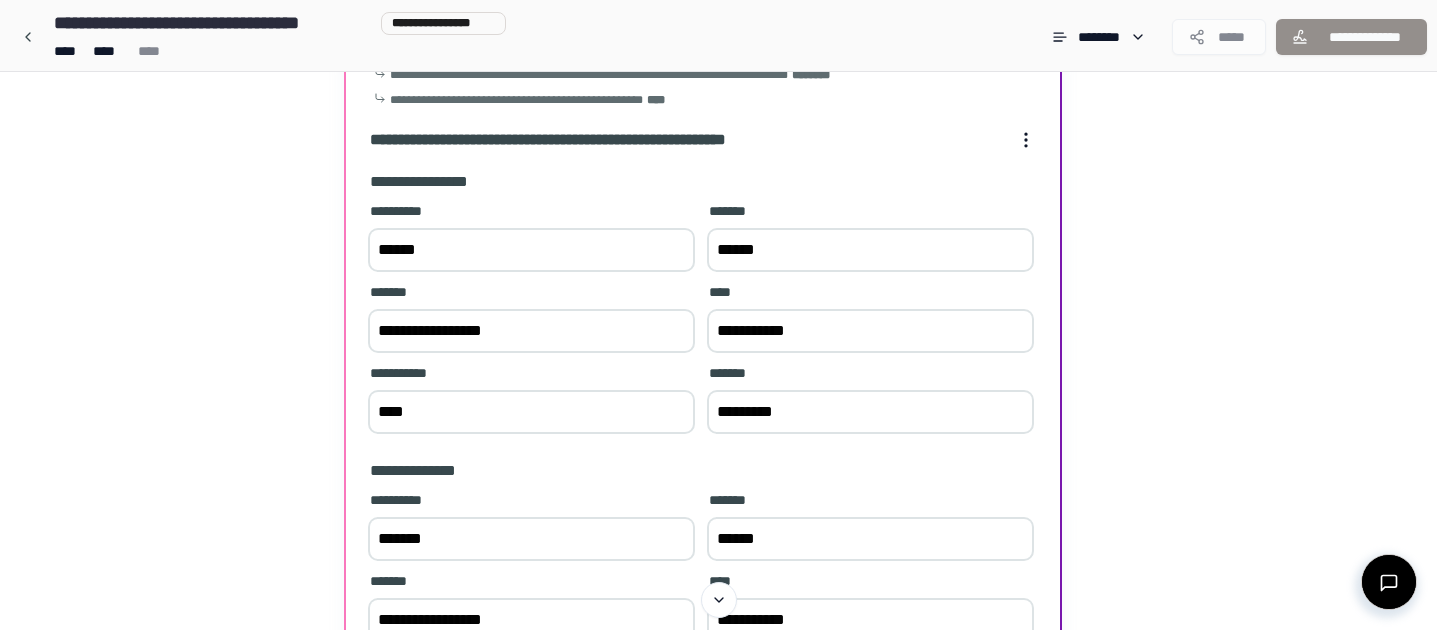 scroll, scrollTop: 382, scrollLeft: 0, axis: vertical 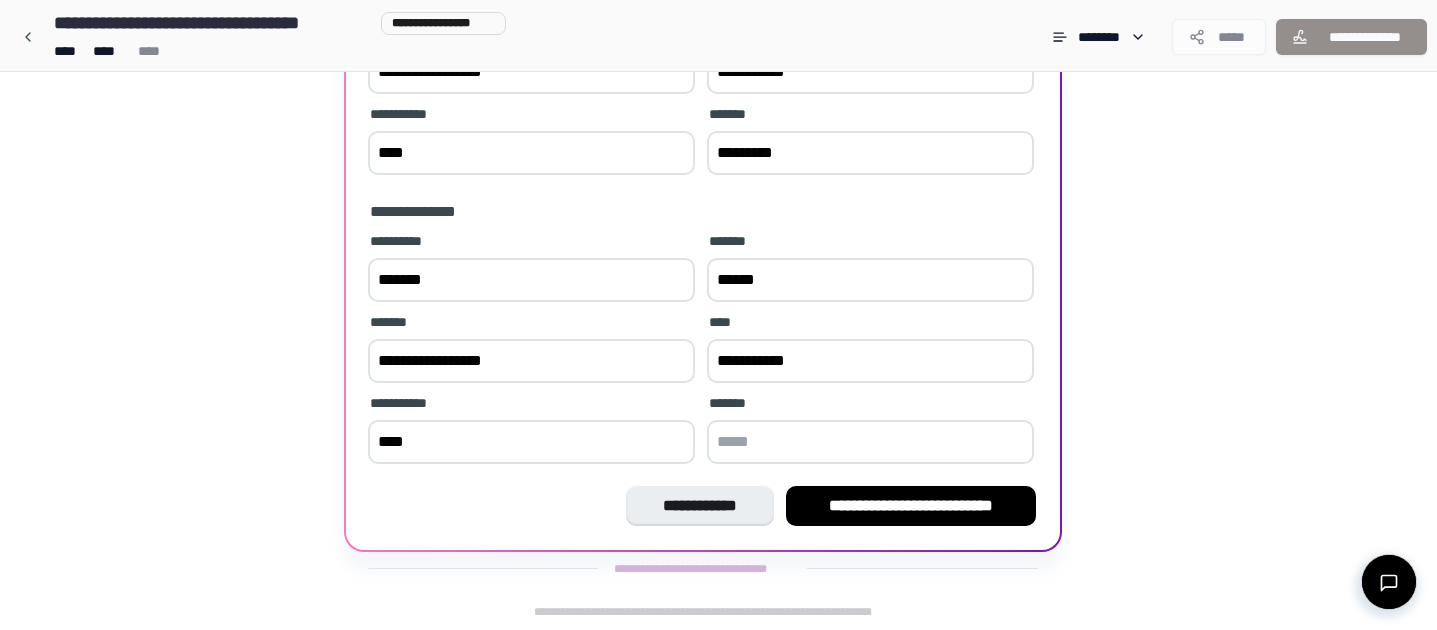 type on "****" 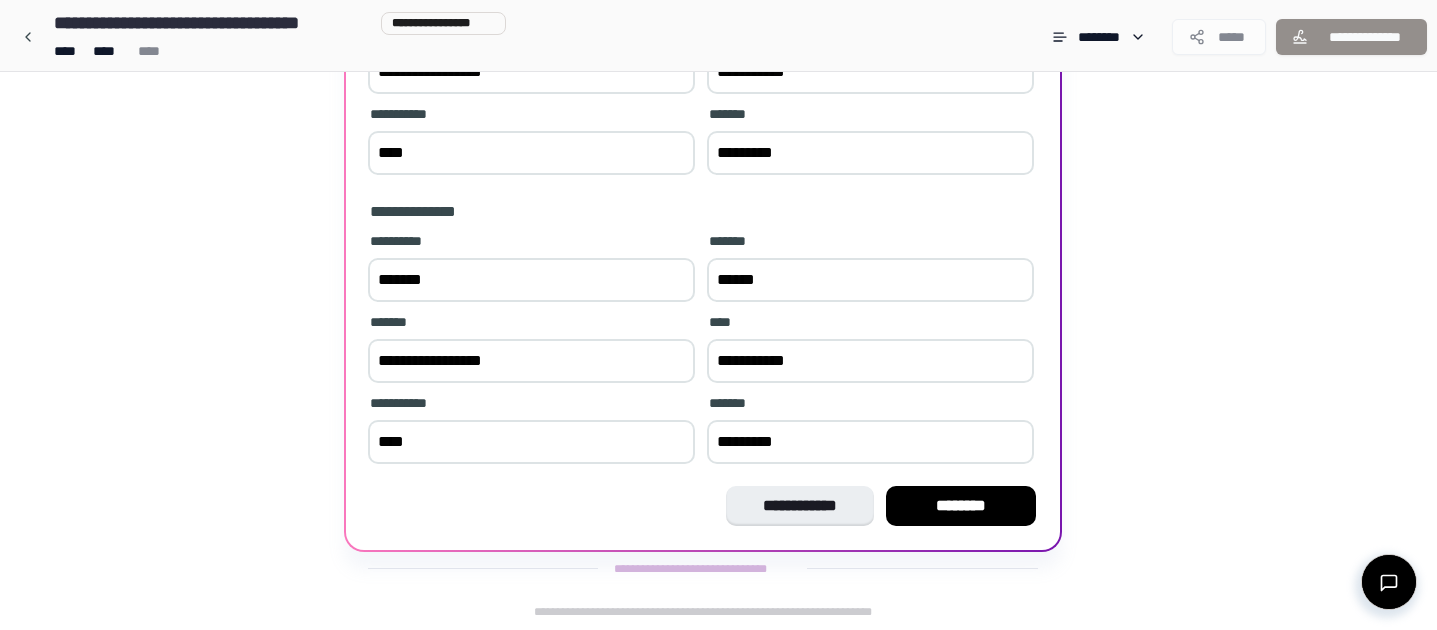 type on "*********" 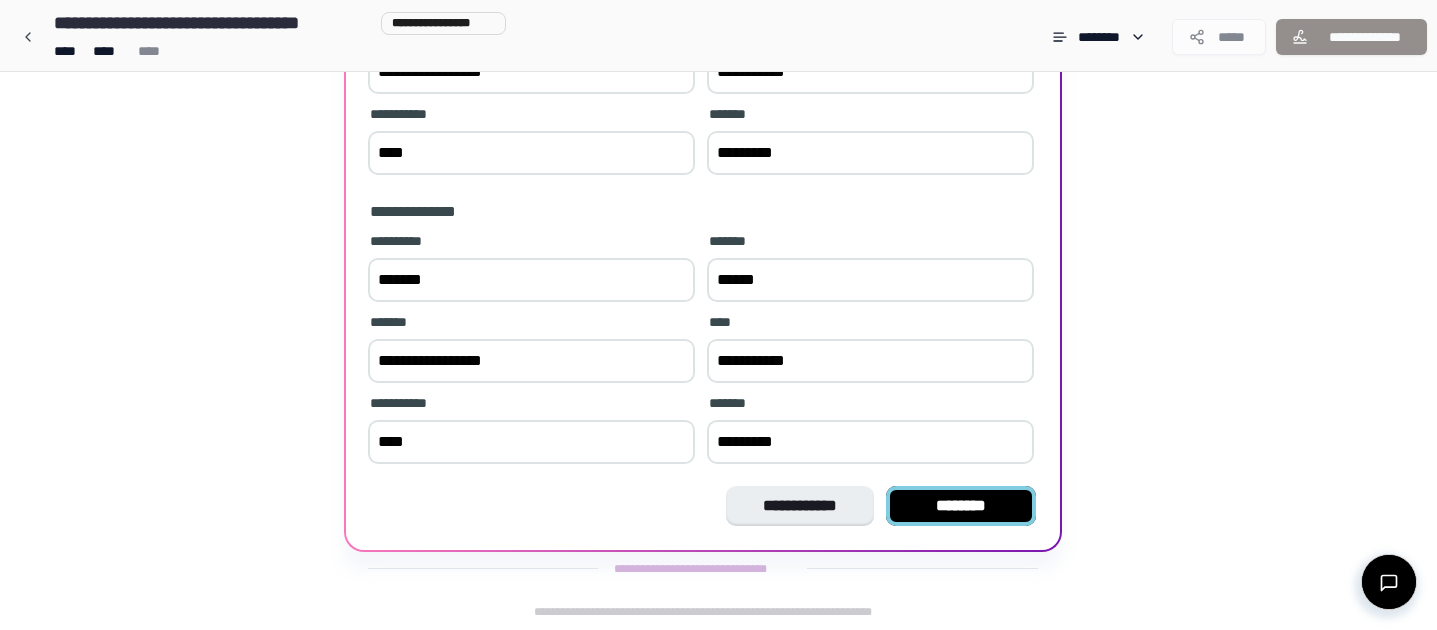 click on "********" at bounding box center [961, 506] 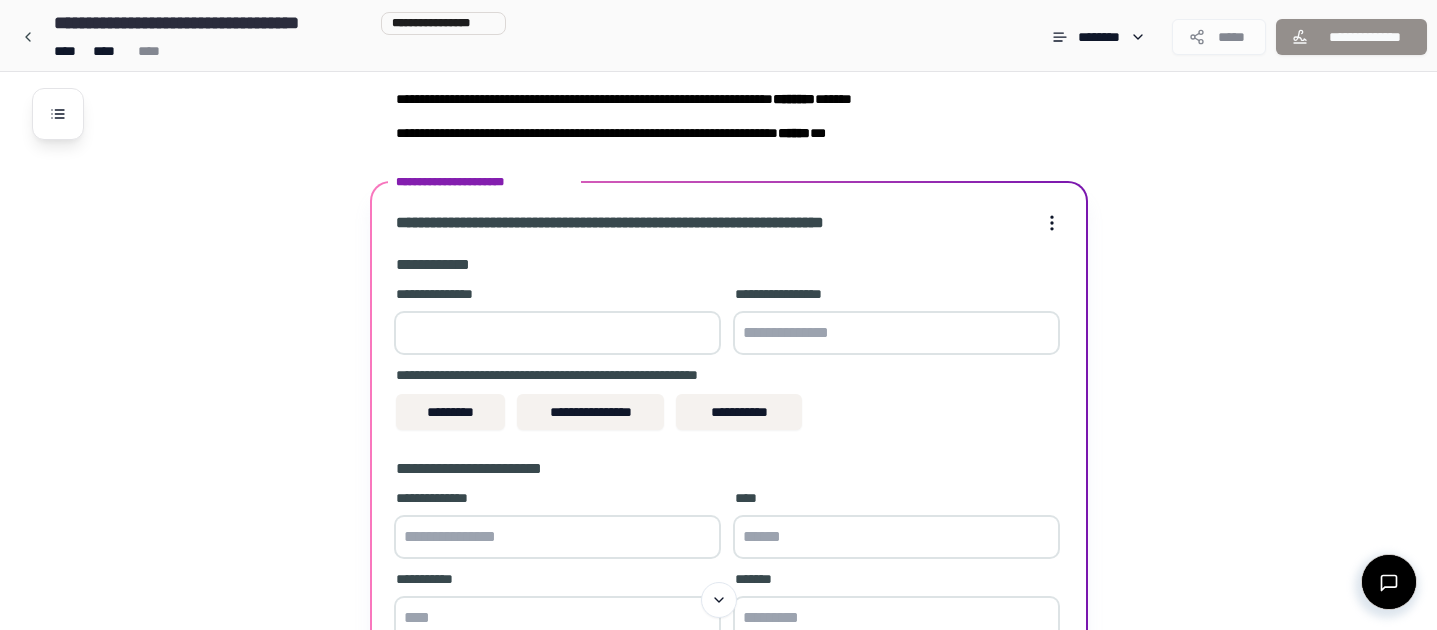 scroll, scrollTop: 98, scrollLeft: 0, axis: vertical 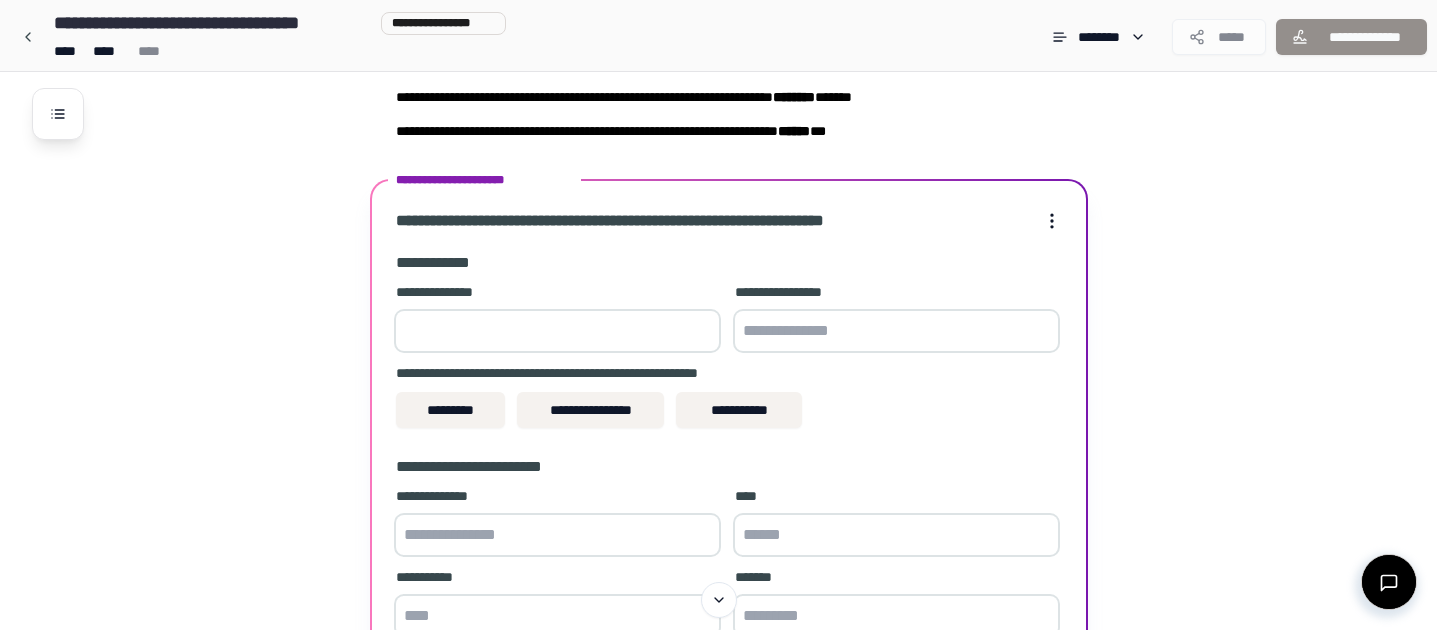 click at bounding box center (557, 331) 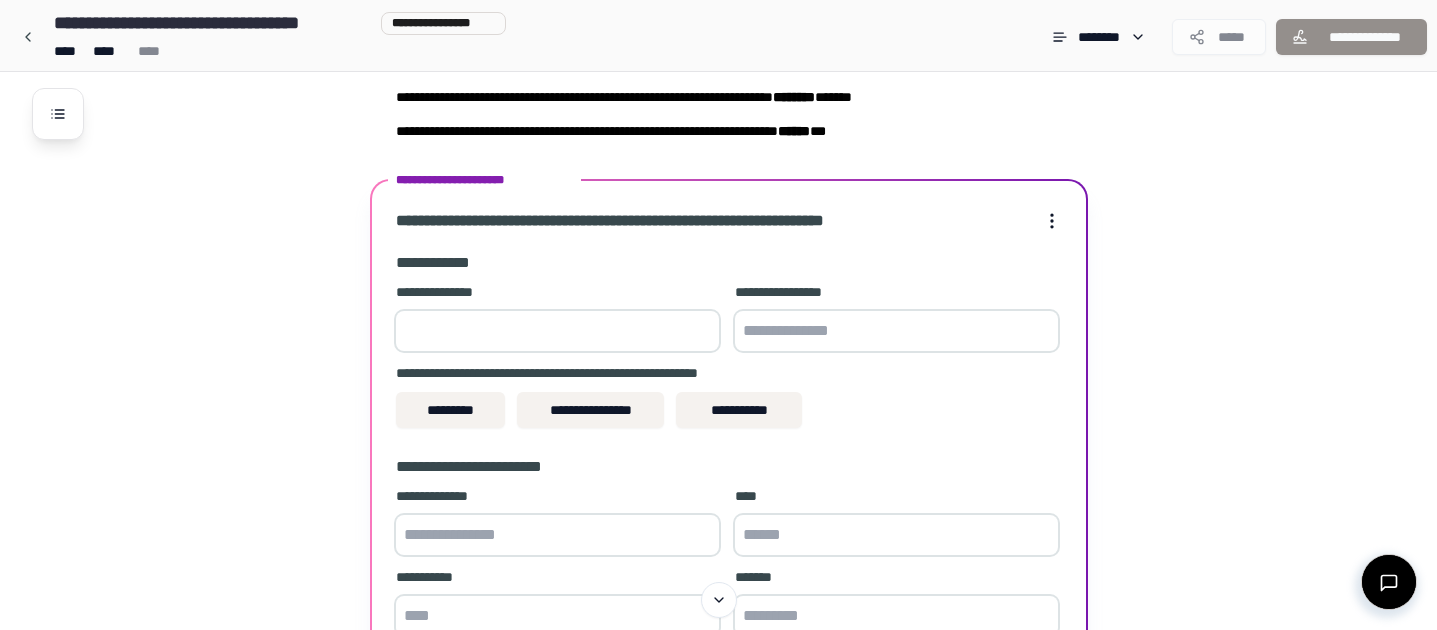 type on "*" 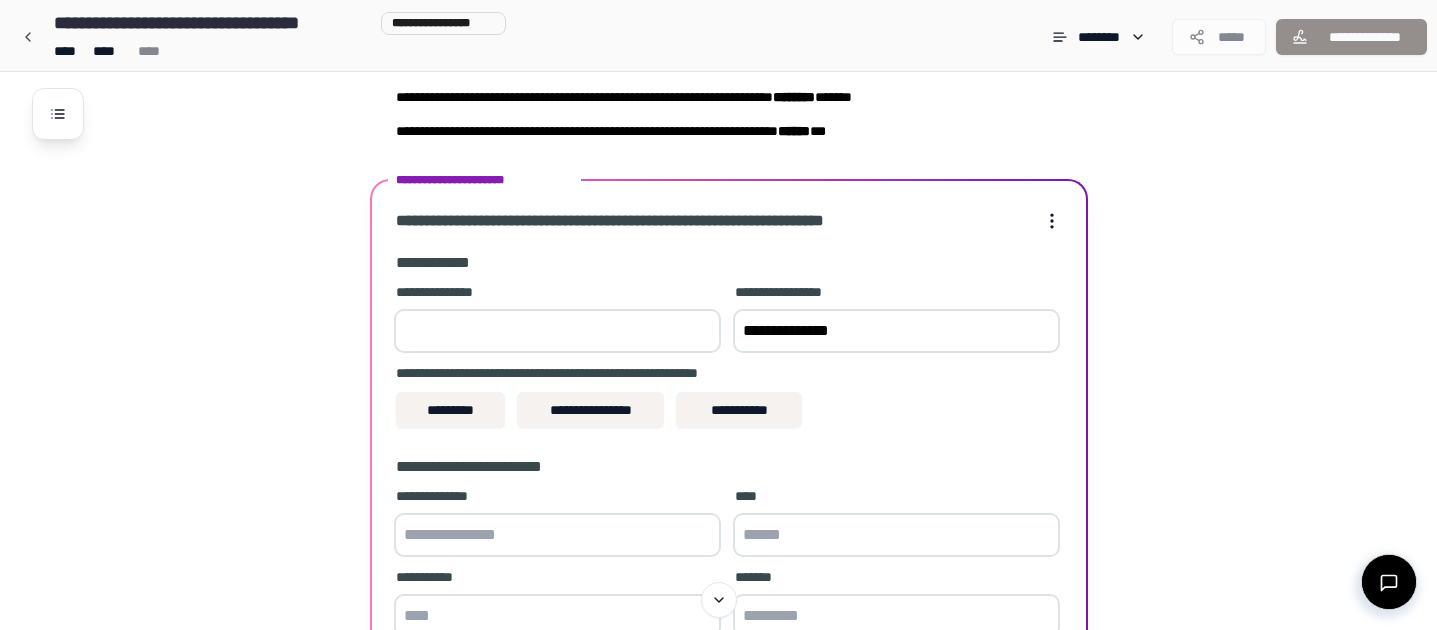 type on "**********" 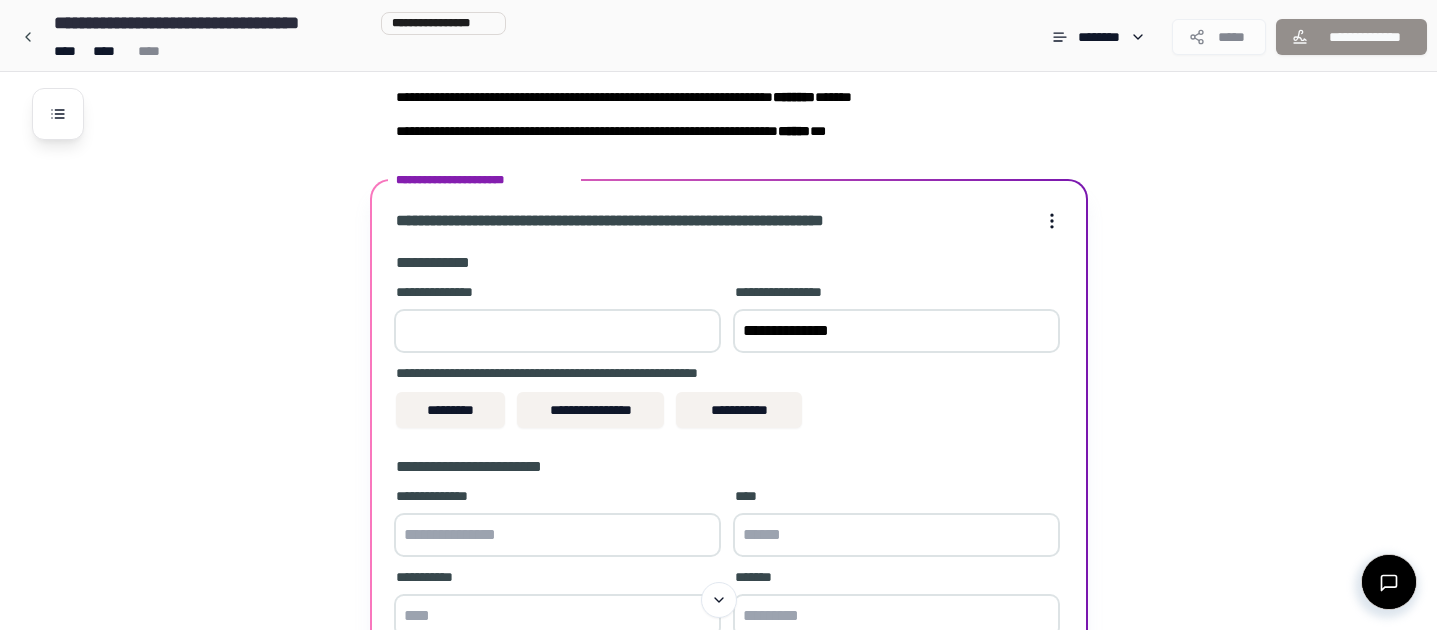 type 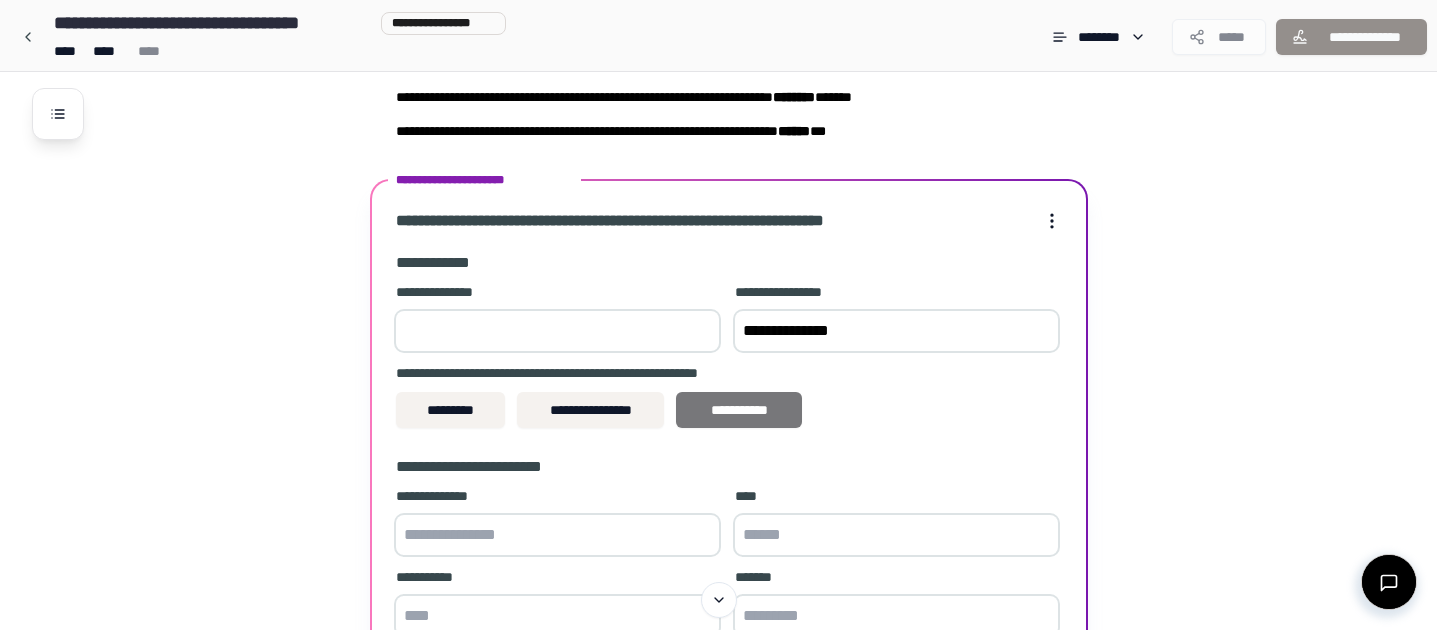 click on "**********" at bounding box center [738, 410] 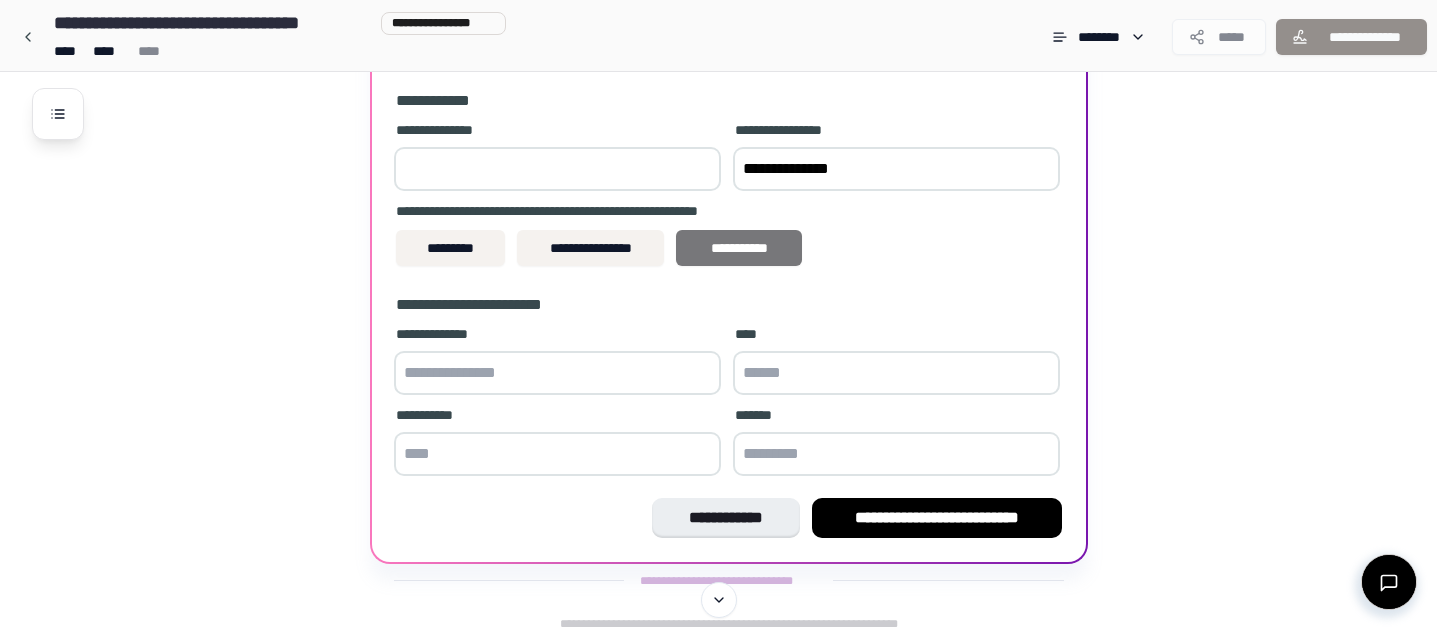 scroll, scrollTop: 272, scrollLeft: 0, axis: vertical 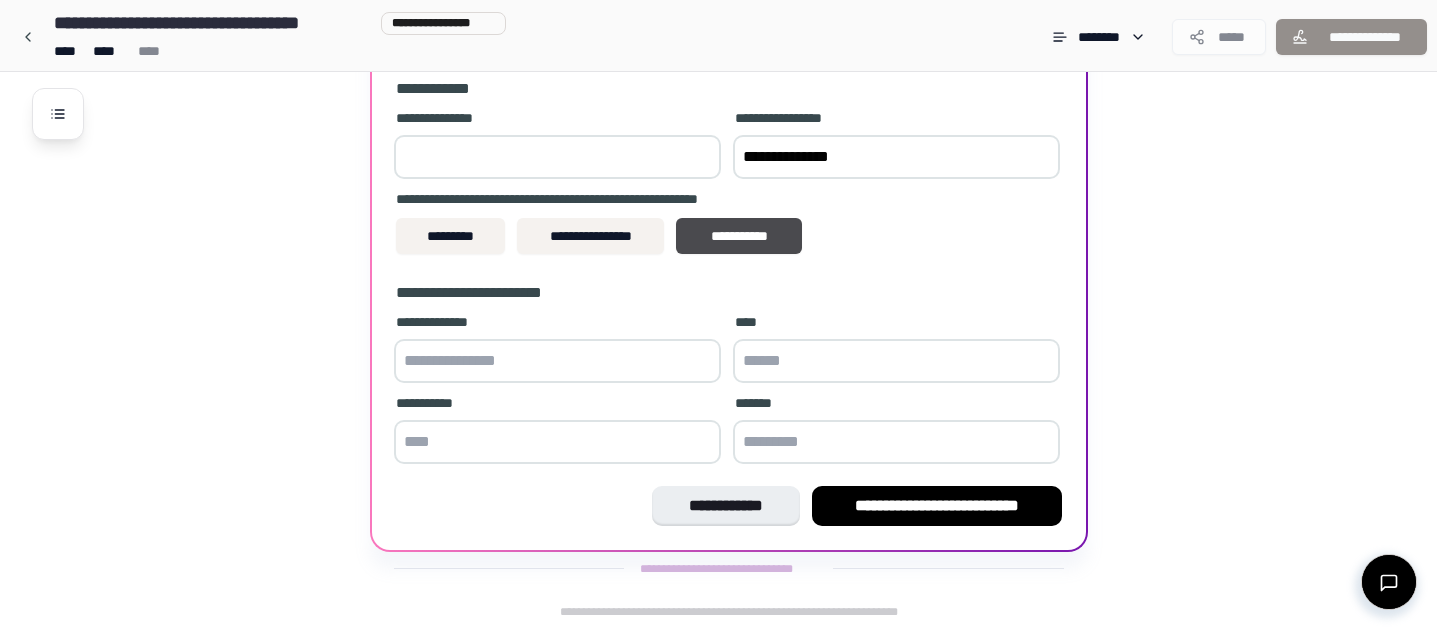 click at bounding box center [557, 361] 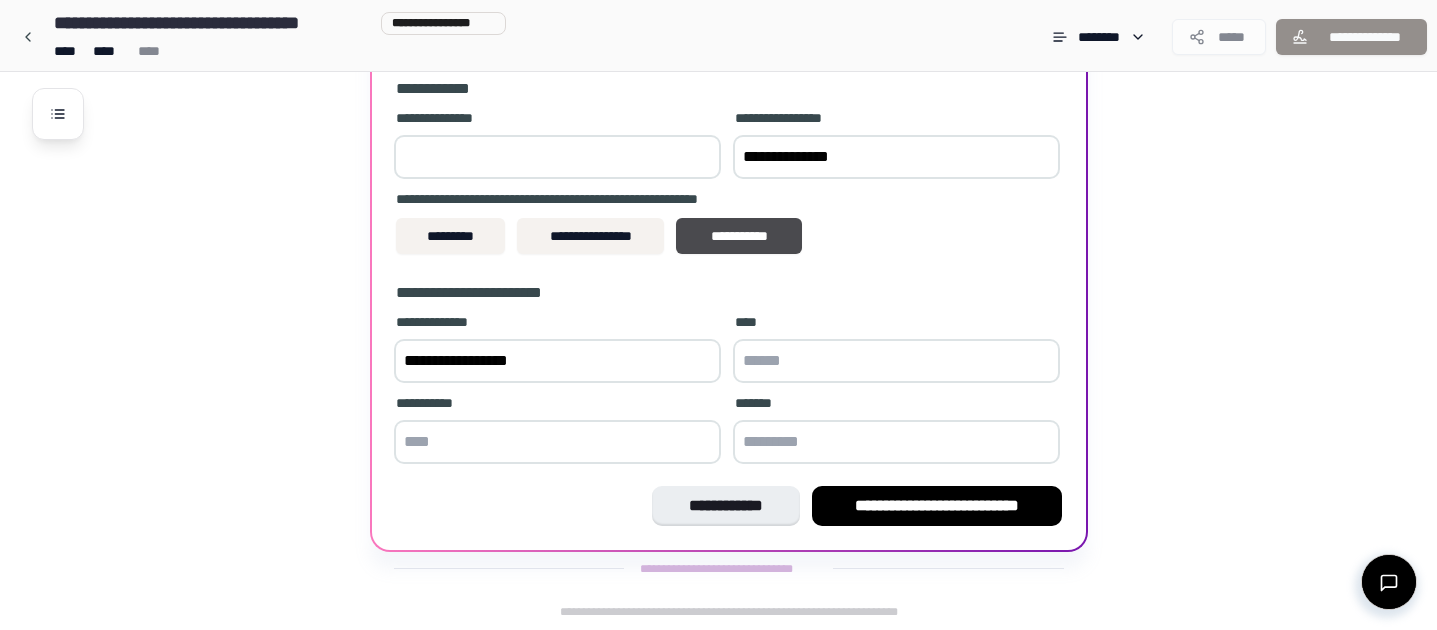 type on "**********" 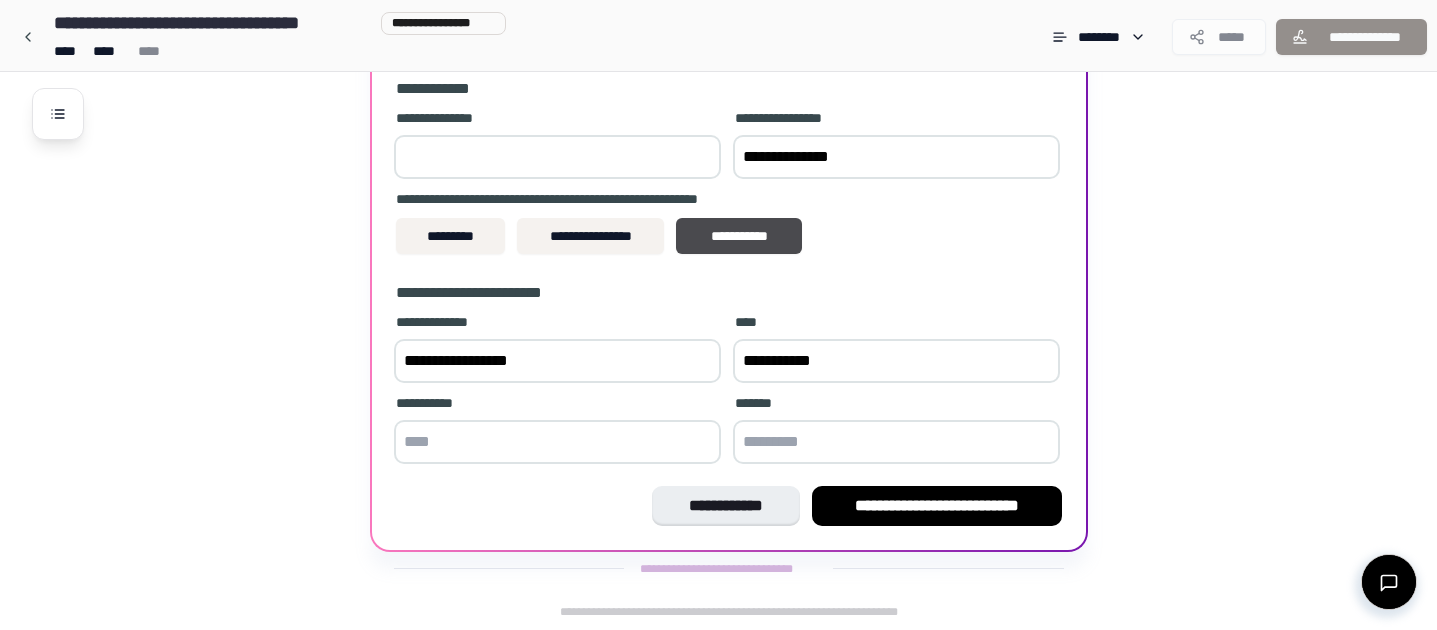 type on "**********" 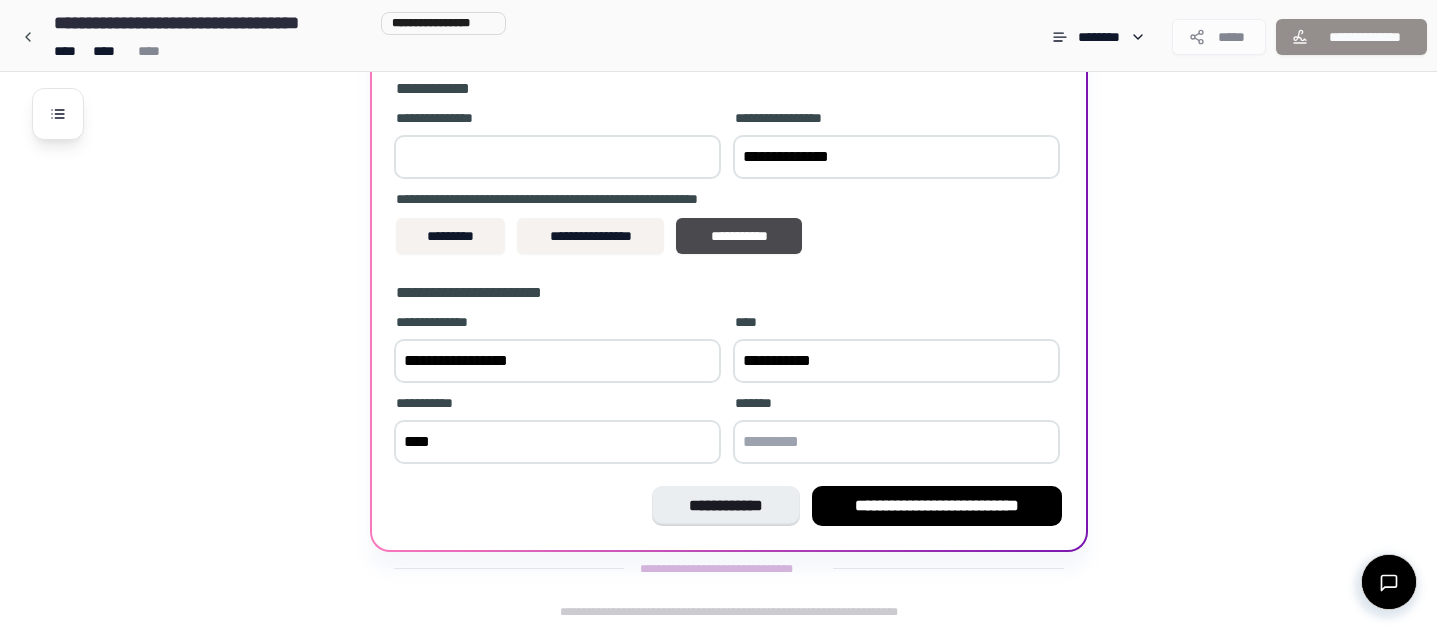 type on "****" 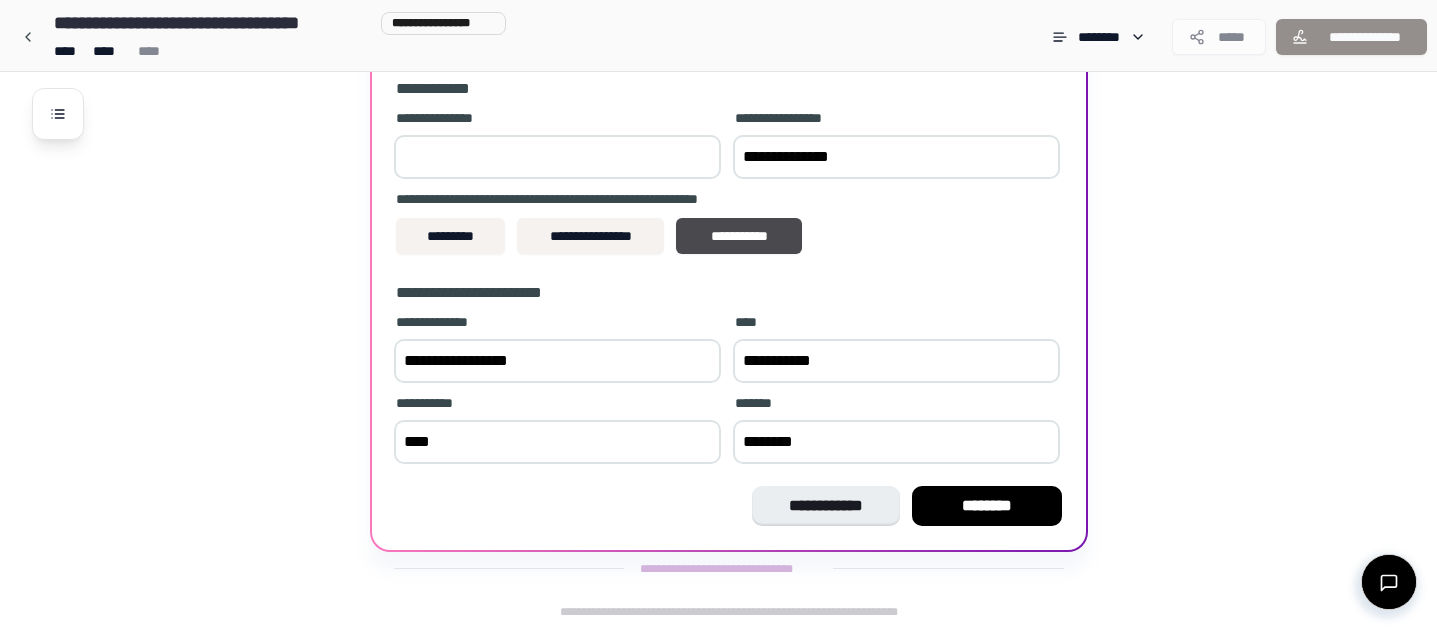 type on "*********" 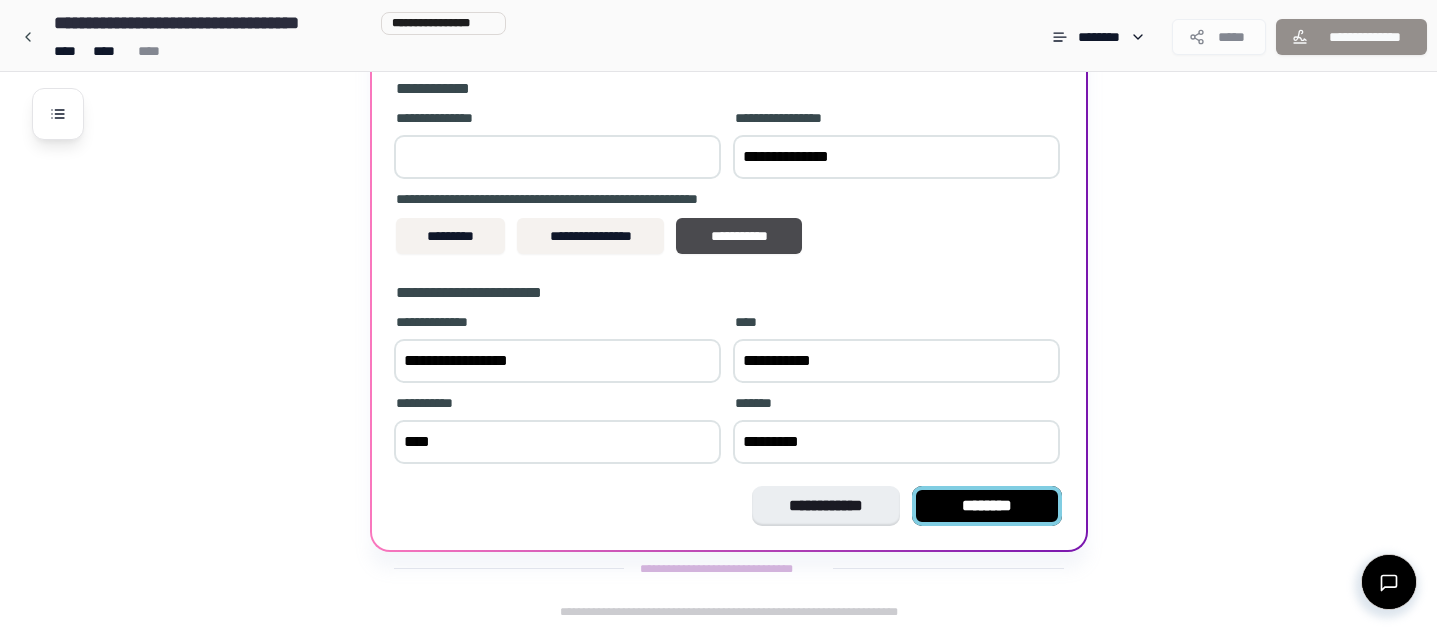 click on "********" at bounding box center [987, 506] 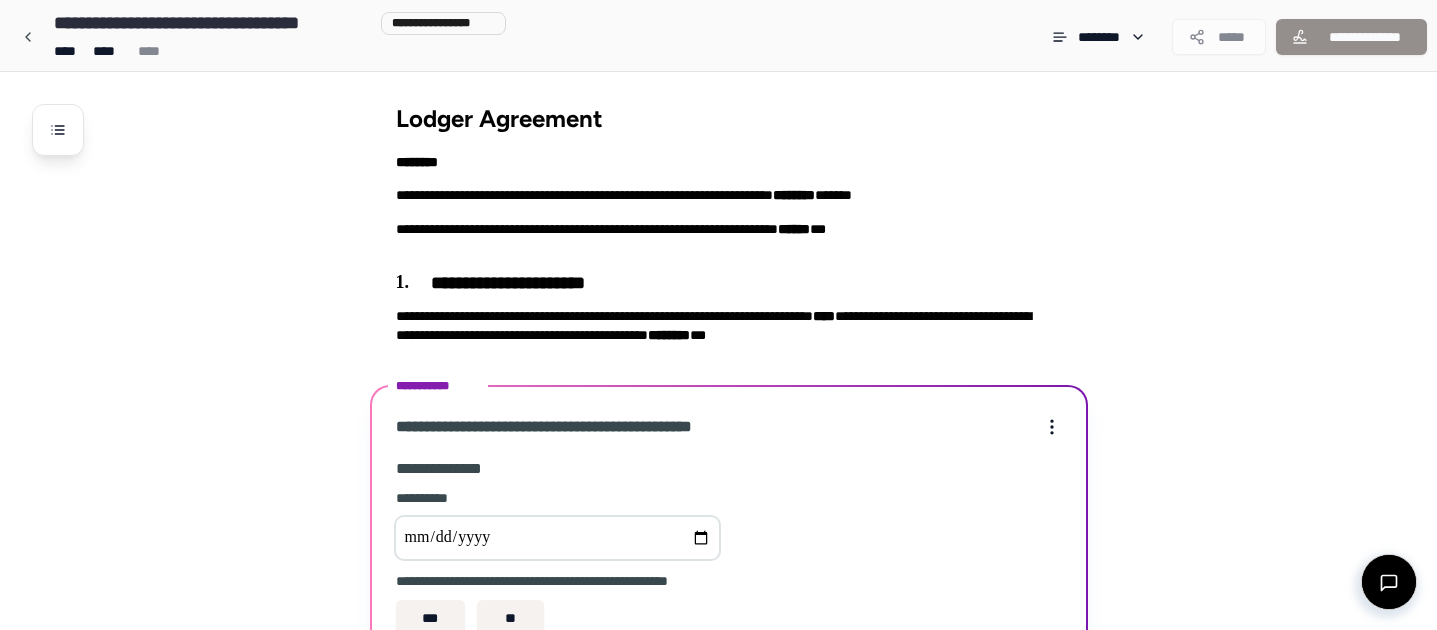 scroll, scrollTop: 272, scrollLeft: 0, axis: vertical 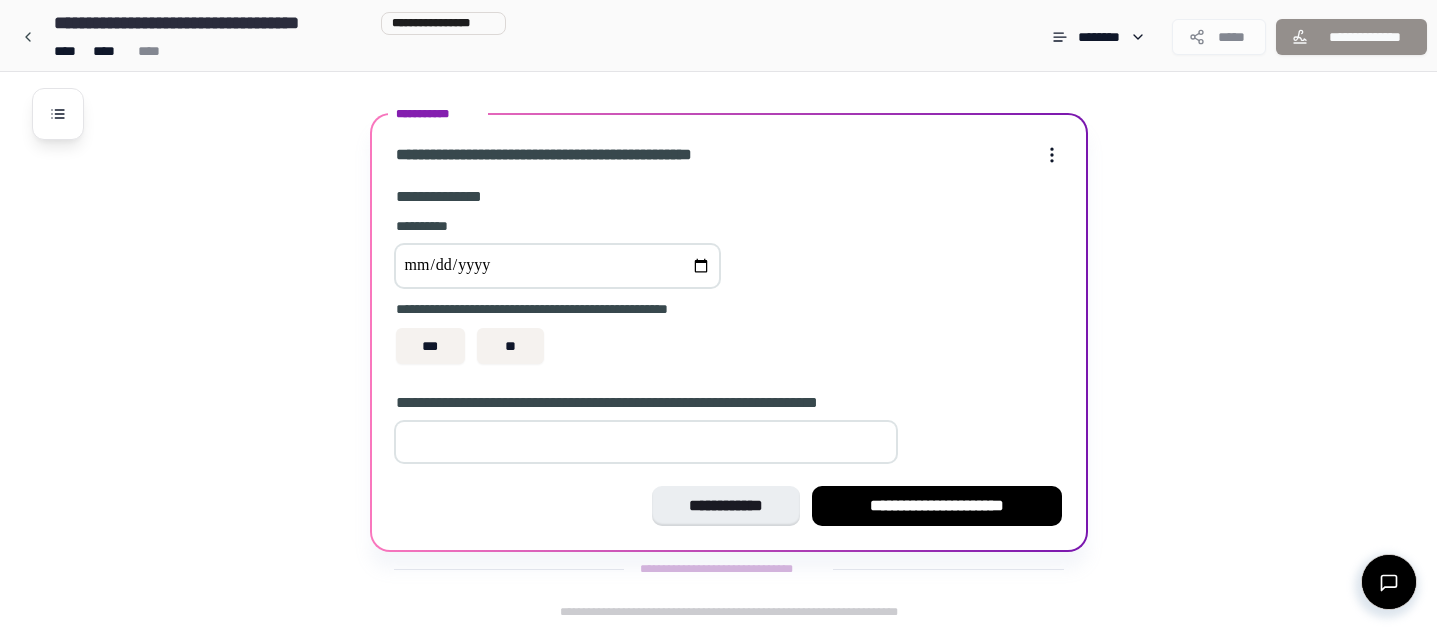 click at bounding box center [557, 266] 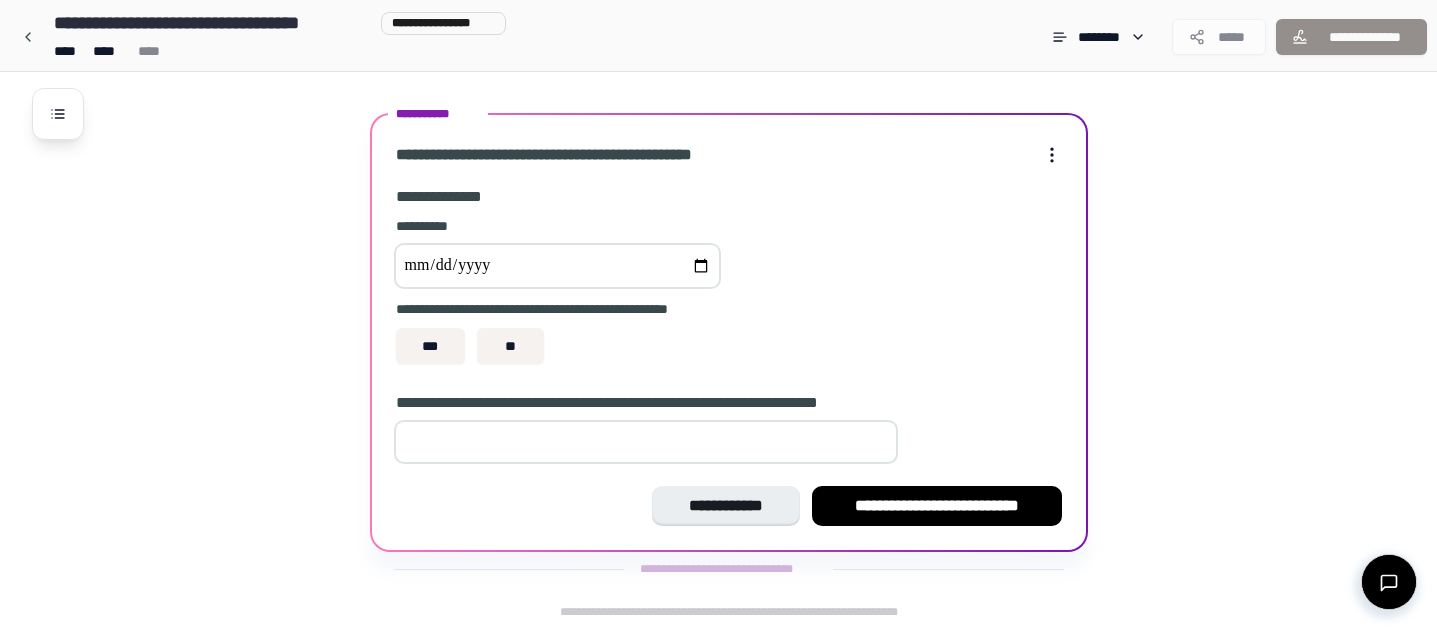type on "**********" 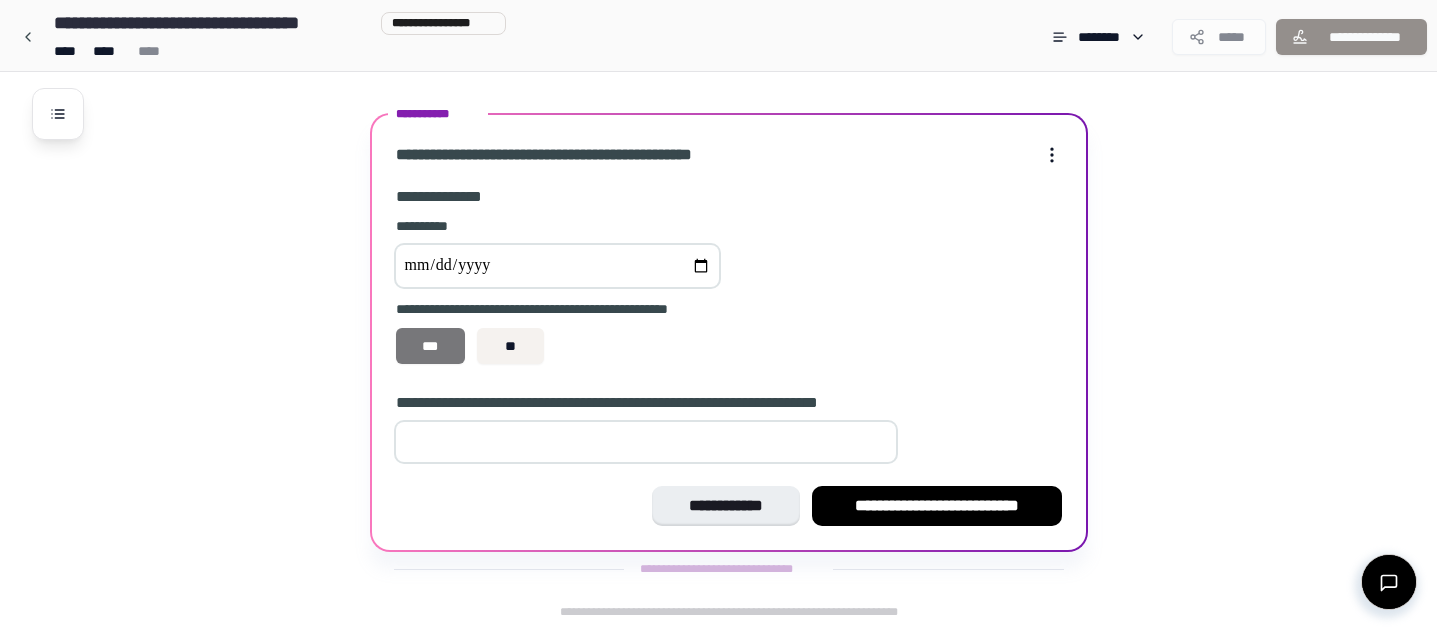 click on "***" at bounding box center [431, 346] 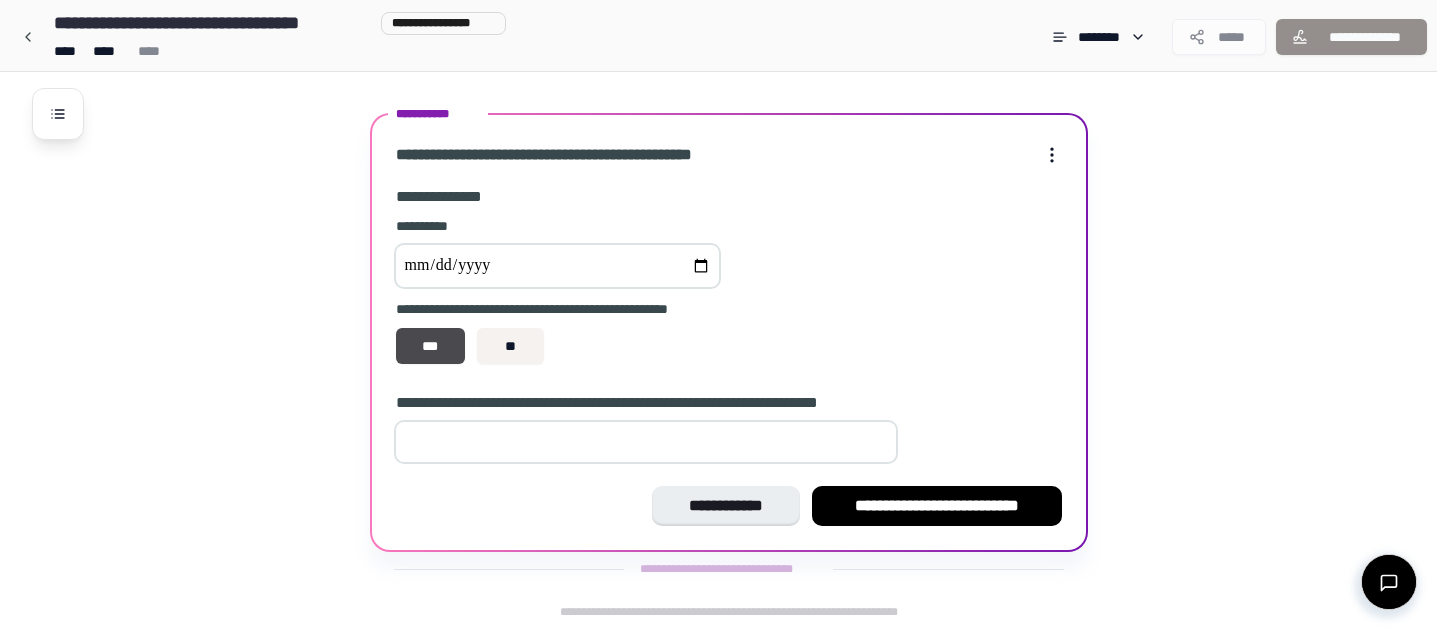 click at bounding box center (646, 442) 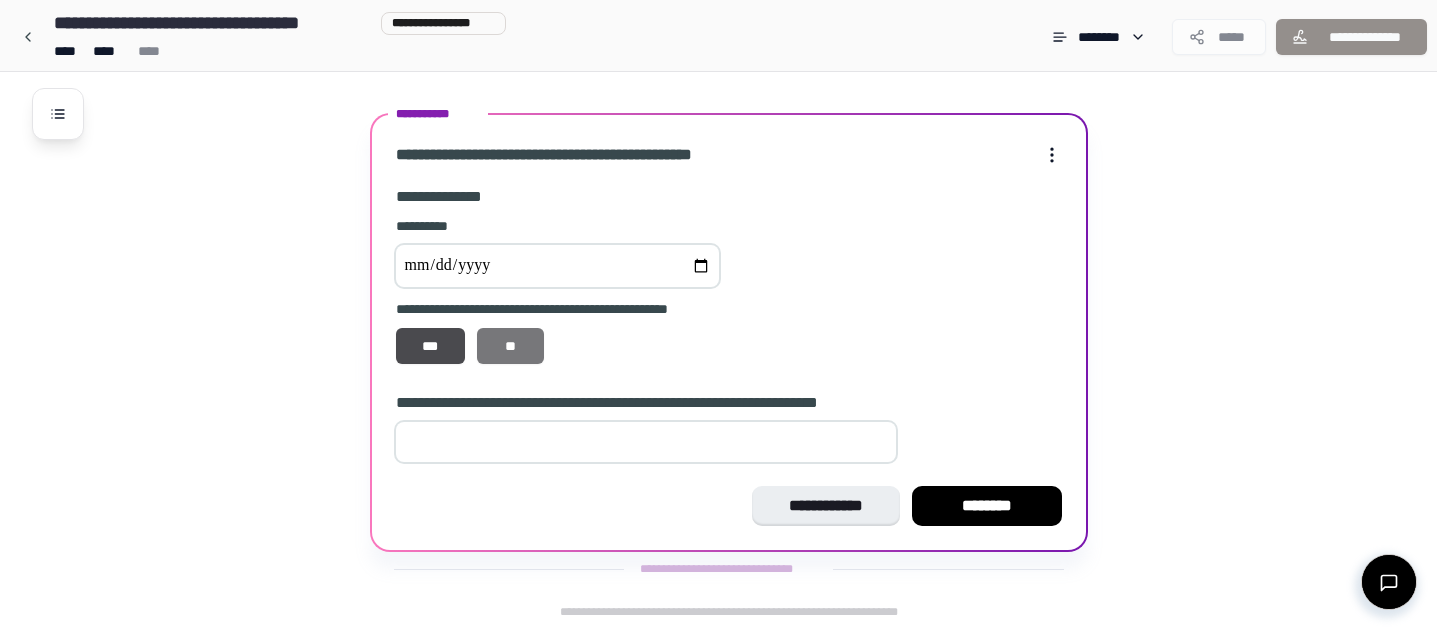 type on "*" 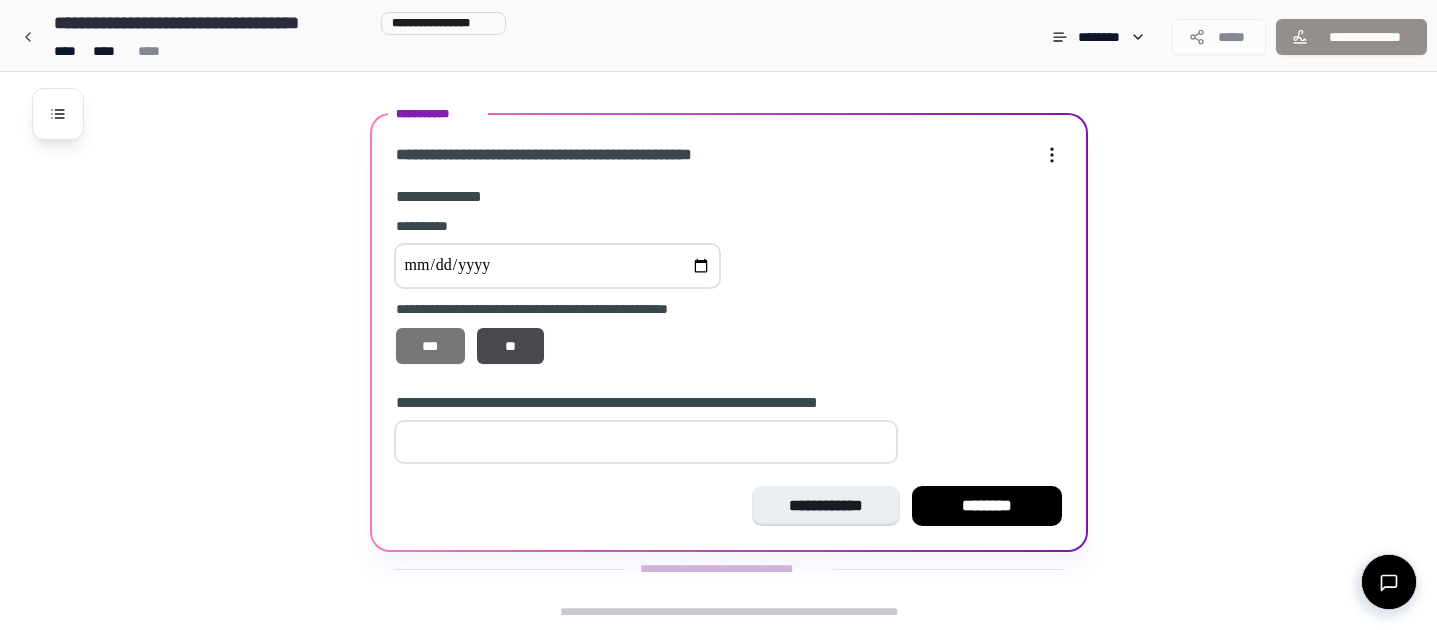 click on "***" at bounding box center [431, 346] 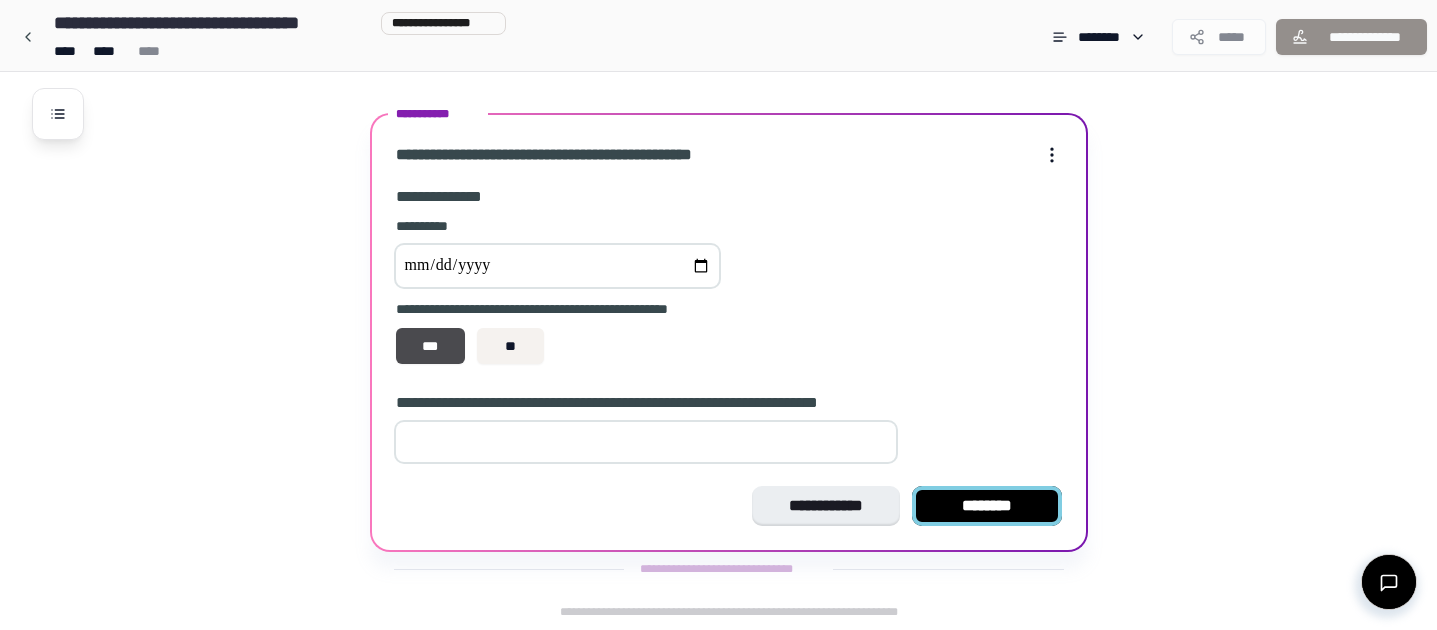 click on "********" at bounding box center (987, 506) 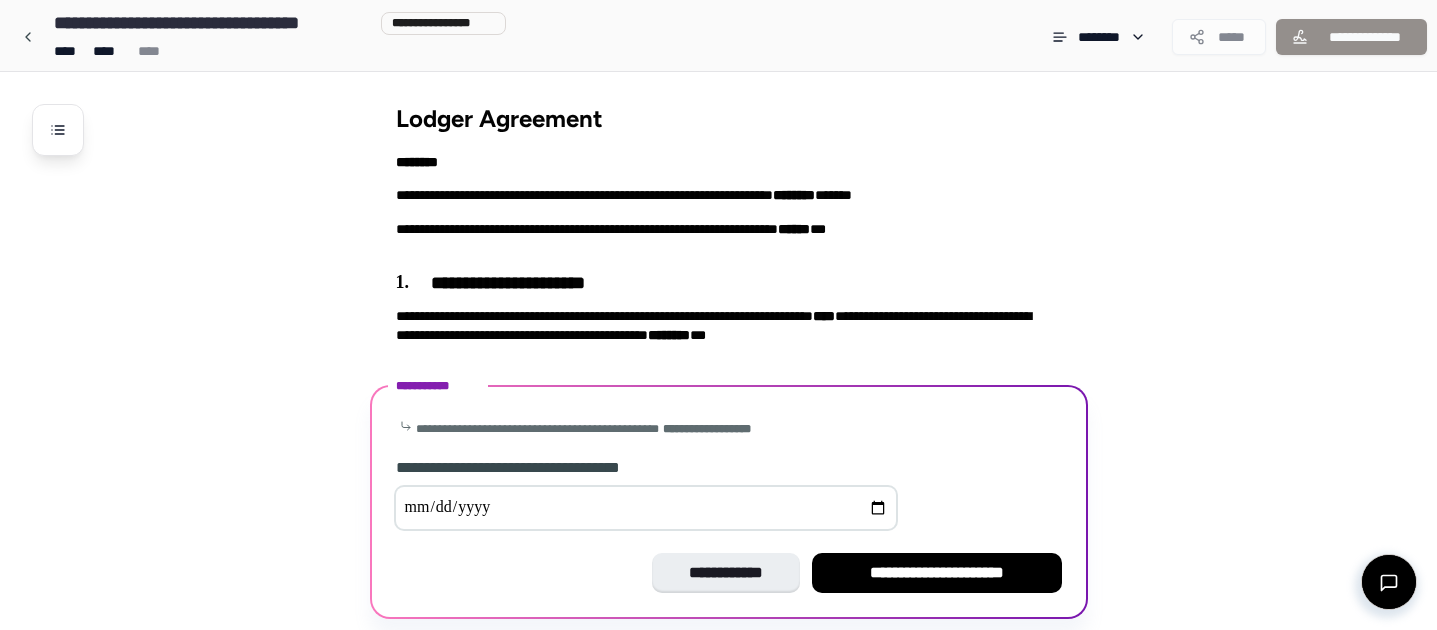 scroll, scrollTop: 67, scrollLeft: 0, axis: vertical 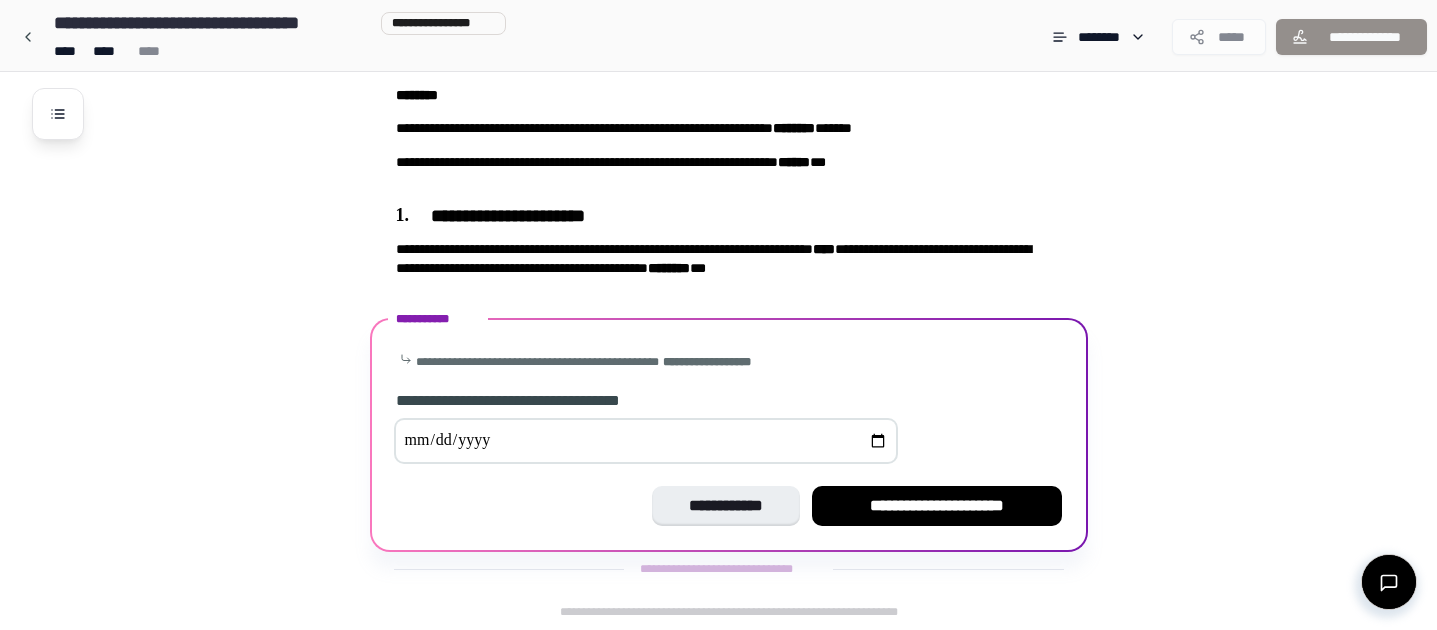 click at bounding box center (646, 441) 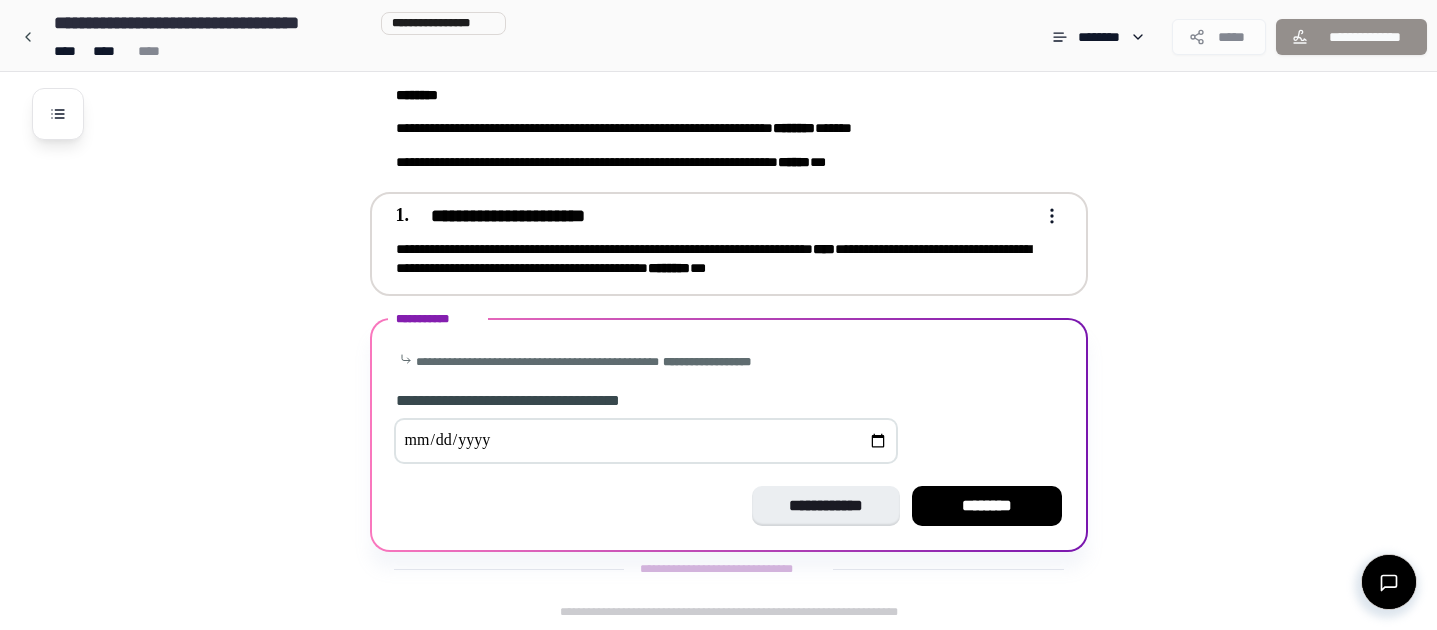 type on "**********" 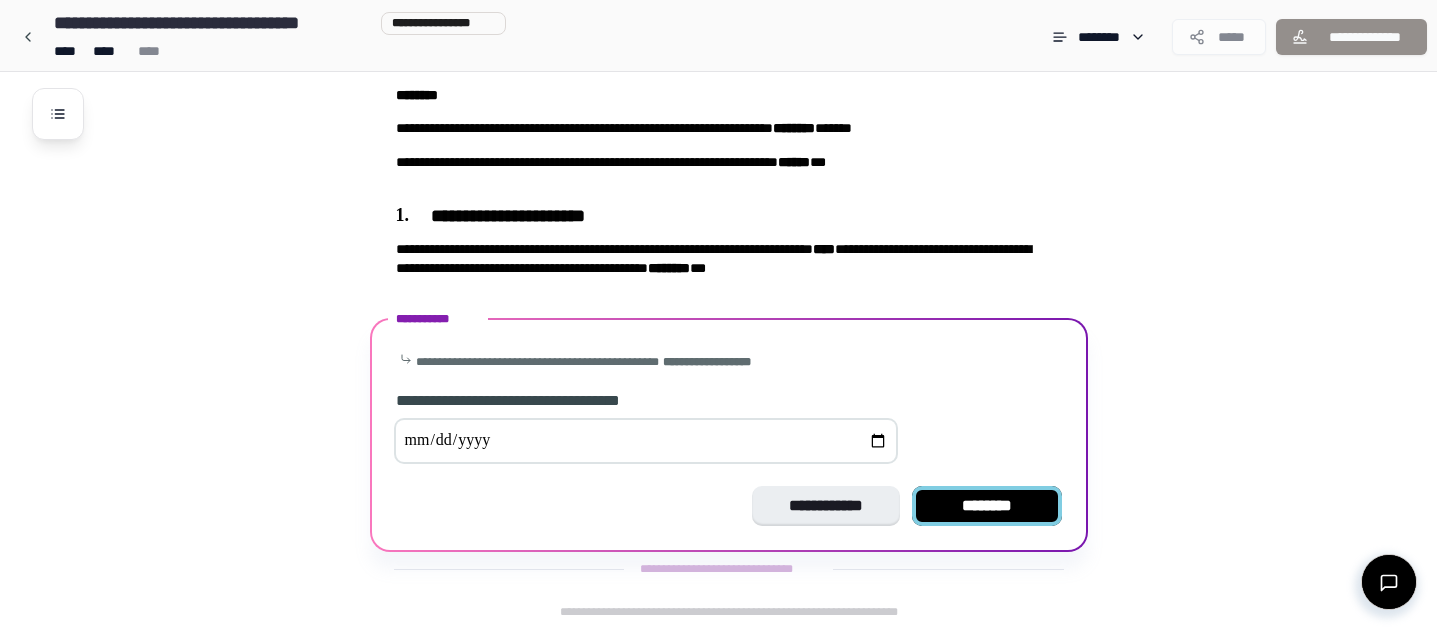 click on "********" at bounding box center [987, 506] 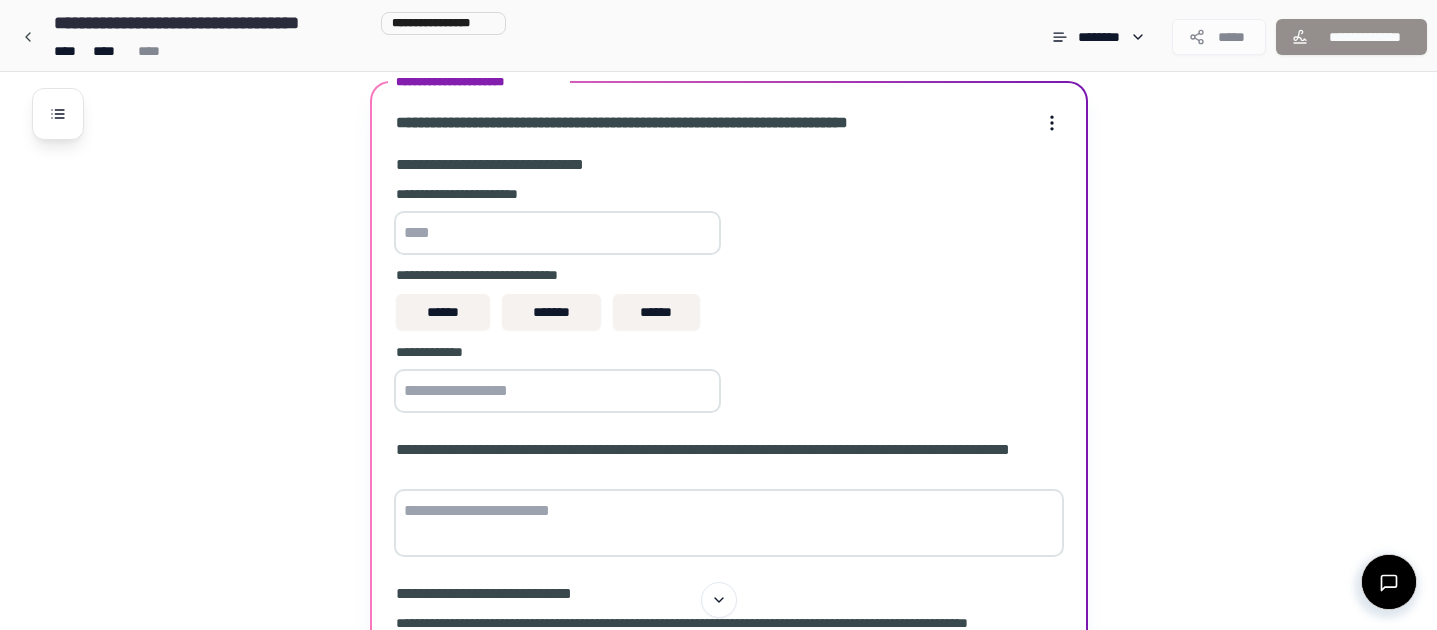 scroll, scrollTop: 427, scrollLeft: 0, axis: vertical 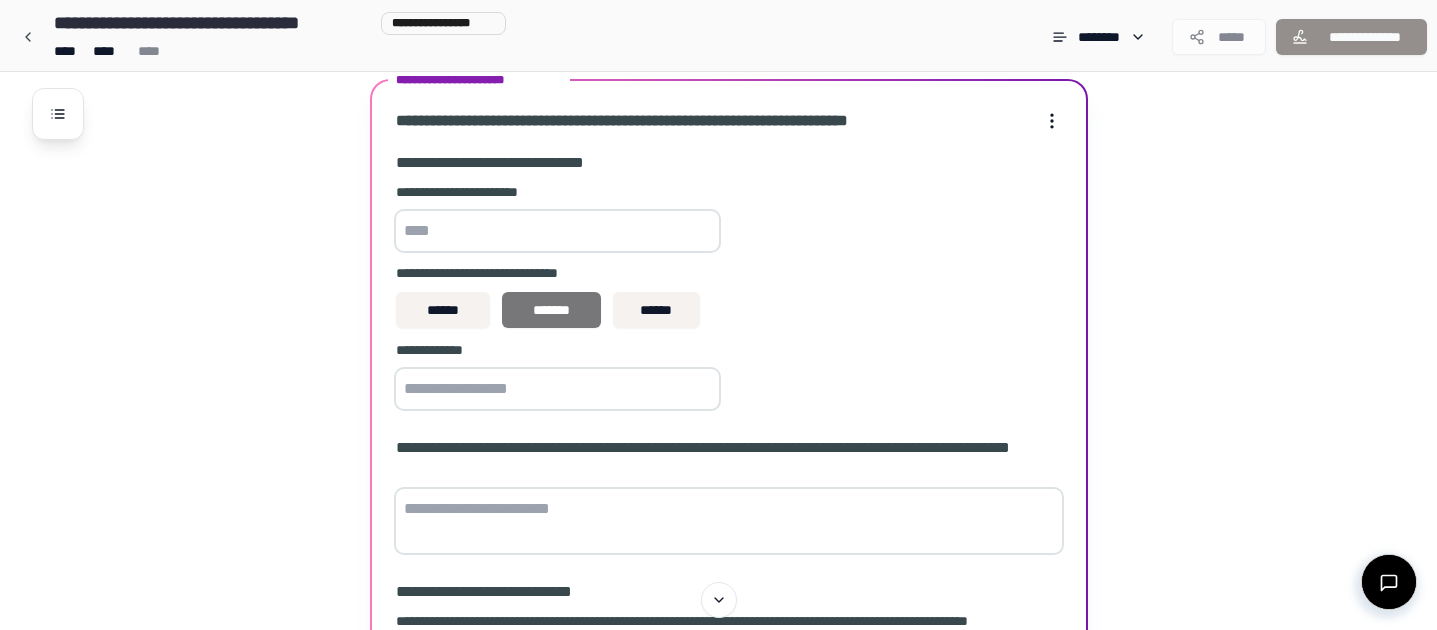 click on "*******" at bounding box center [552, 310] 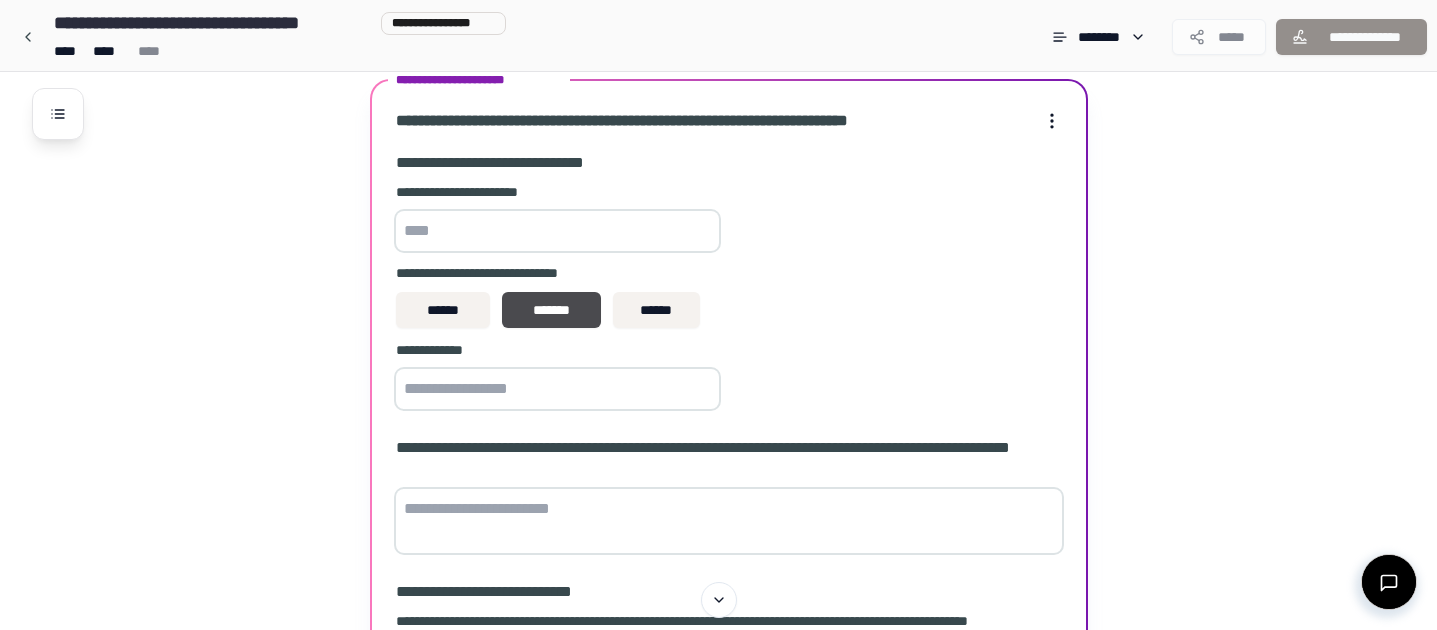 click at bounding box center (557, 231) 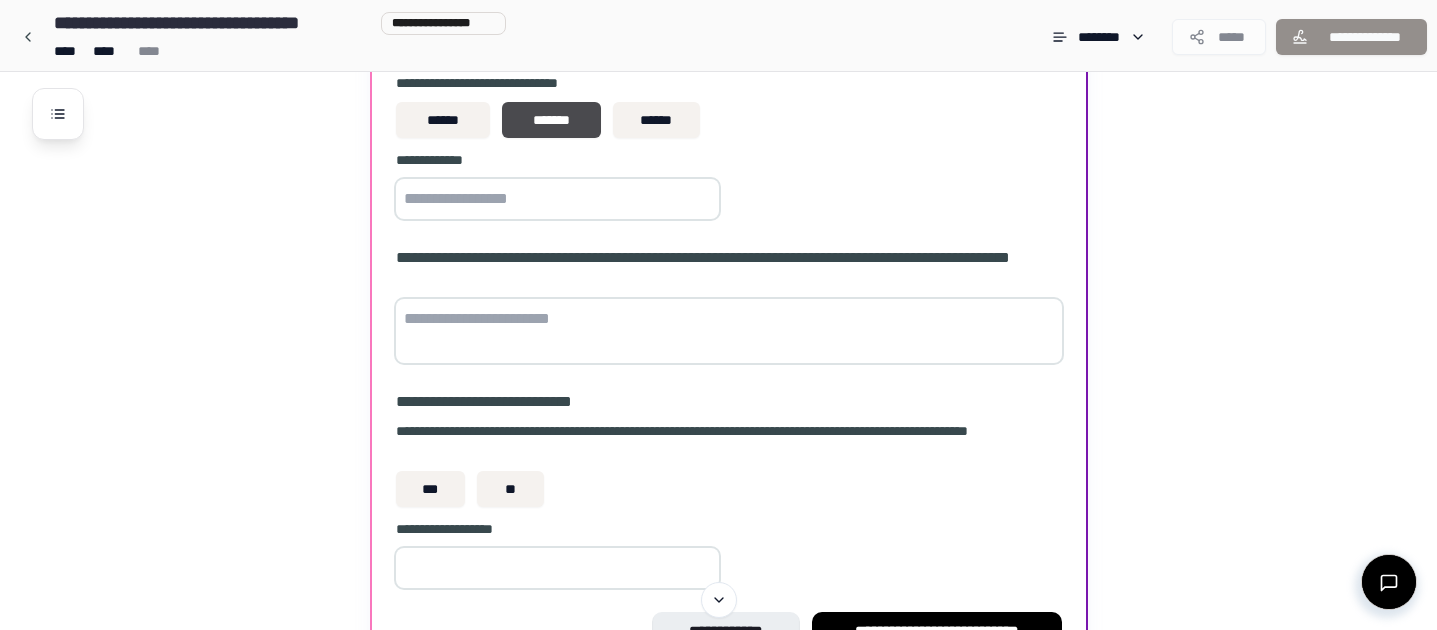 scroll, scrollTop: 623, scrollLeft: 0, axis: vertical 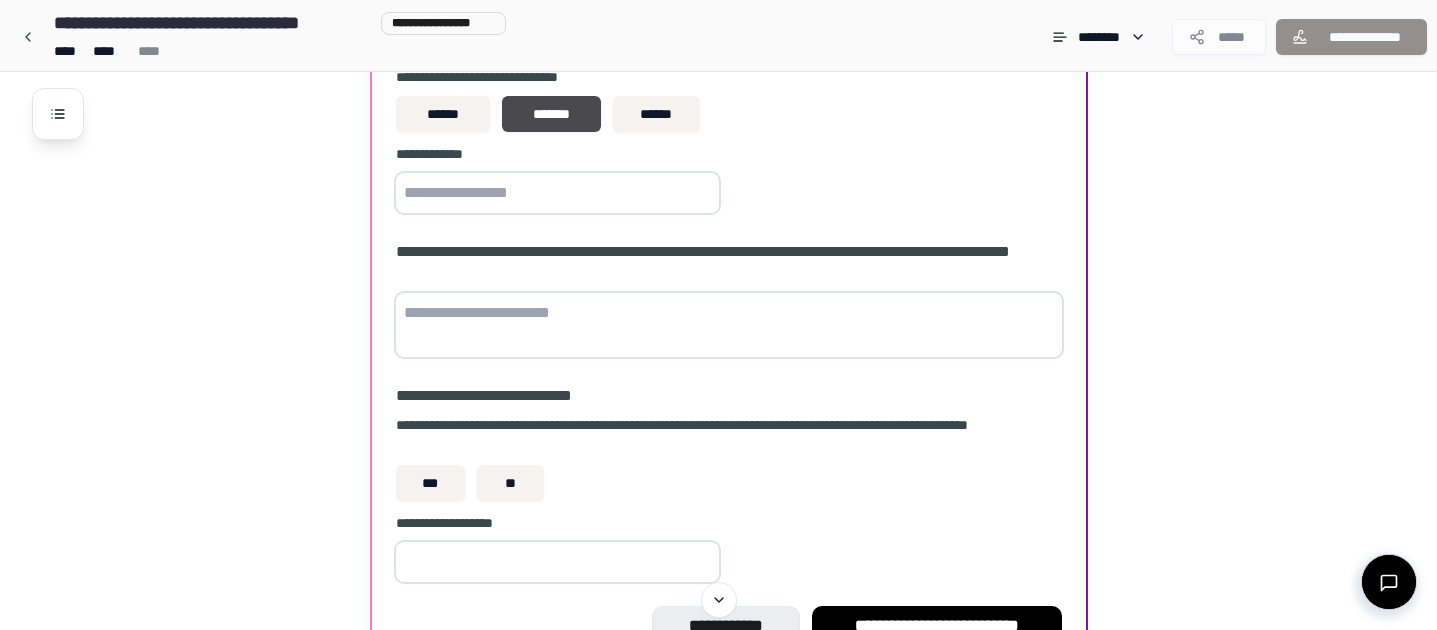 type on "****" 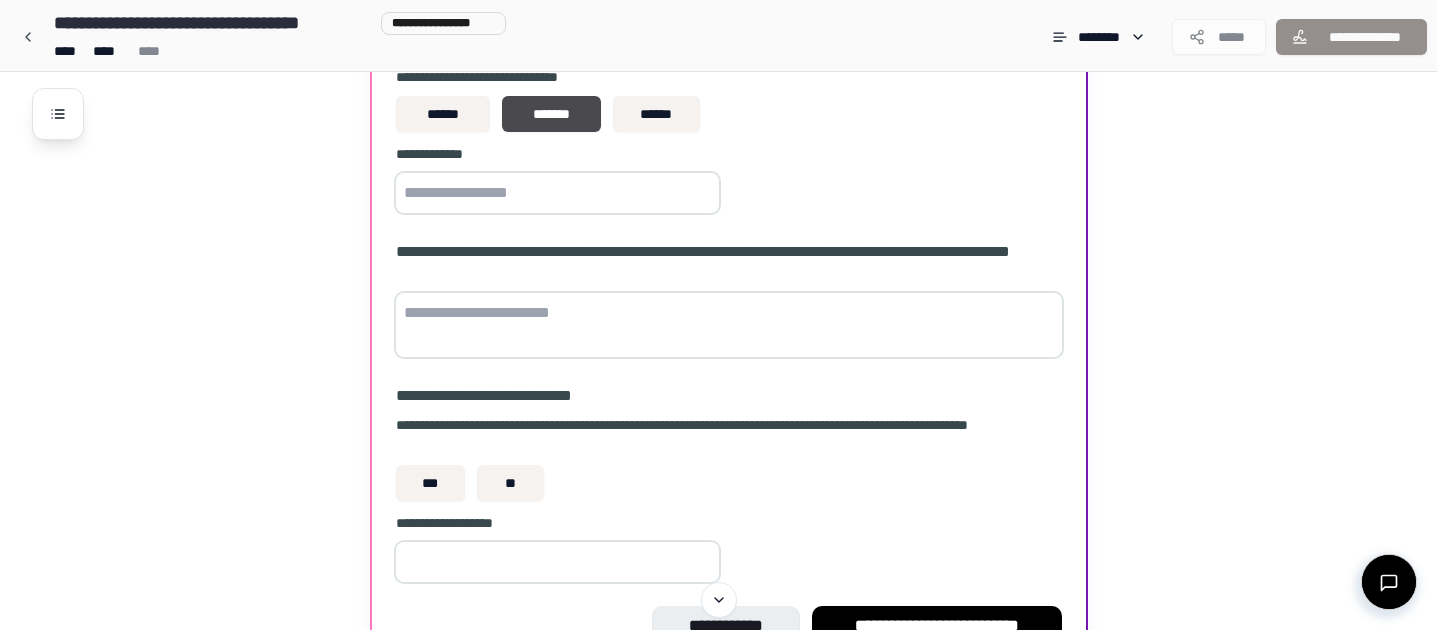 click at bounding box center [557, 193] 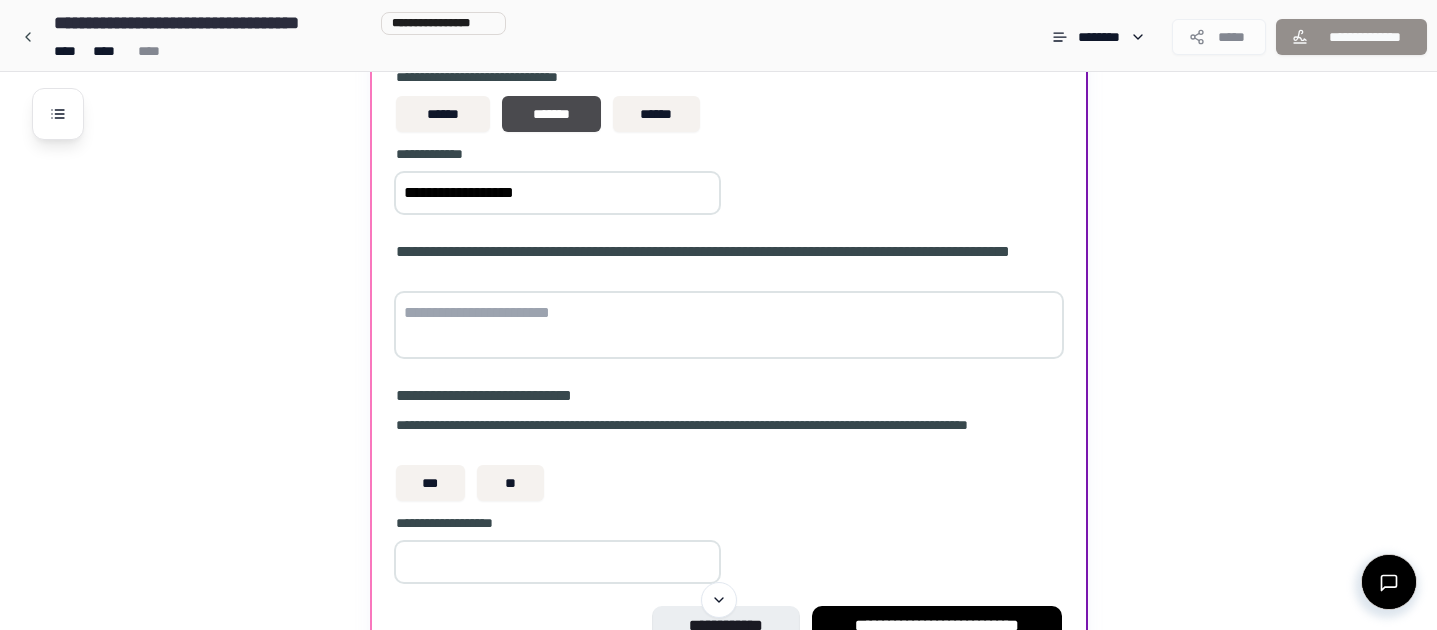 drag, startPoint x: 417, startPoint y: 190, endPoint x: 380, endPoint y: 195, distance: 37.336308 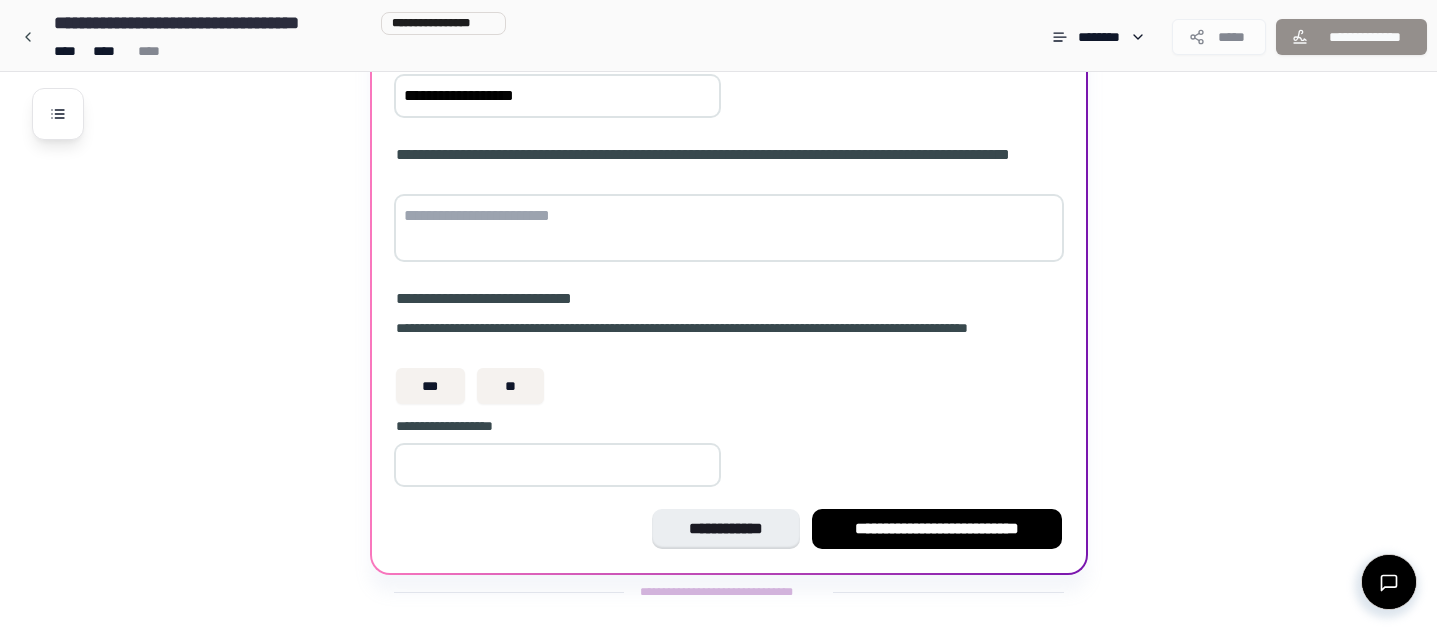 scroll, scrollTop: 724, scrollLeft: 0, axis: vertical 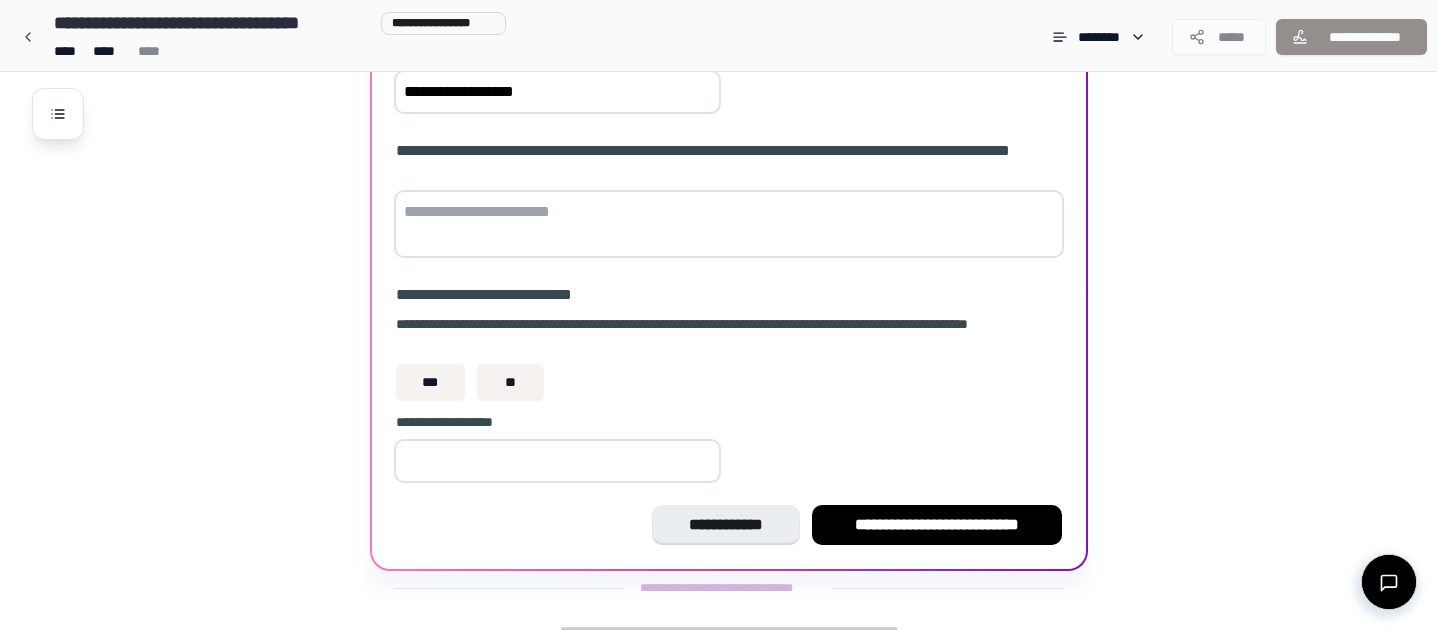 type on "**********" 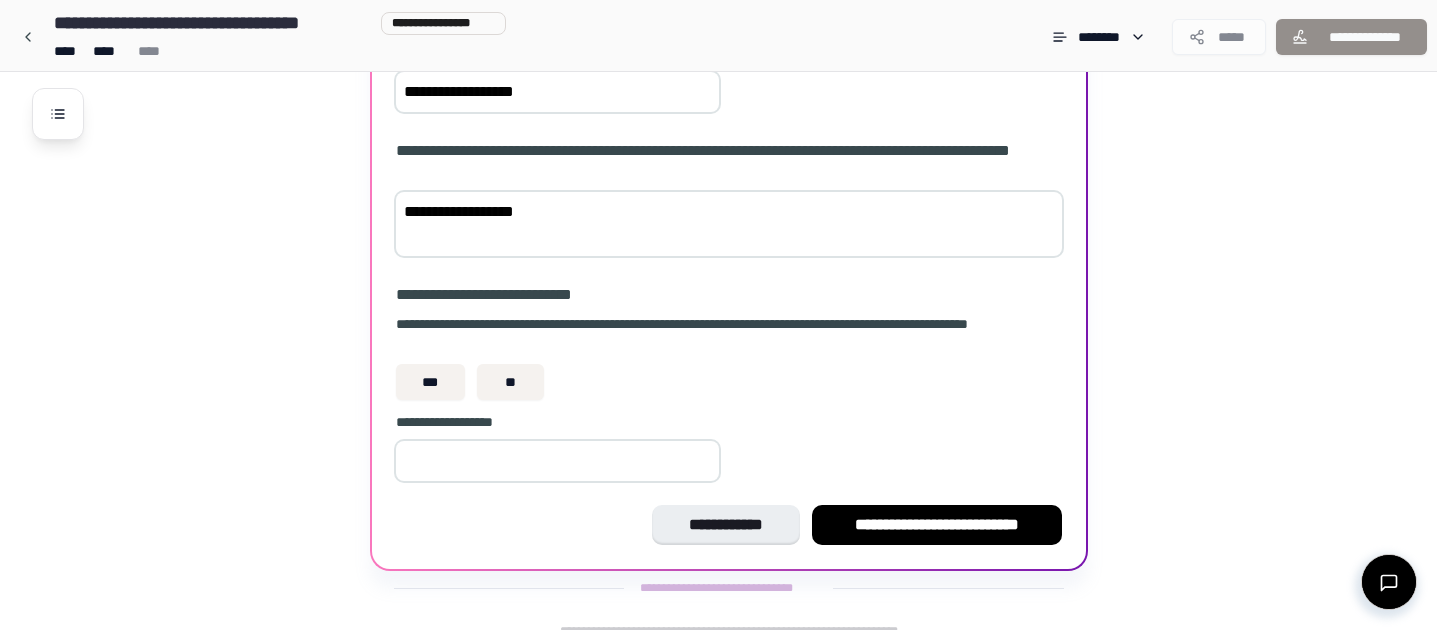 scroll, scrollTop: 743, scrollLeft: 0, axis: vertical 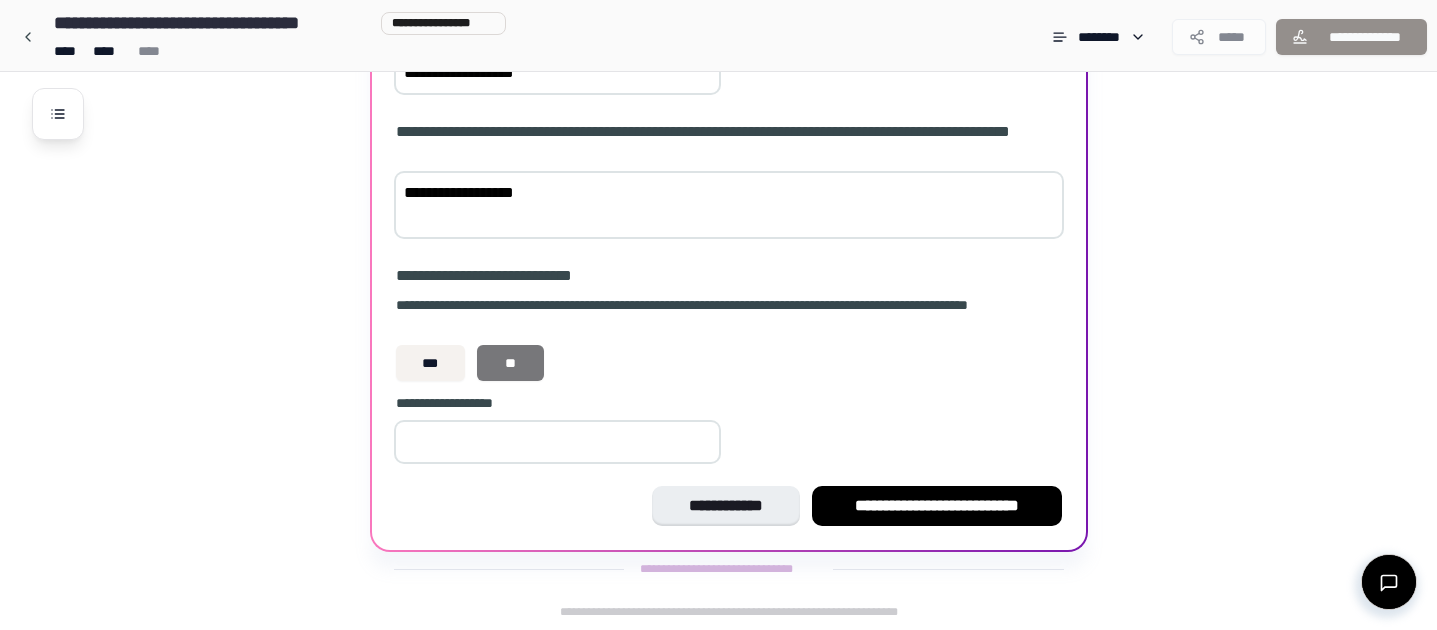 type on "**********" 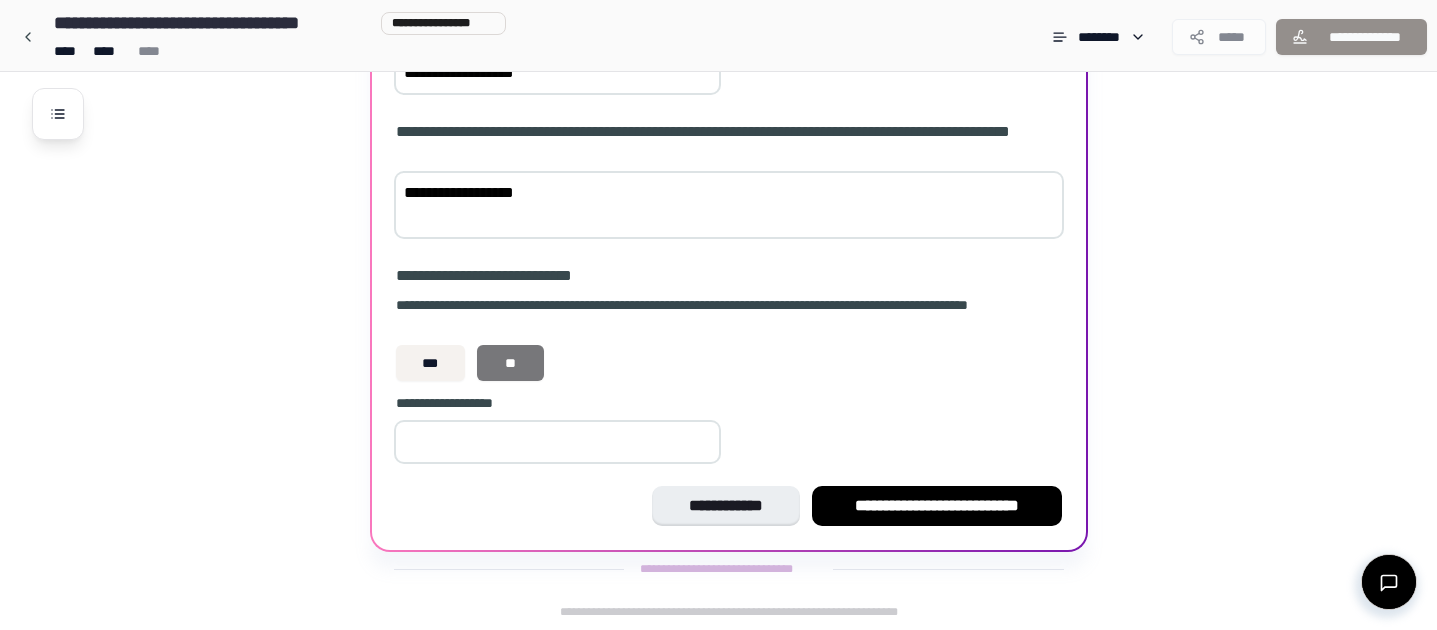 click on "**" at bounding box center [510, 363] 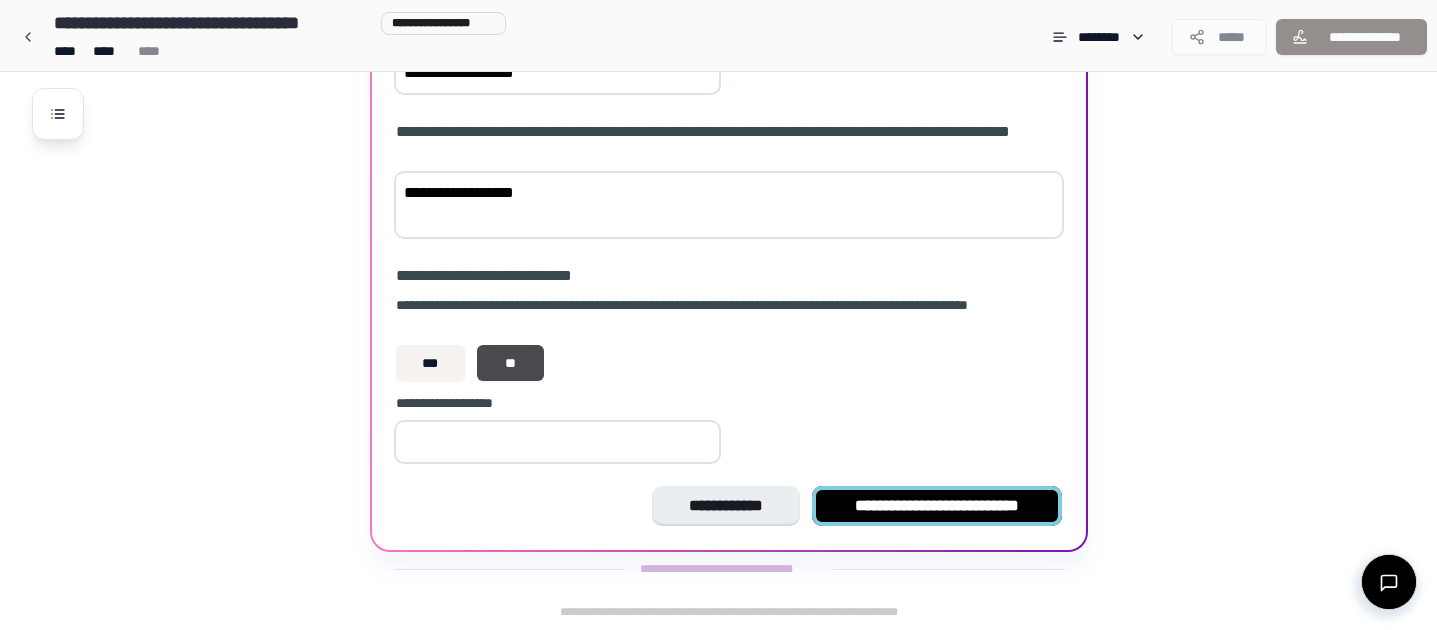 click on "**********" at bounding box center [937, 506] 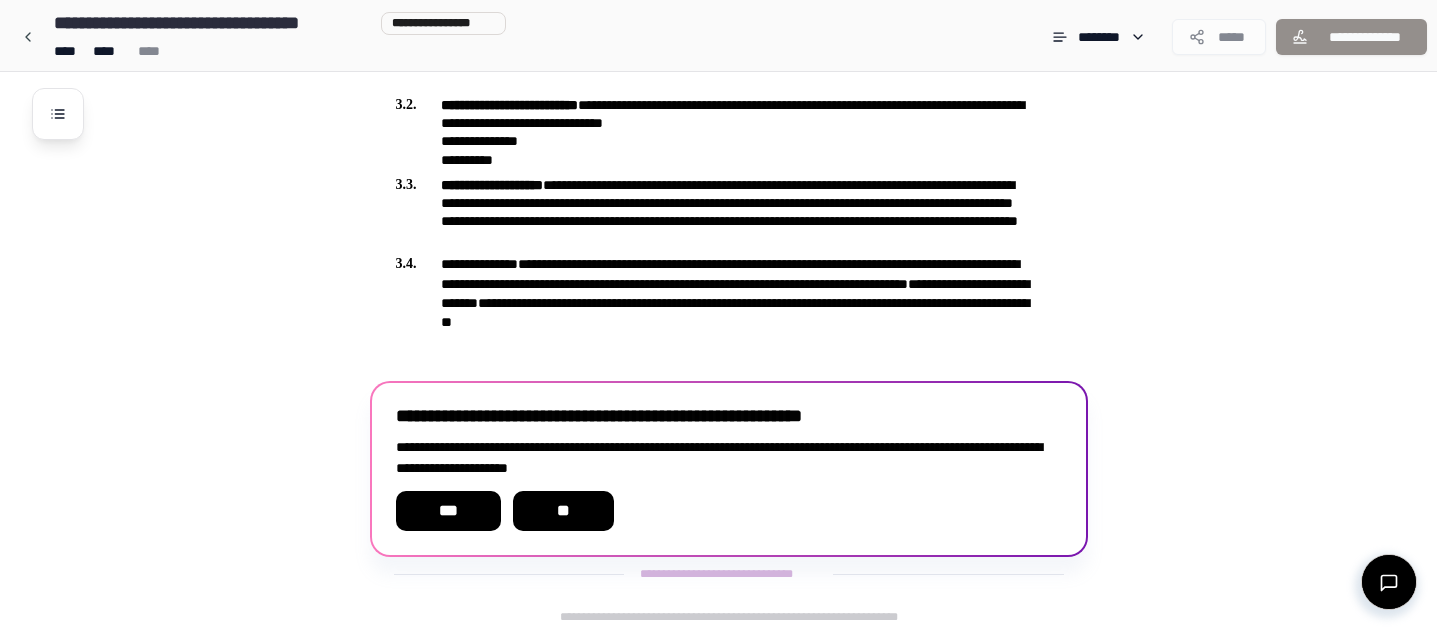 scroll, scrollTop: 521, scrollLeft: 0, axis: vertical 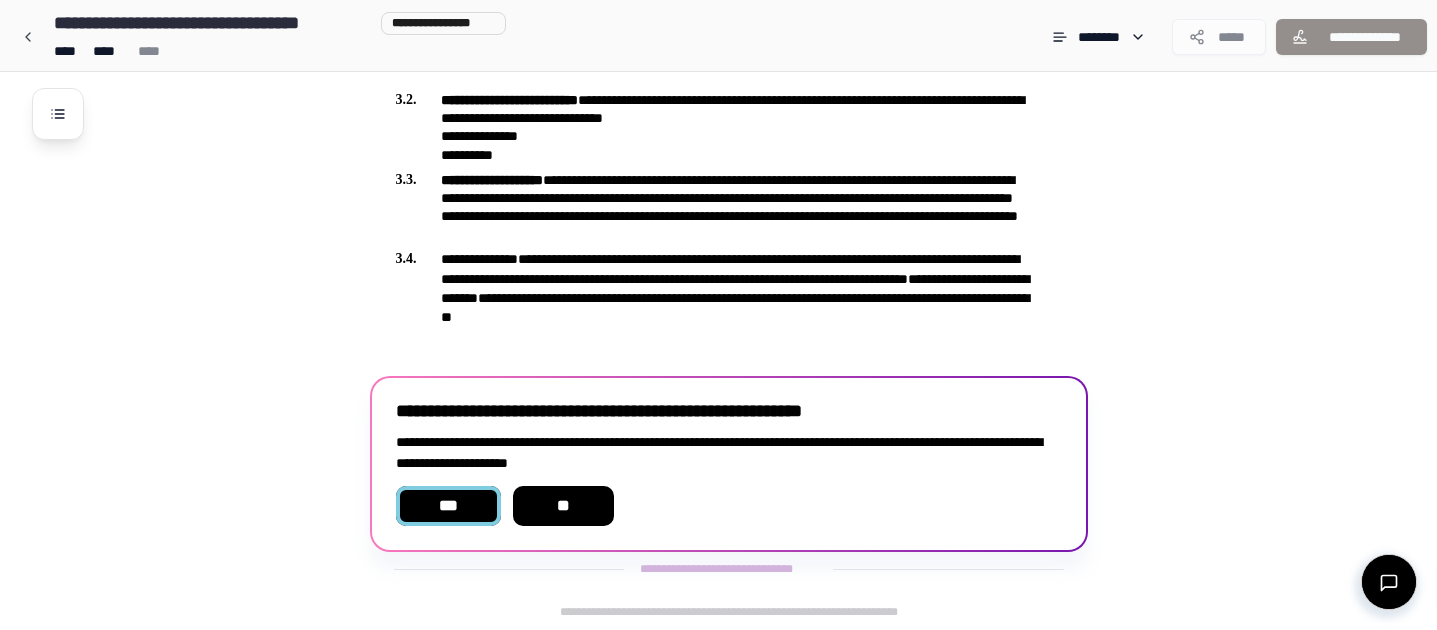 click on "***" at bounding box center [448, 506] 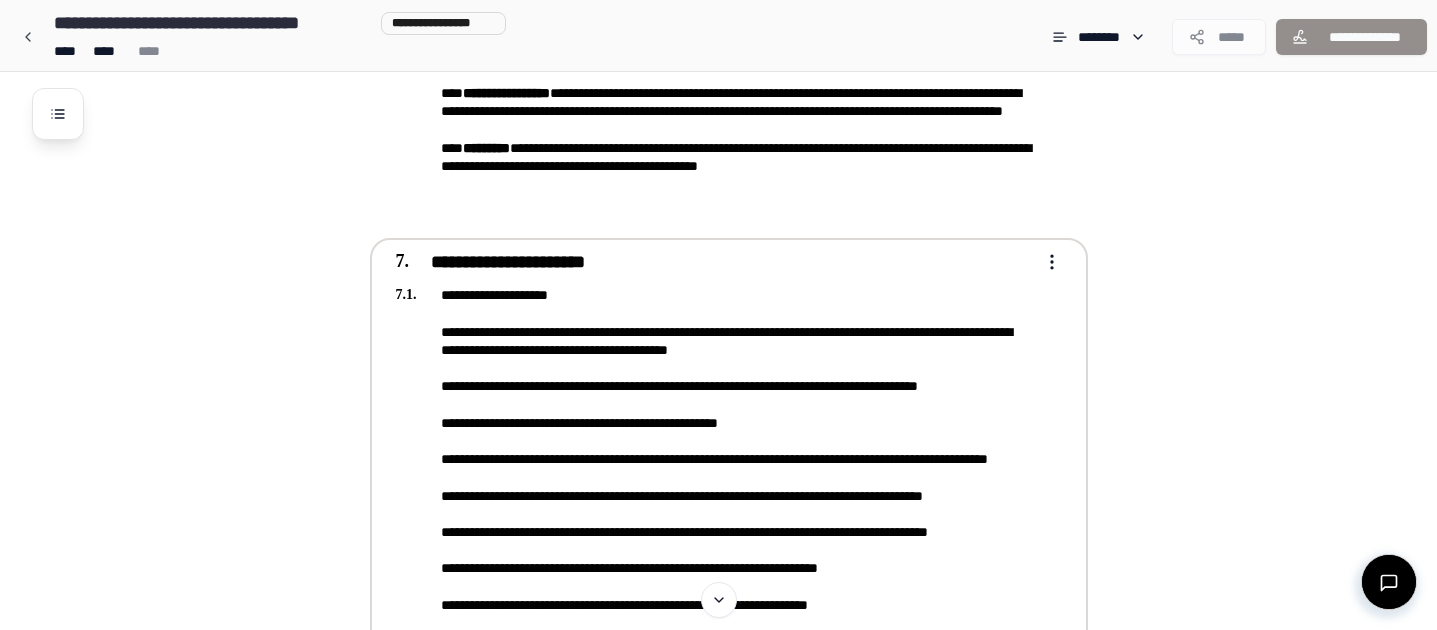 scroll, scrollTop: 2060, scrollLeft: 0, axis: vertical 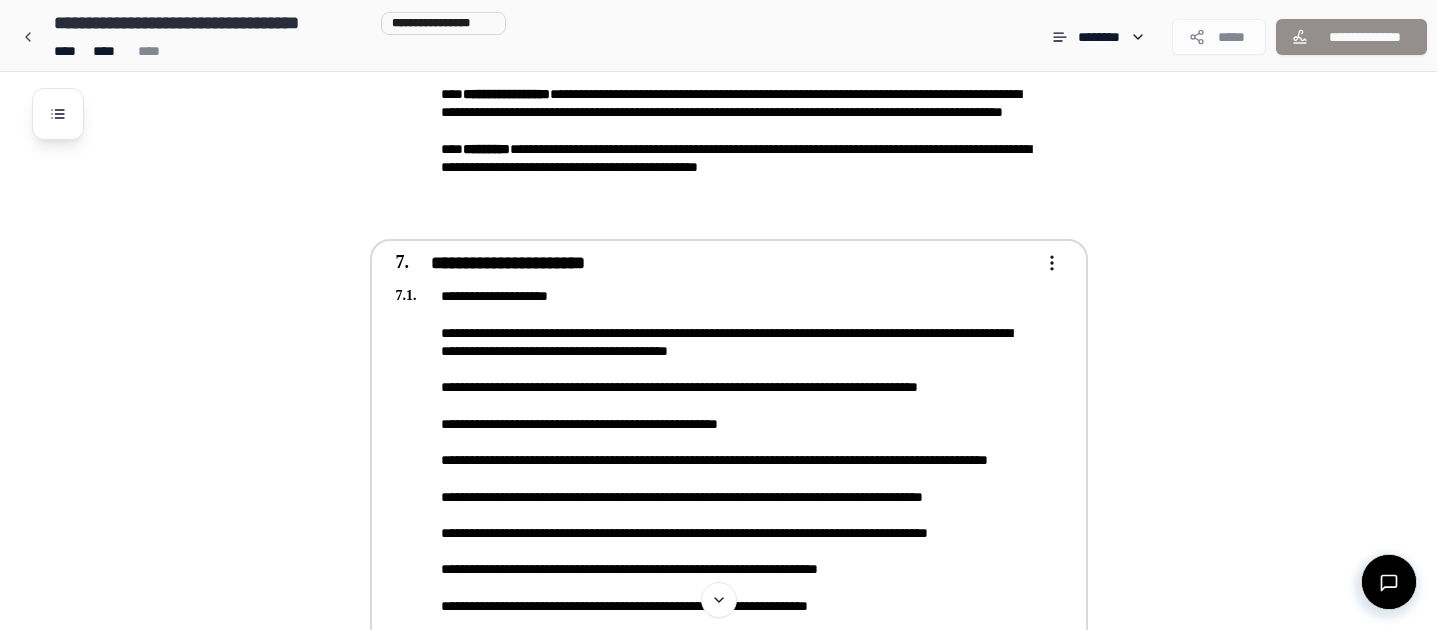 click on "**********" at bounding box center [718, -530] 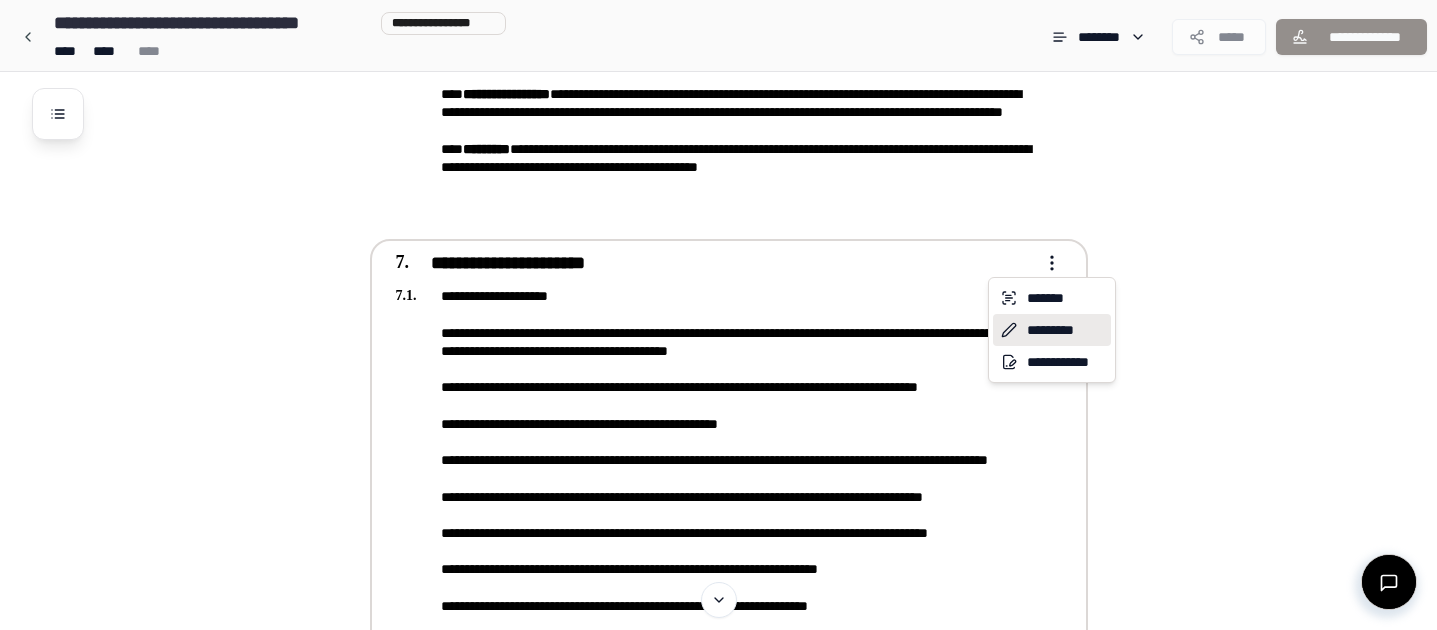 click on "*********" at bounding box center (1052, 330) 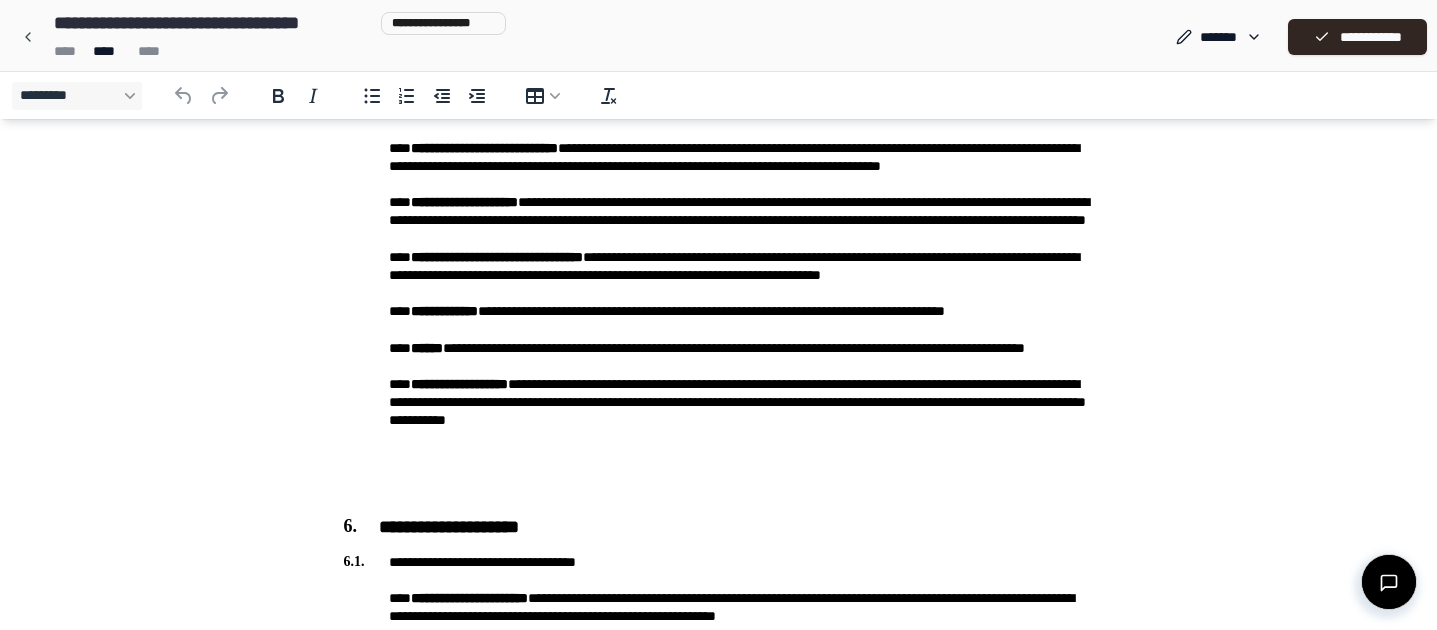 scroll, scrollTop: 1239, scrollLeft: 0, axis: vertical 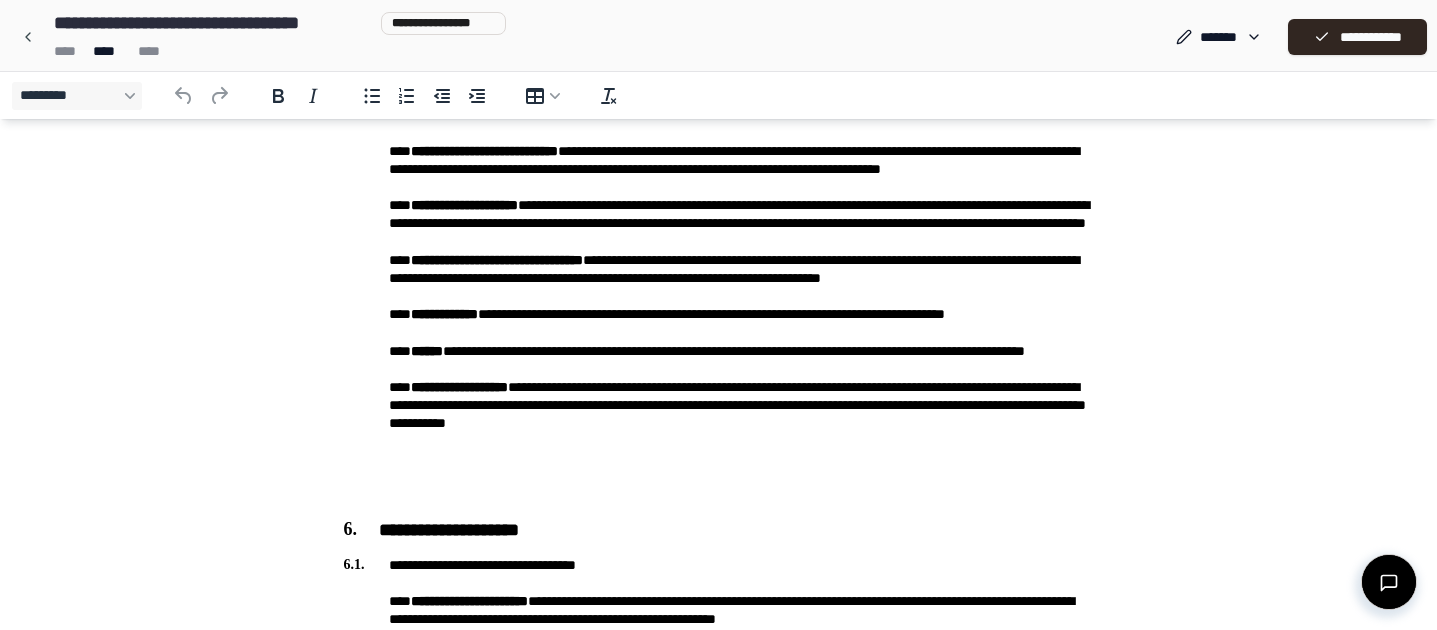 click on "**********" at bounding box center (719, 233) 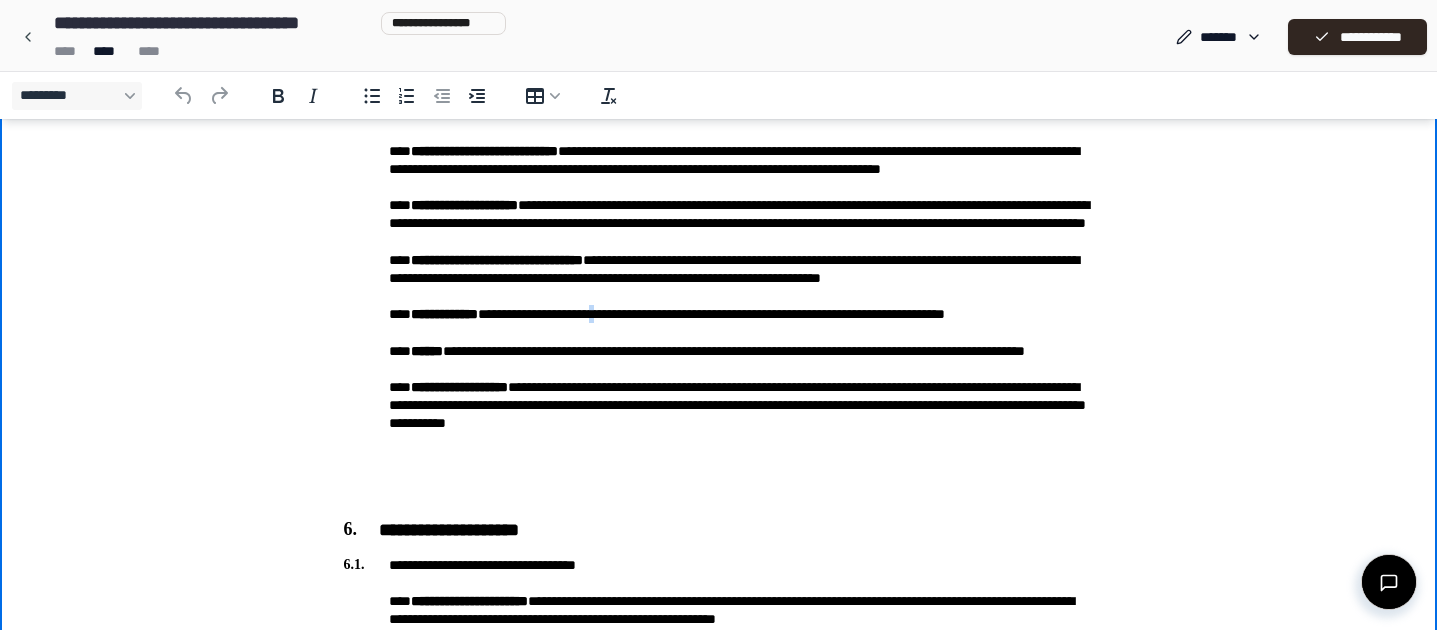 click on "**********" at bounding box center [719, 233] 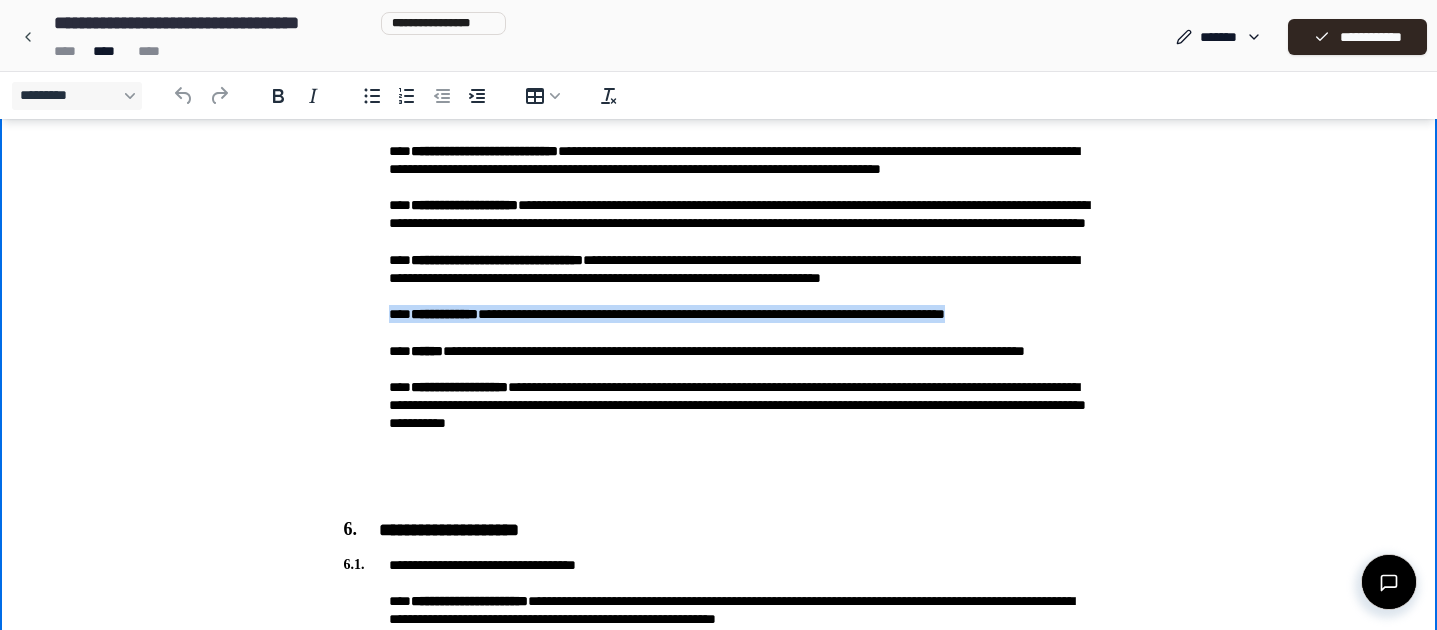 click on "**********" at bounding box center [719, 233] 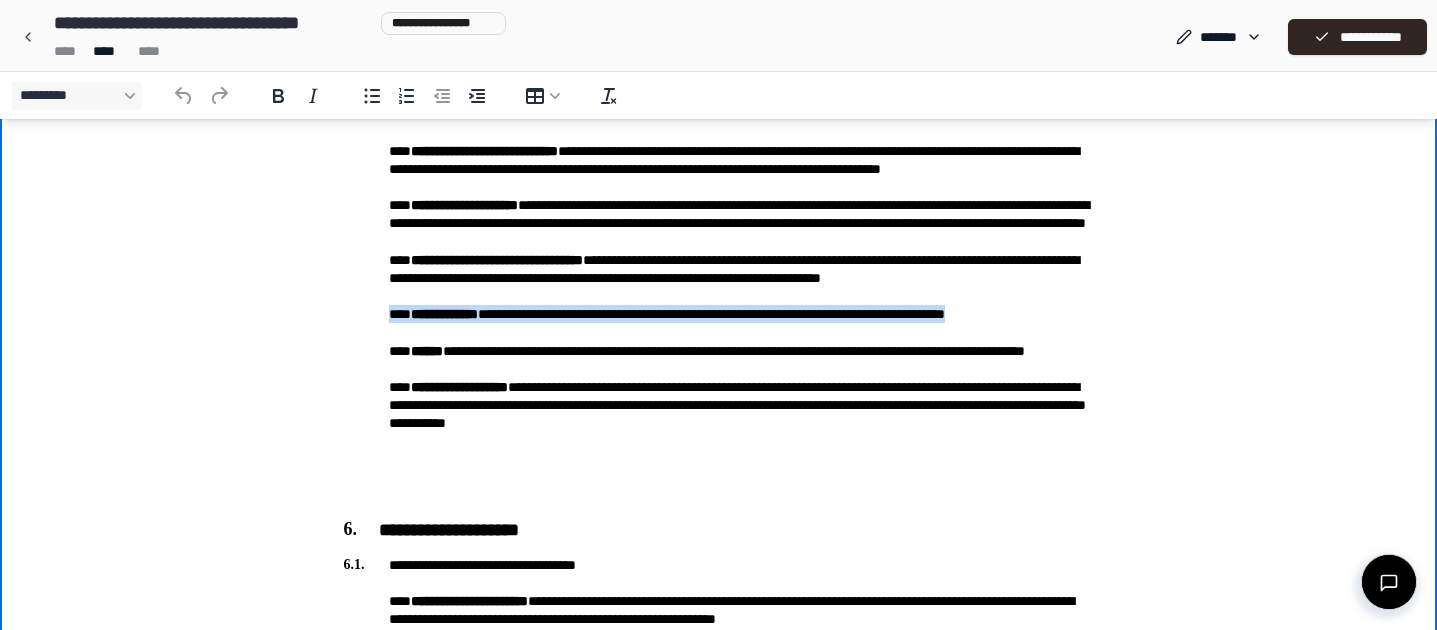 type 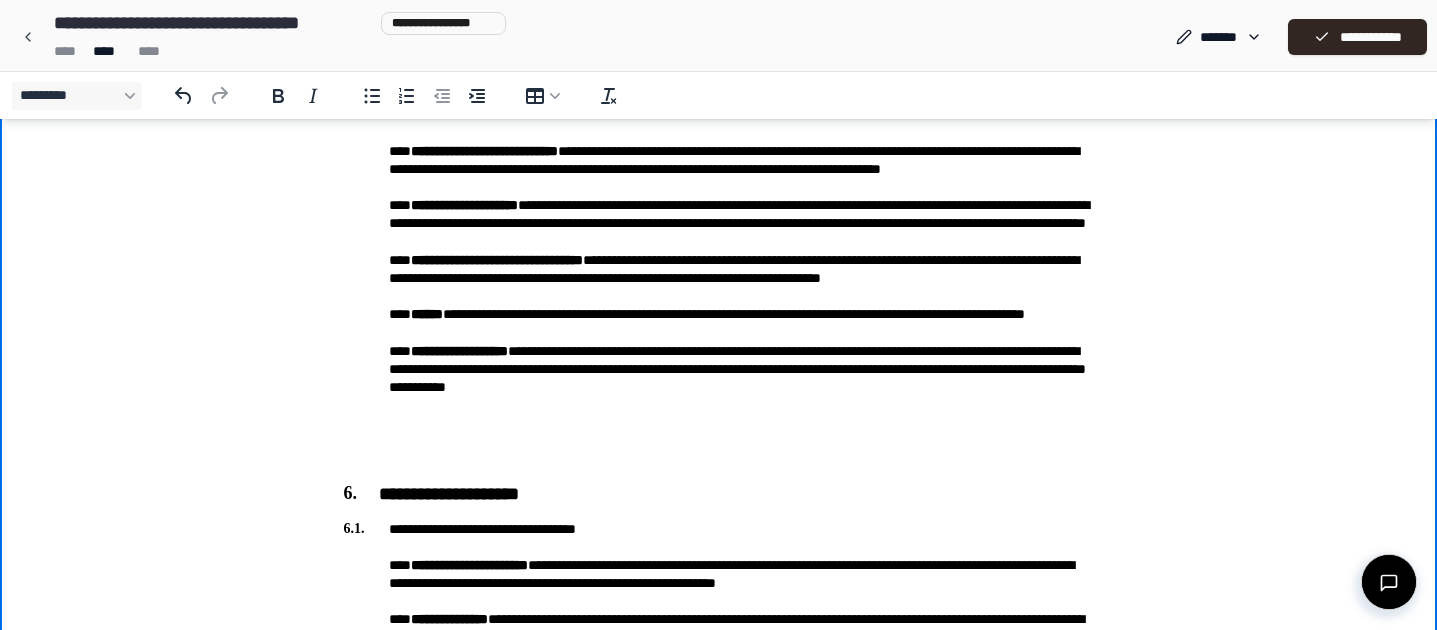 click on "**********" at bounding box center [719, 214] 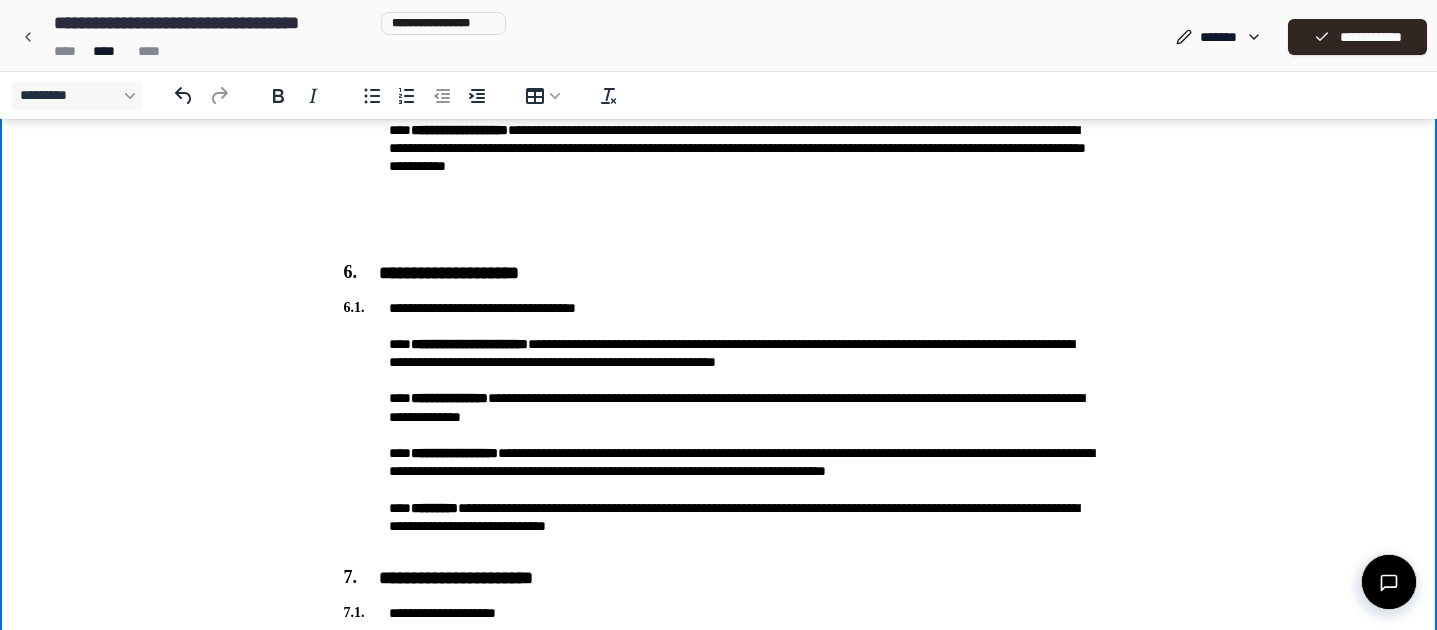 scroll, scrollTop: 1464, scrollLeft: 0, axis: vertical 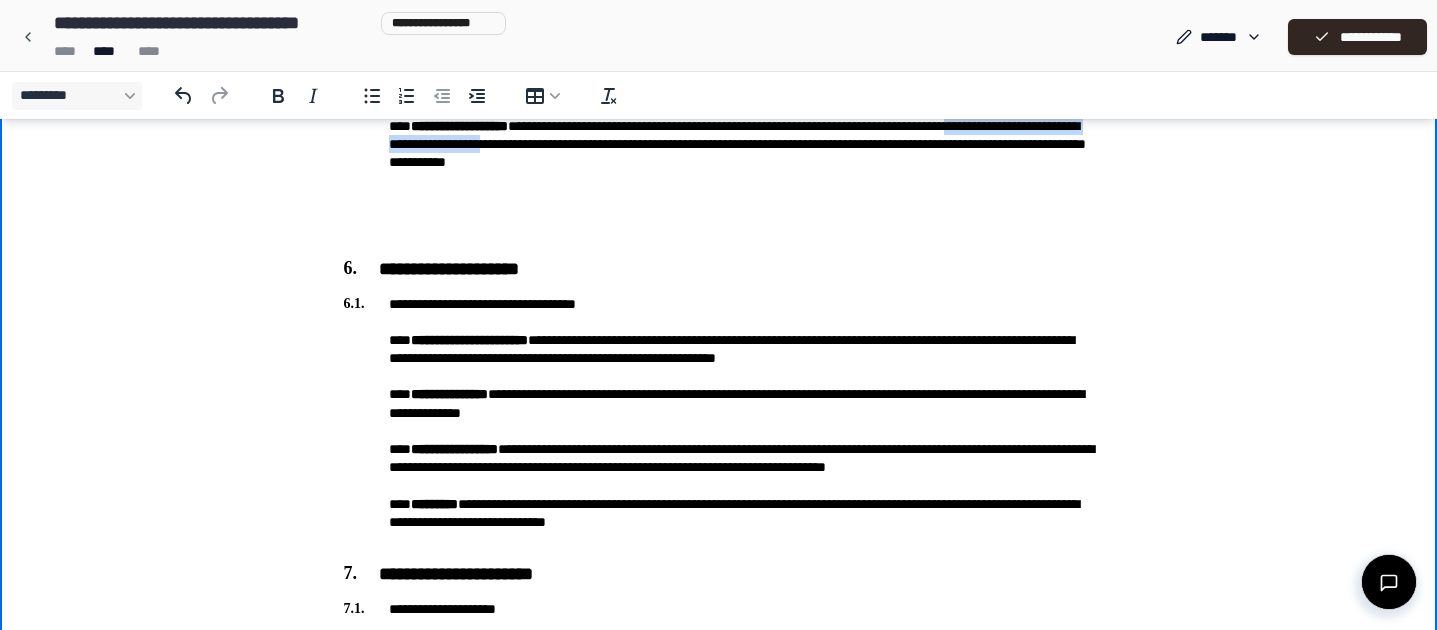 drag, startPoint x: 387, startPoint y: 215, endPoint x: 677, endPoint y: 217, distance: 290.0069 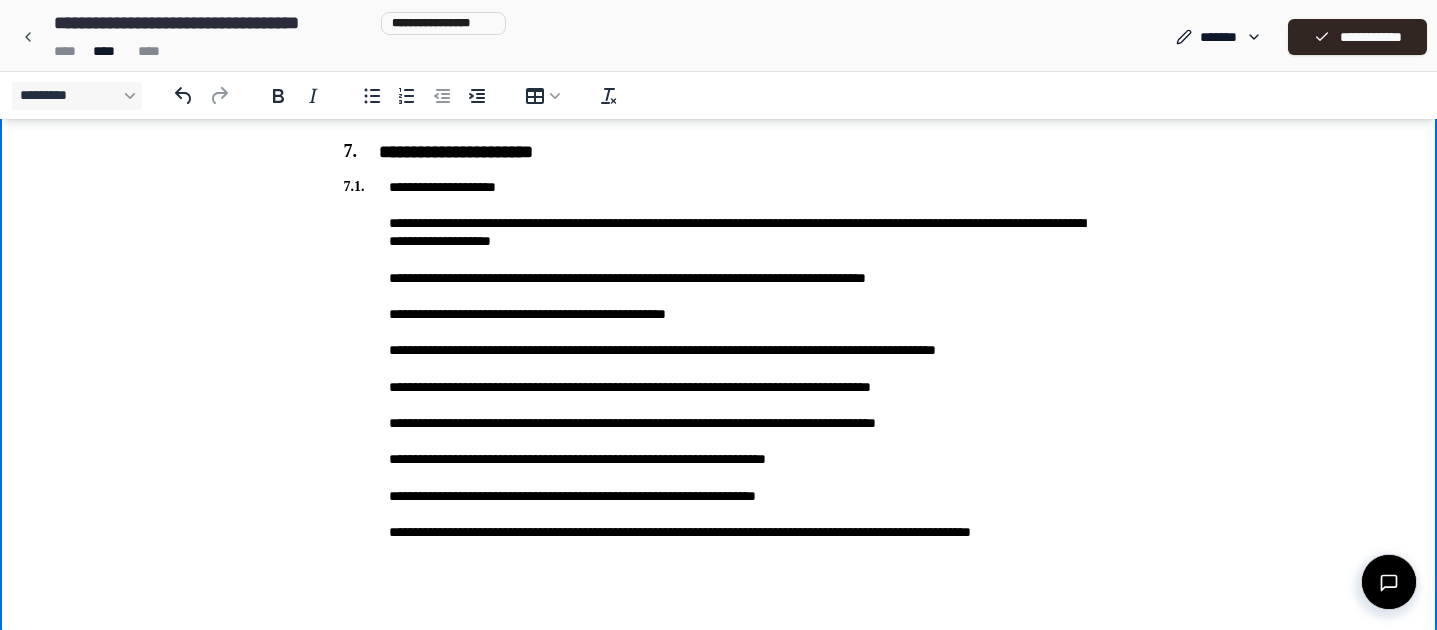 scroll, scrollTop: 1897, scrollLeft: 0, axis: vertical 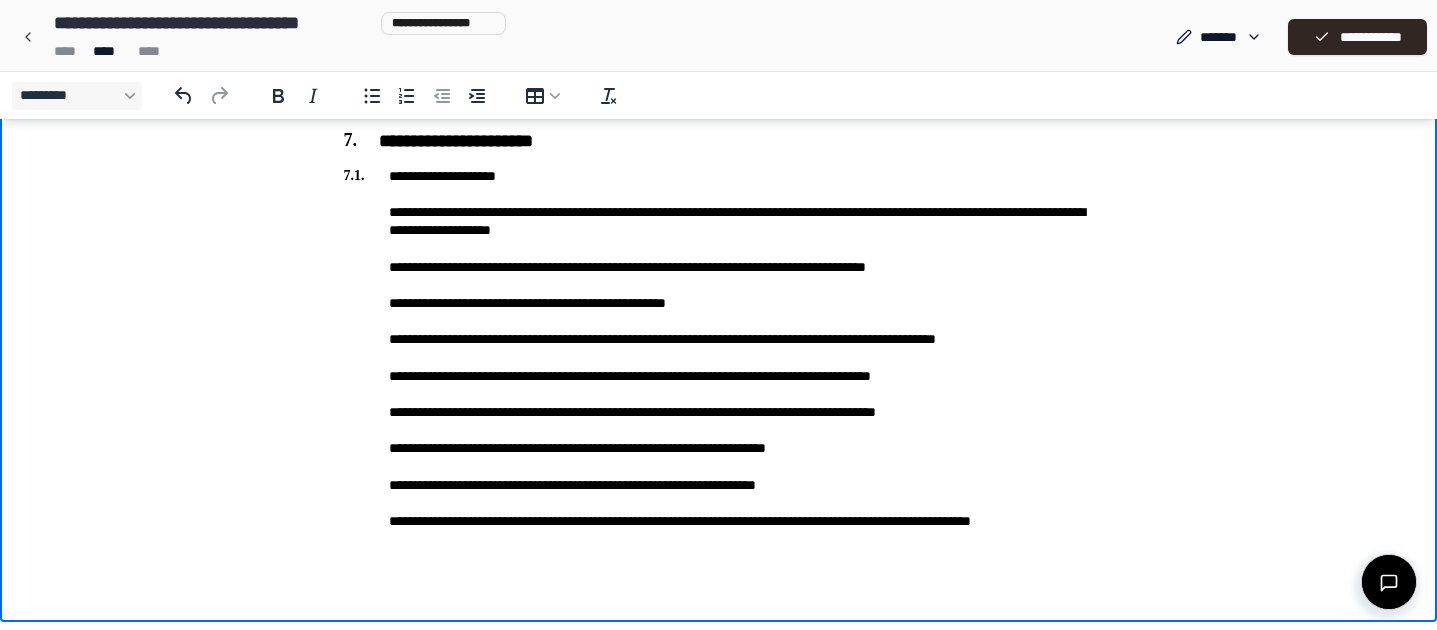 click on "**********" at bounding box center [719, 358] 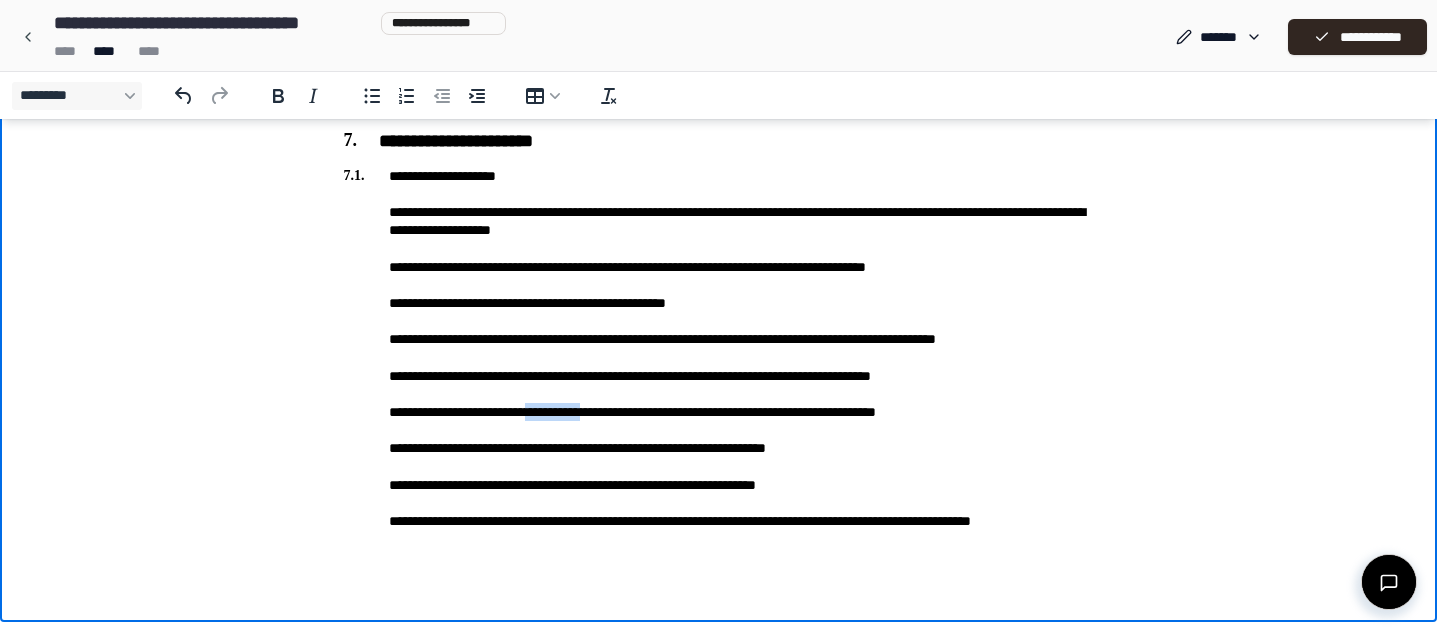 click on "**********" at bounding box center (719, 358) 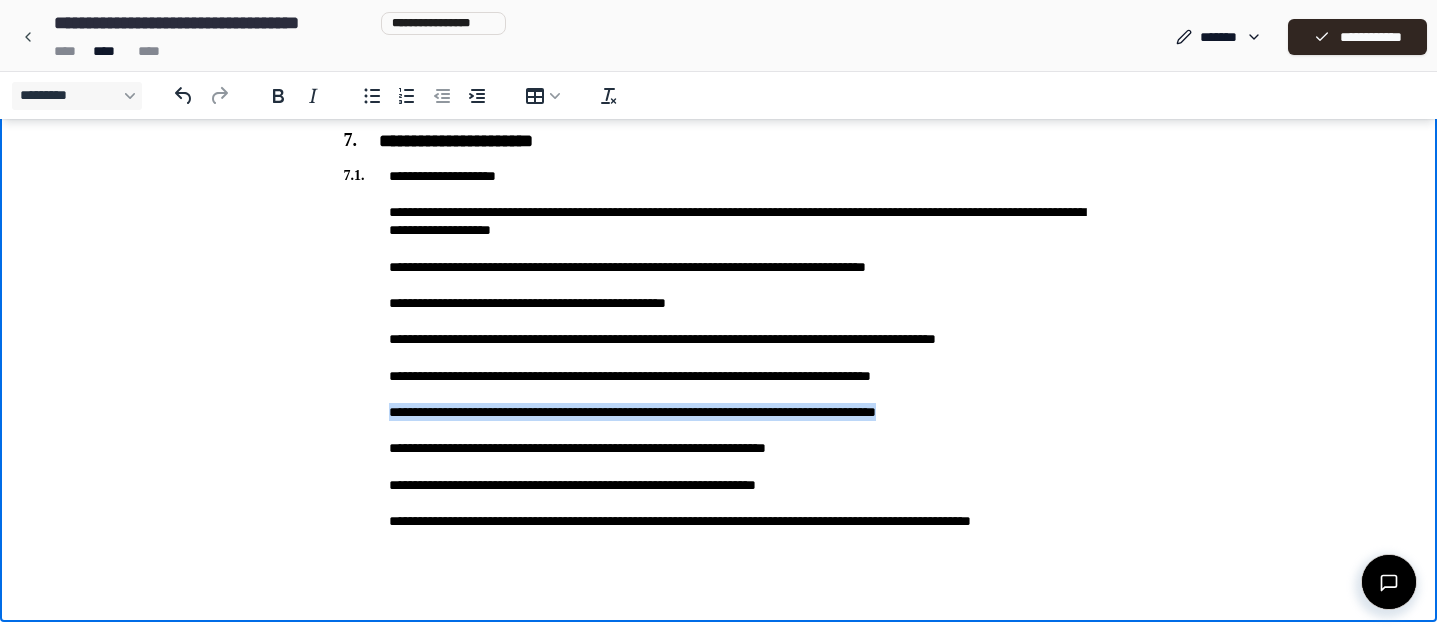 click on "**********" at bounding box center (719, 358) 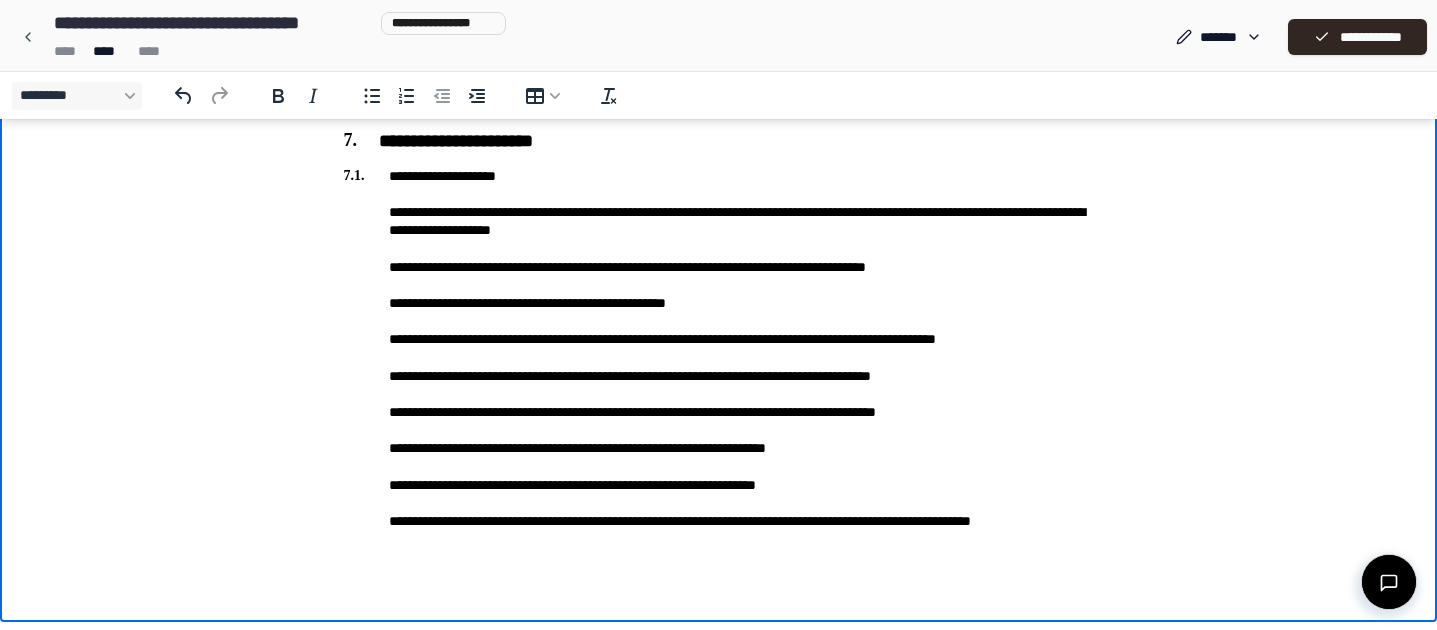 click on "**********" at bounding box center [719, 358] 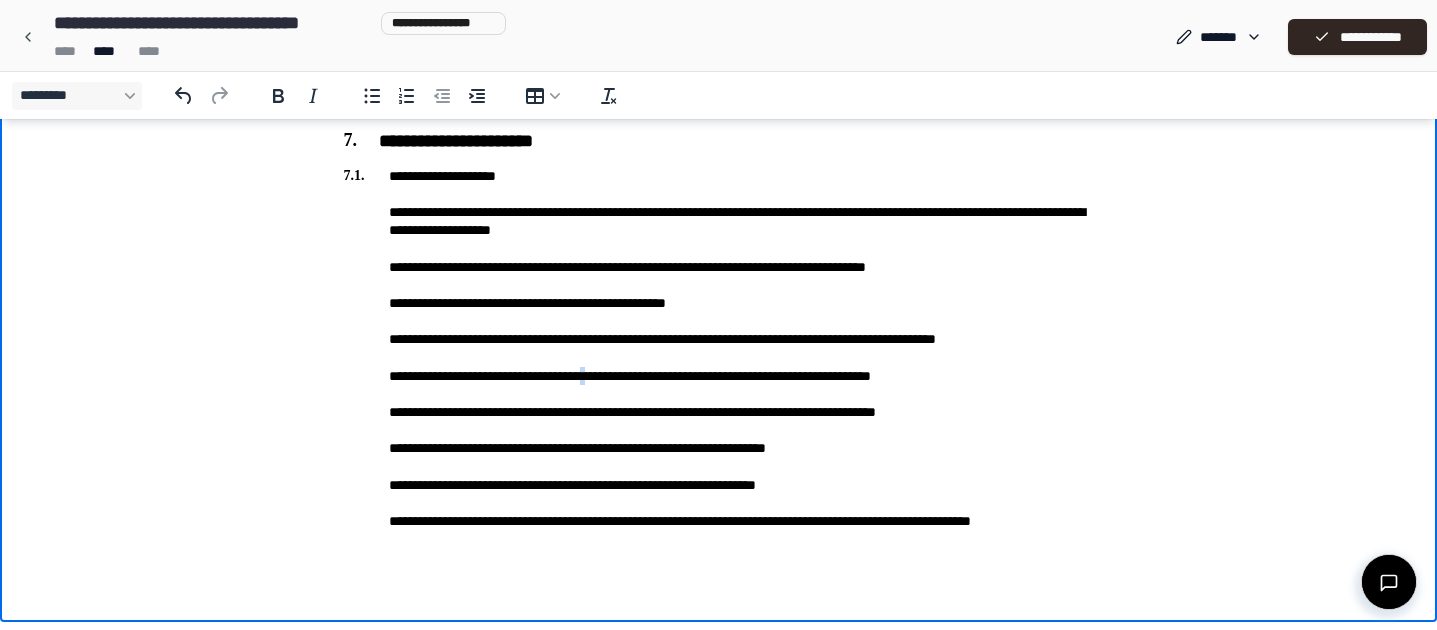 click on "**********" at bounding box center [719, 358] 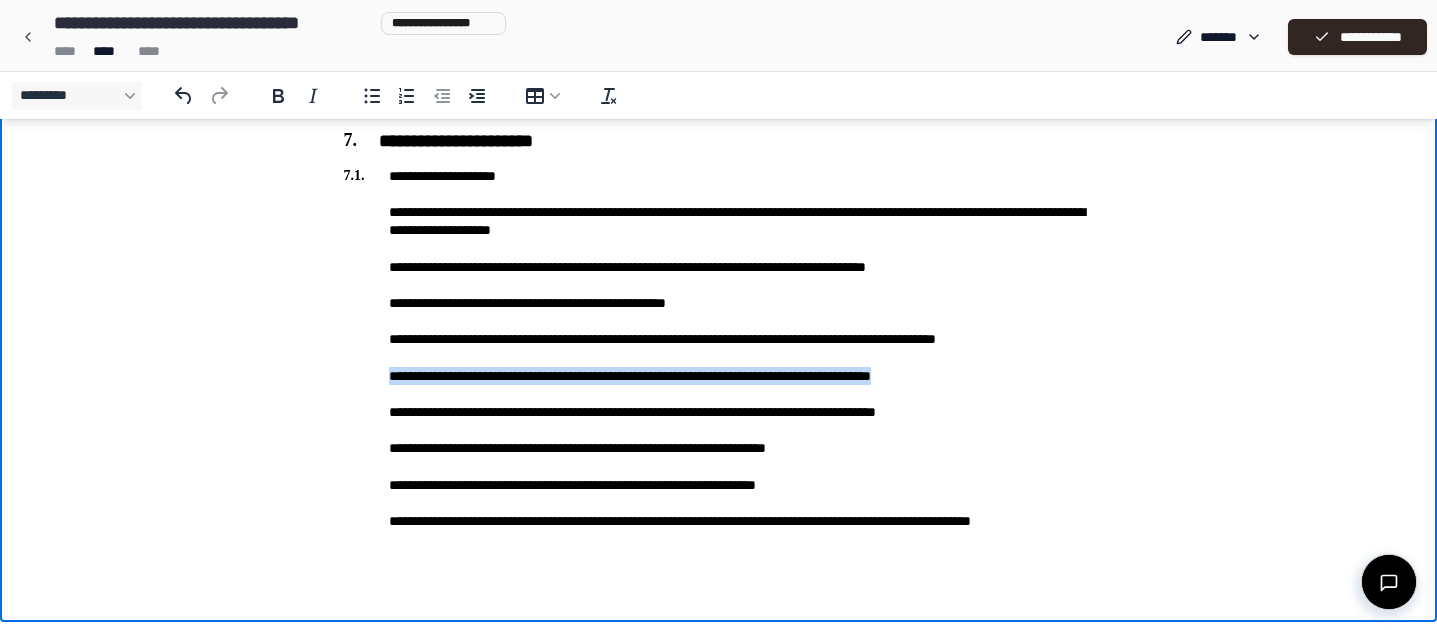 click on "**********" at bounding box center (719, 358) 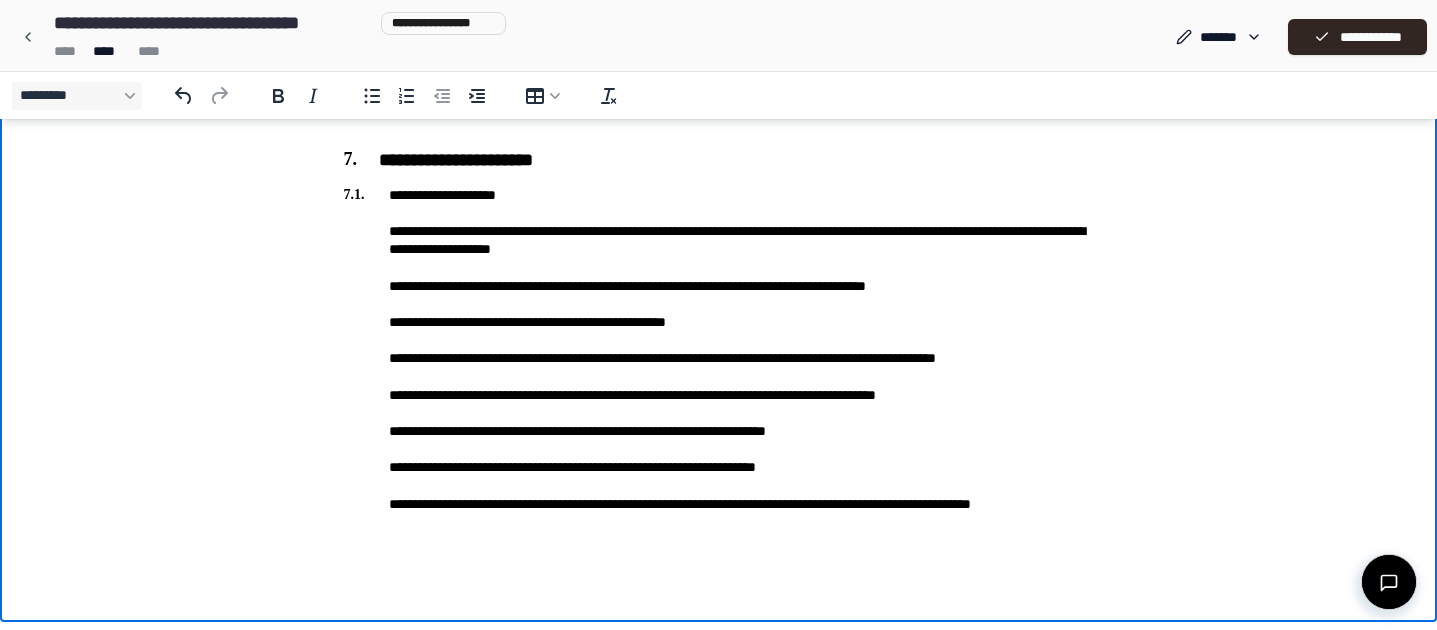 scroll, scrollTop: 1860, scrollLeft: 0, axis: vertical 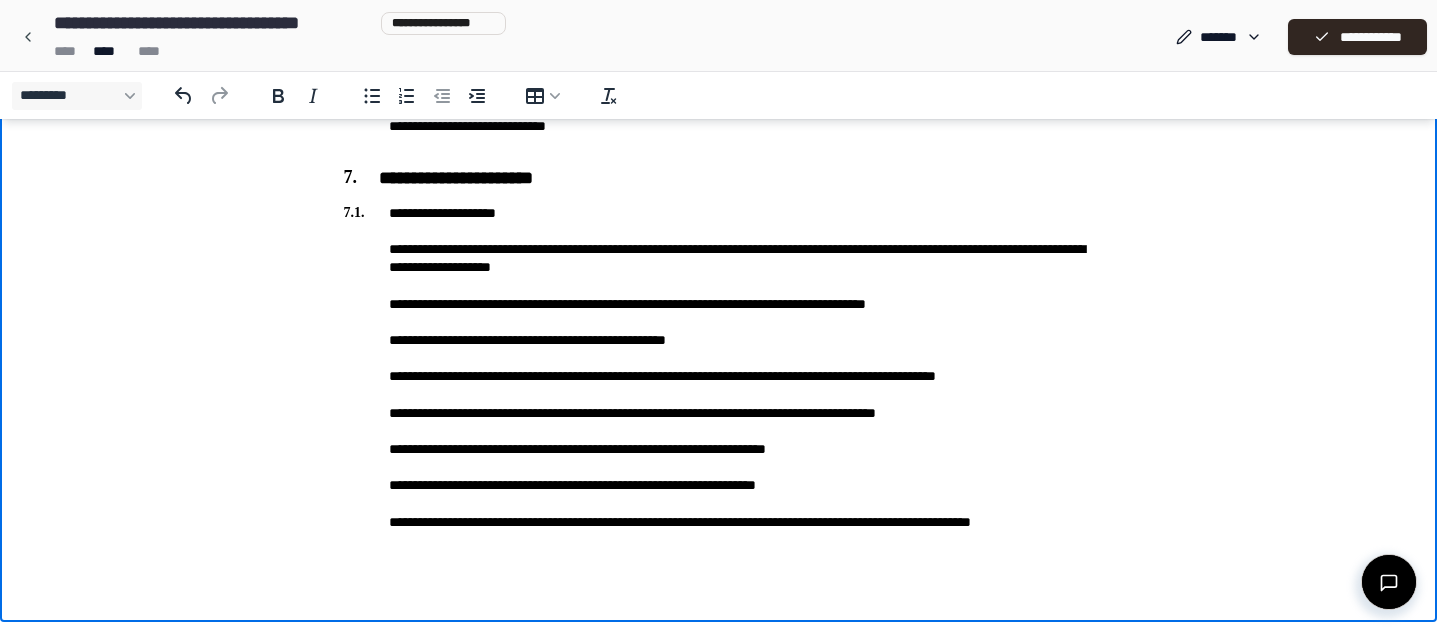 click on "**********" at bounding box center [719, 377] 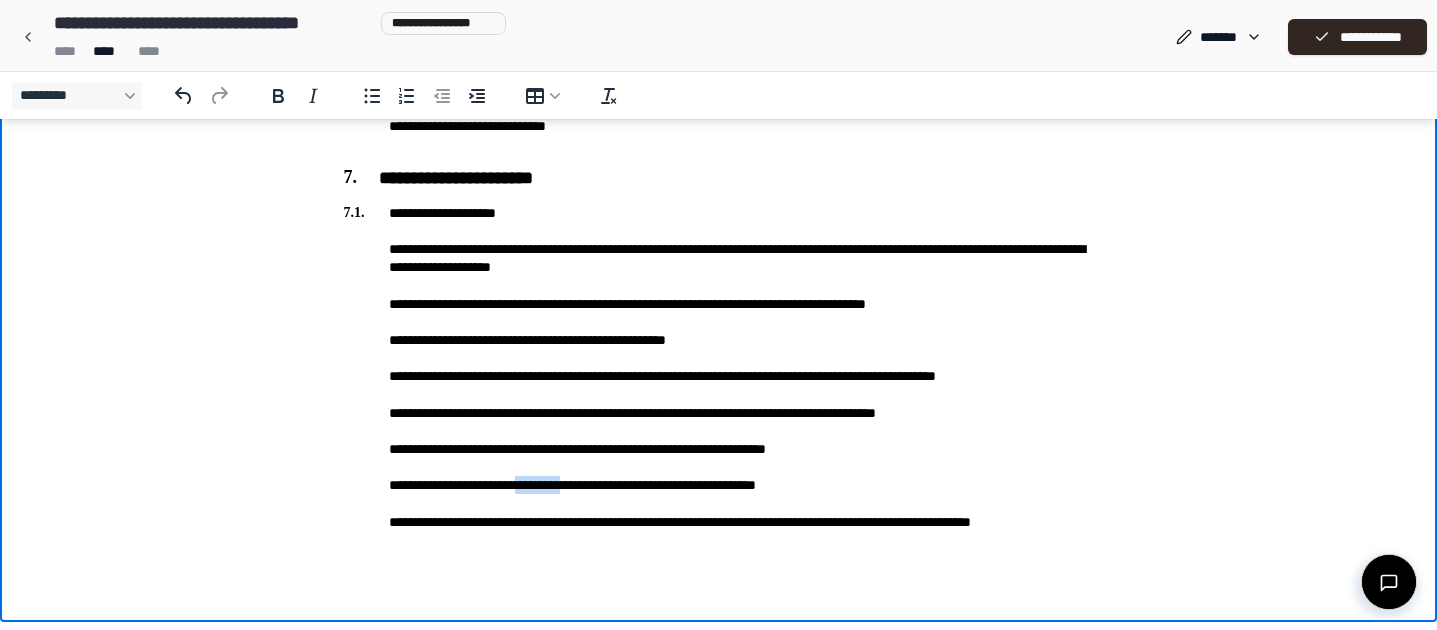 click on "**********" at bounding box center (719, 377) 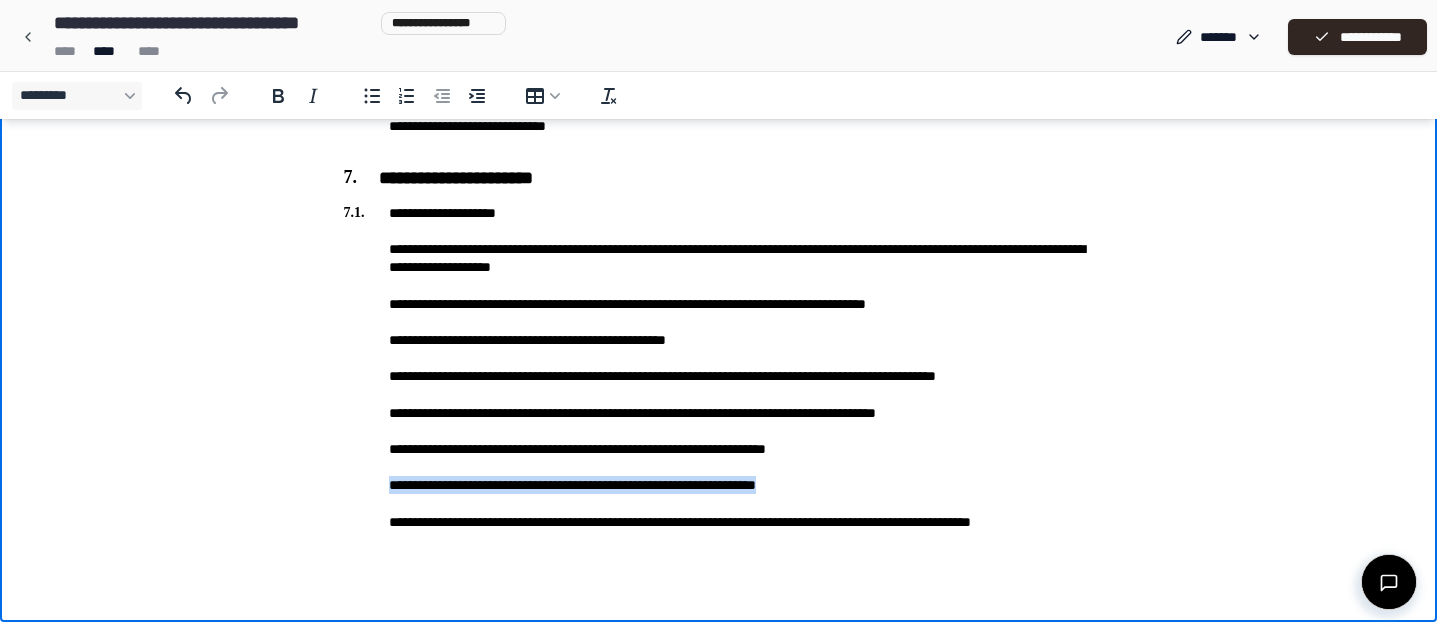 click on "**********" at bounding box center (719, 377) 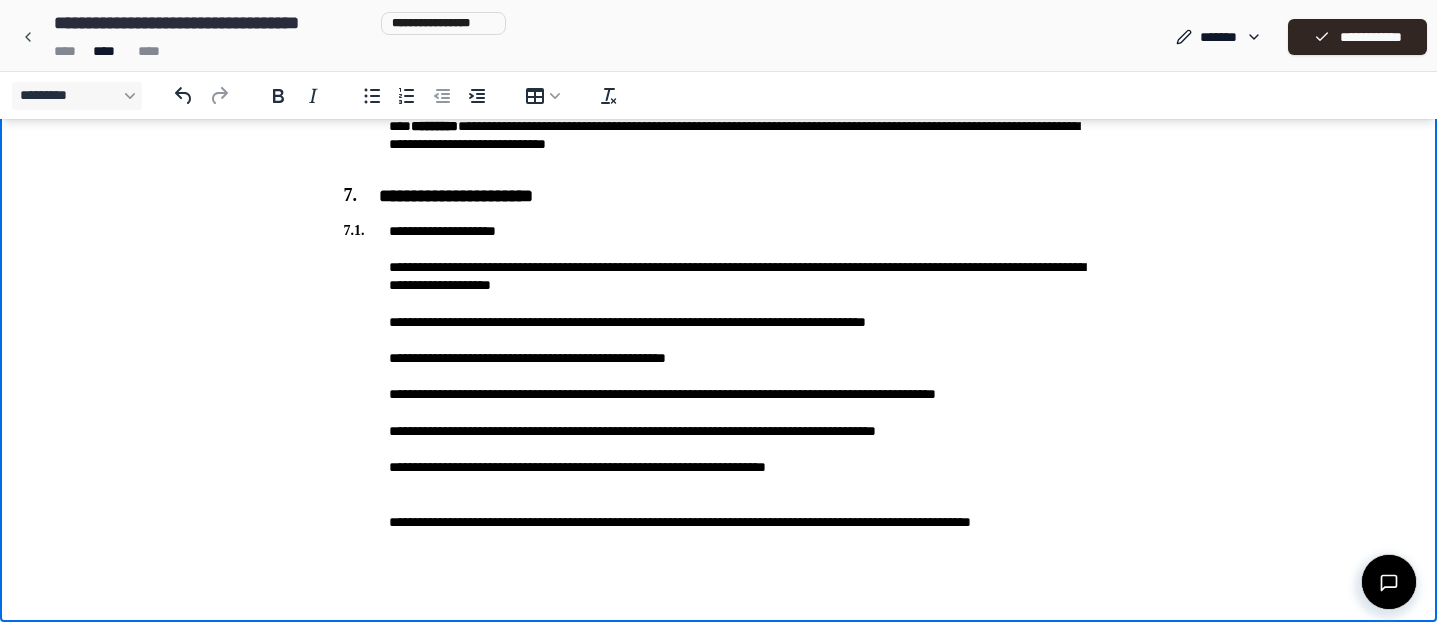 scroll, scrollTop: 1824, scrollLeft: 0, axis: vertical 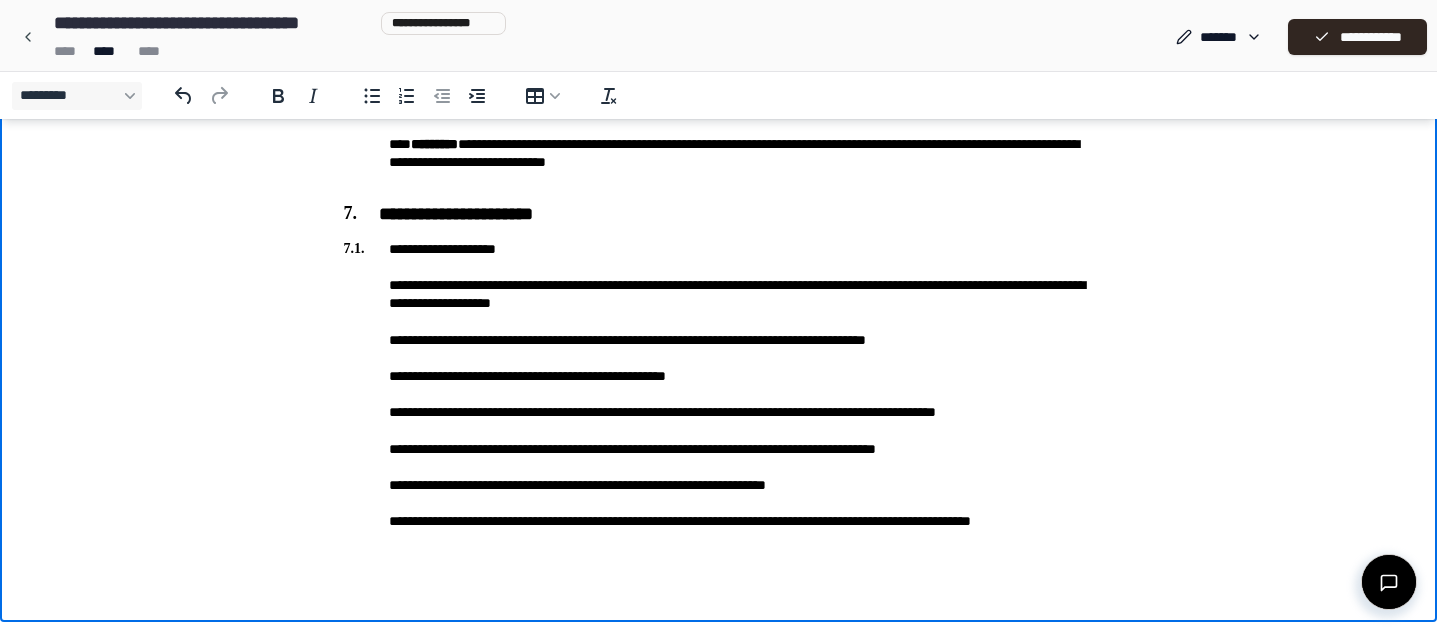 click on "**********" at bounding box center [719, 394] 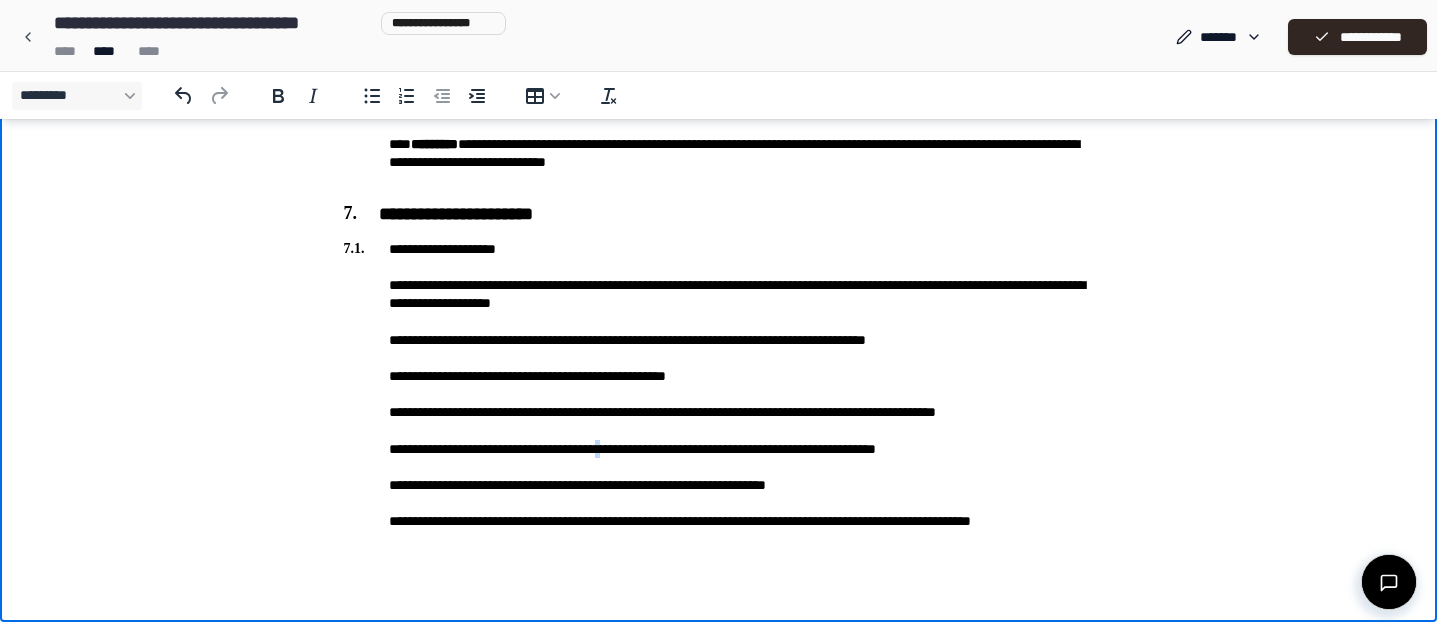click on "**********" at bounding box center (719, 394) 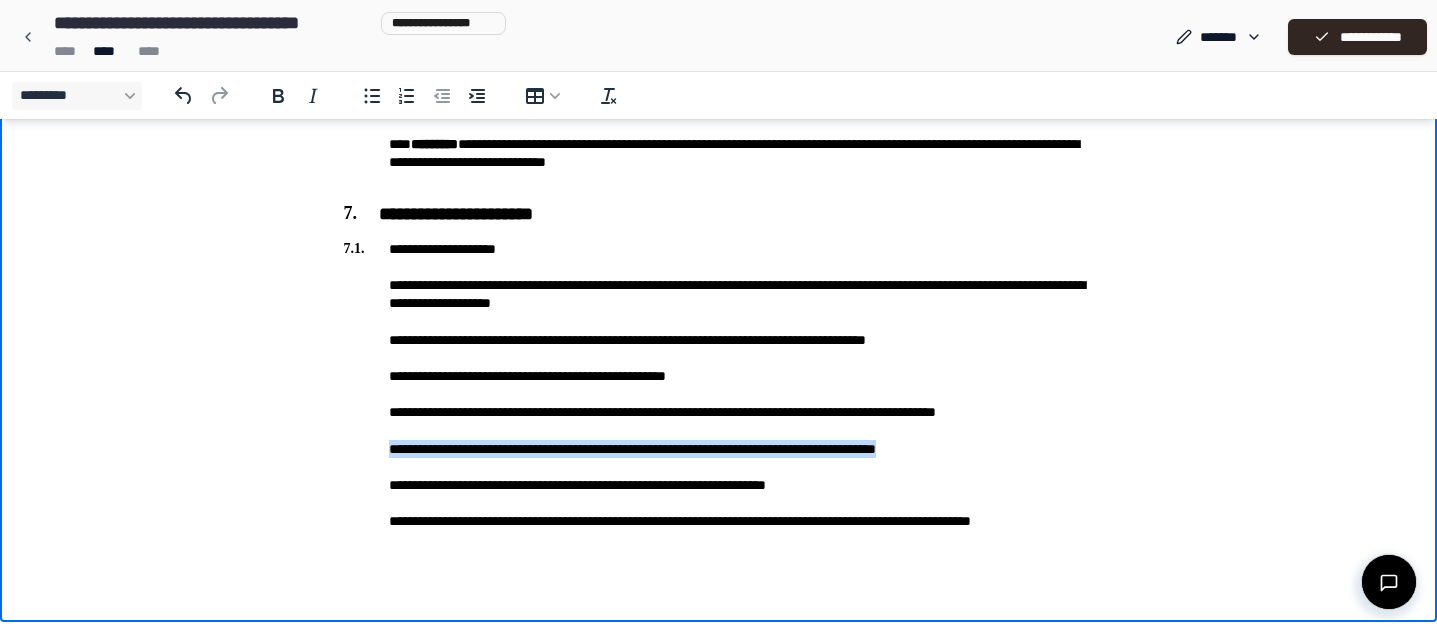 click on "**********" at bounding box center [719, 394] 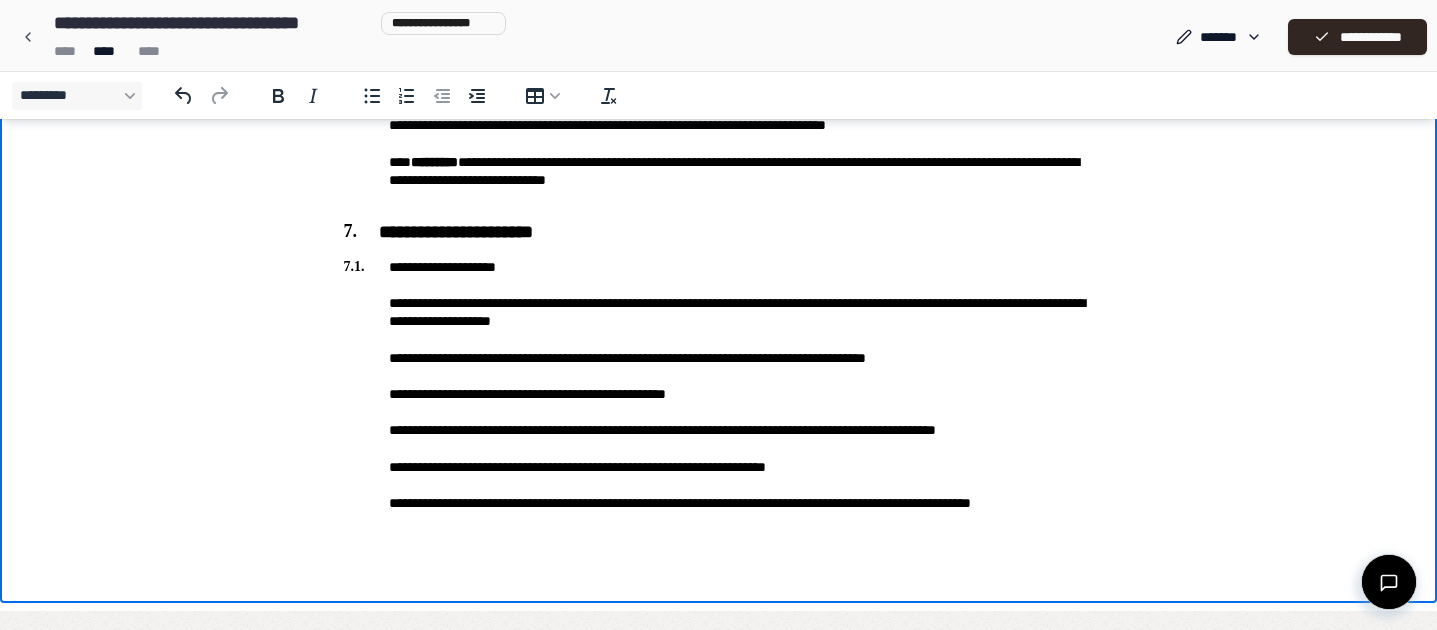 scroll, scrollTop: 1787, scrollLeft: 0, axis: vertical 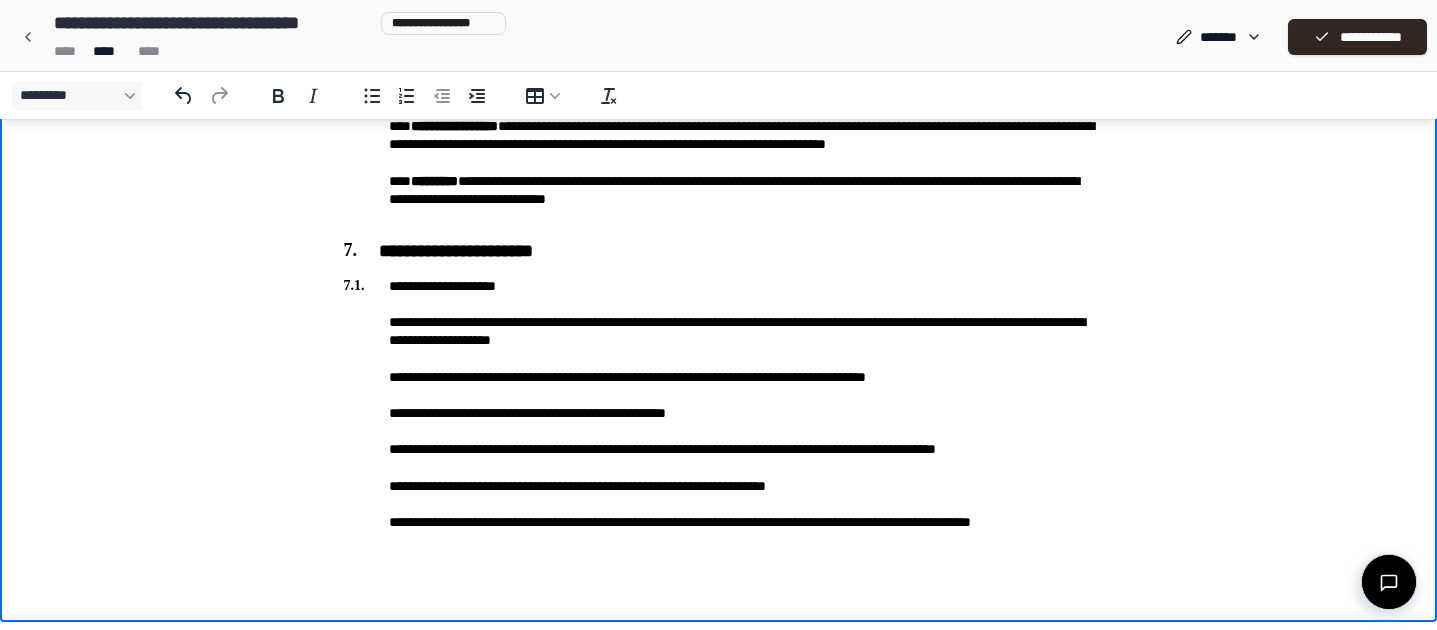click on "**********" at bounding box center (719, 413) 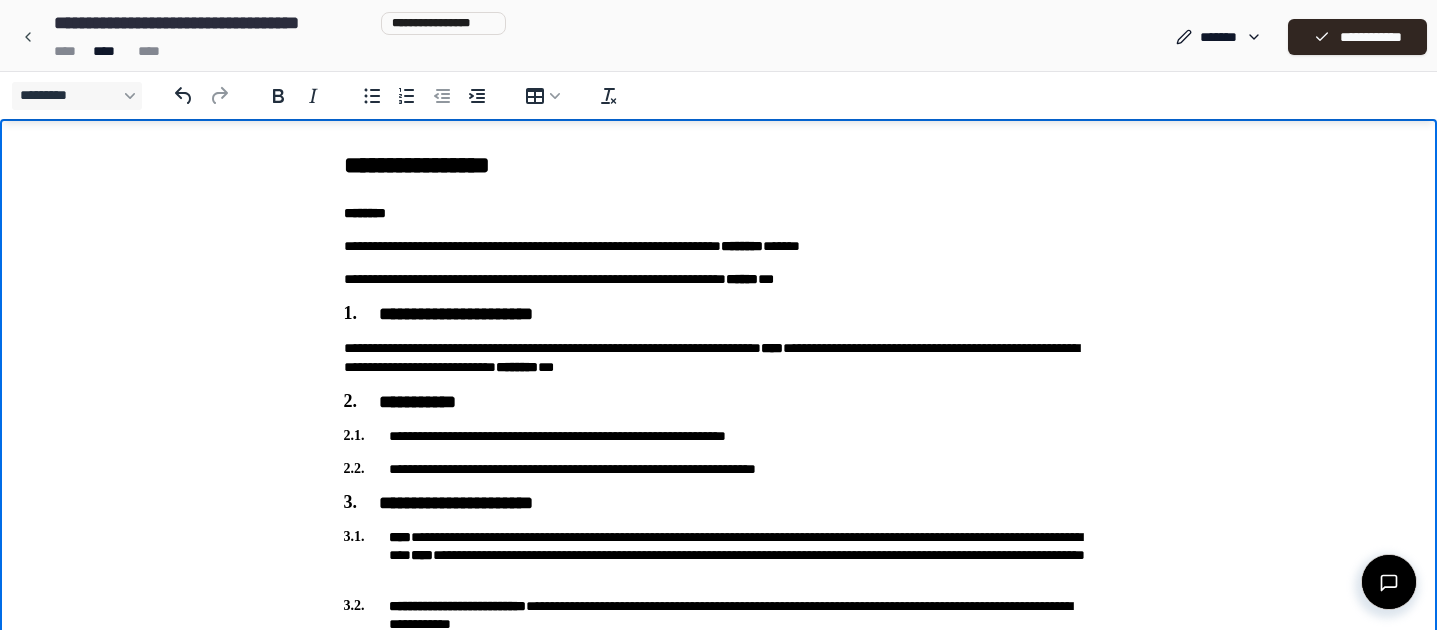 scroll, scrollTop: 4, scrollLeft: 0, axis: vertical 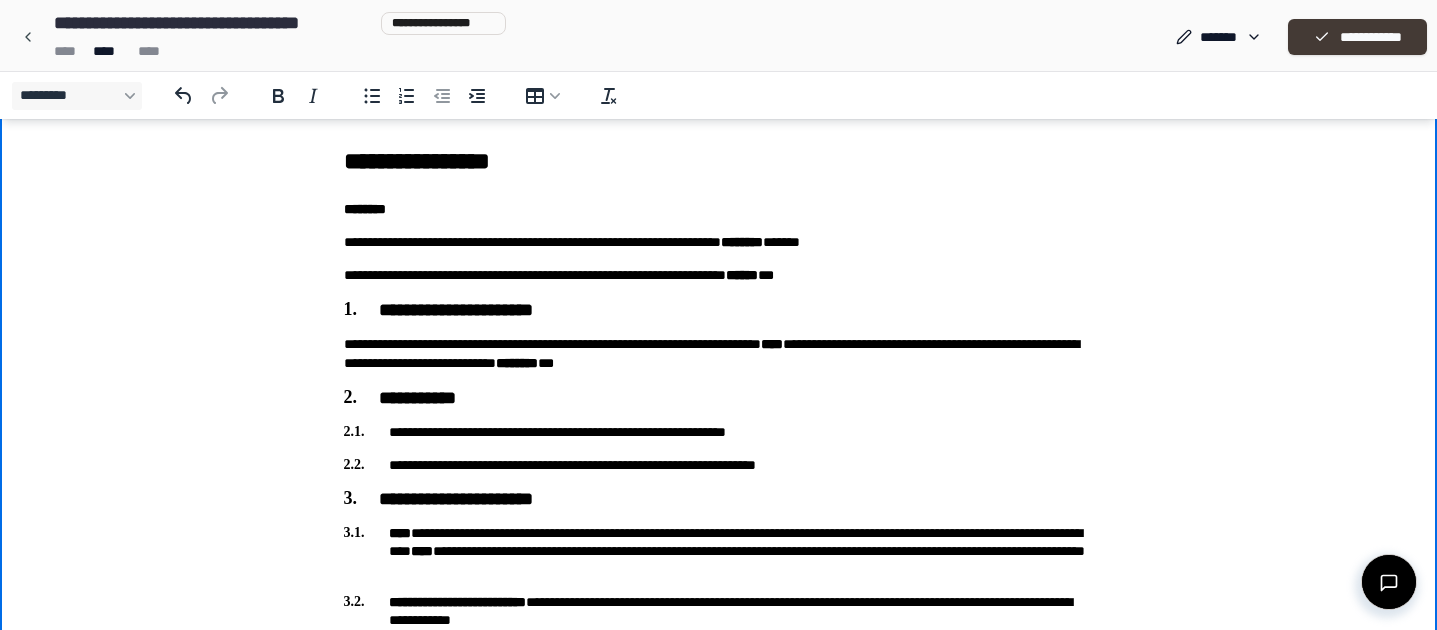 click on "**********" at bounding box center (1357, 37) 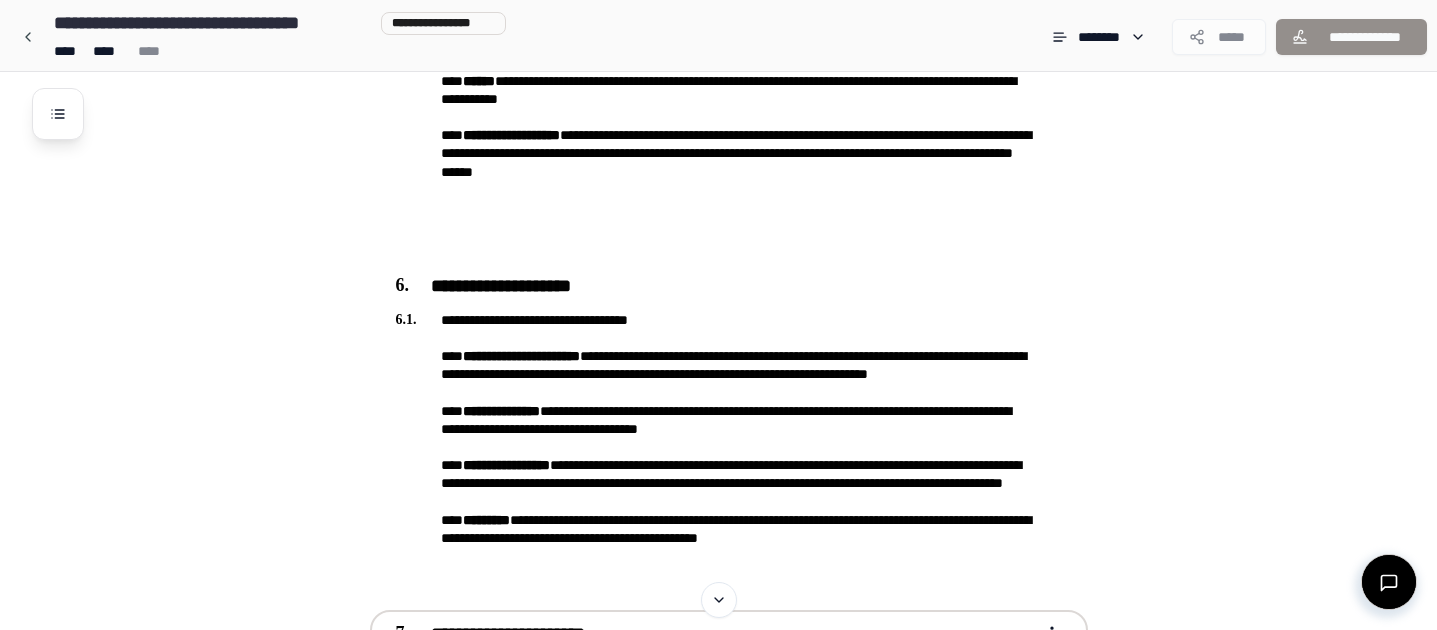 scroll, scrollTop: 2246, scrollLeft: 0, axis: vertical 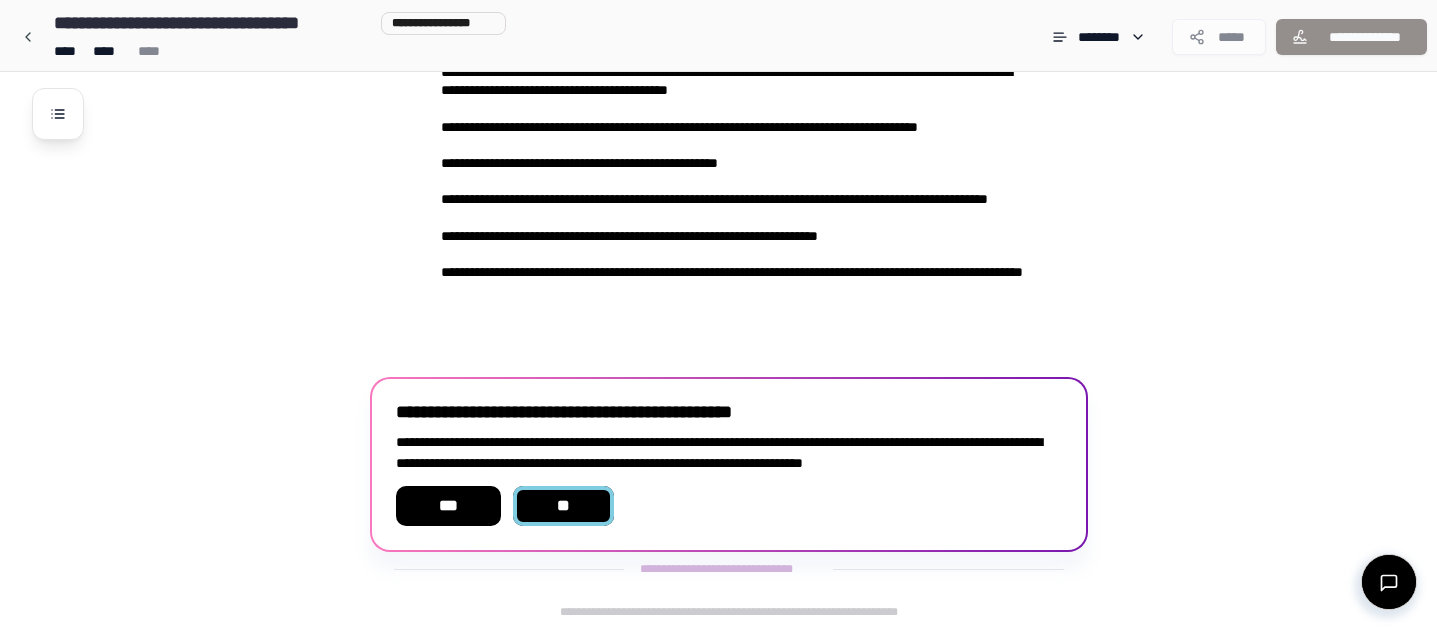 click on "**" at bounding box center (564, 506) 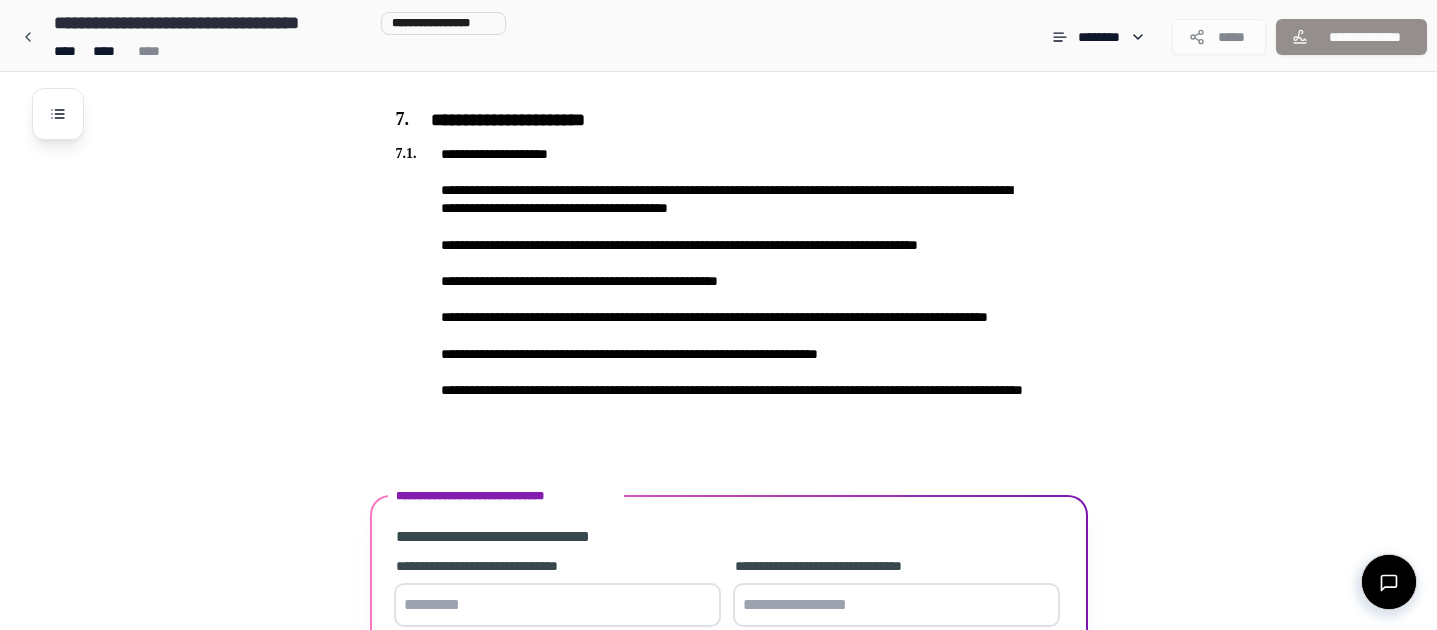 scroll, scrollTop: 2291, scrollLeft: 0, axis: vertical 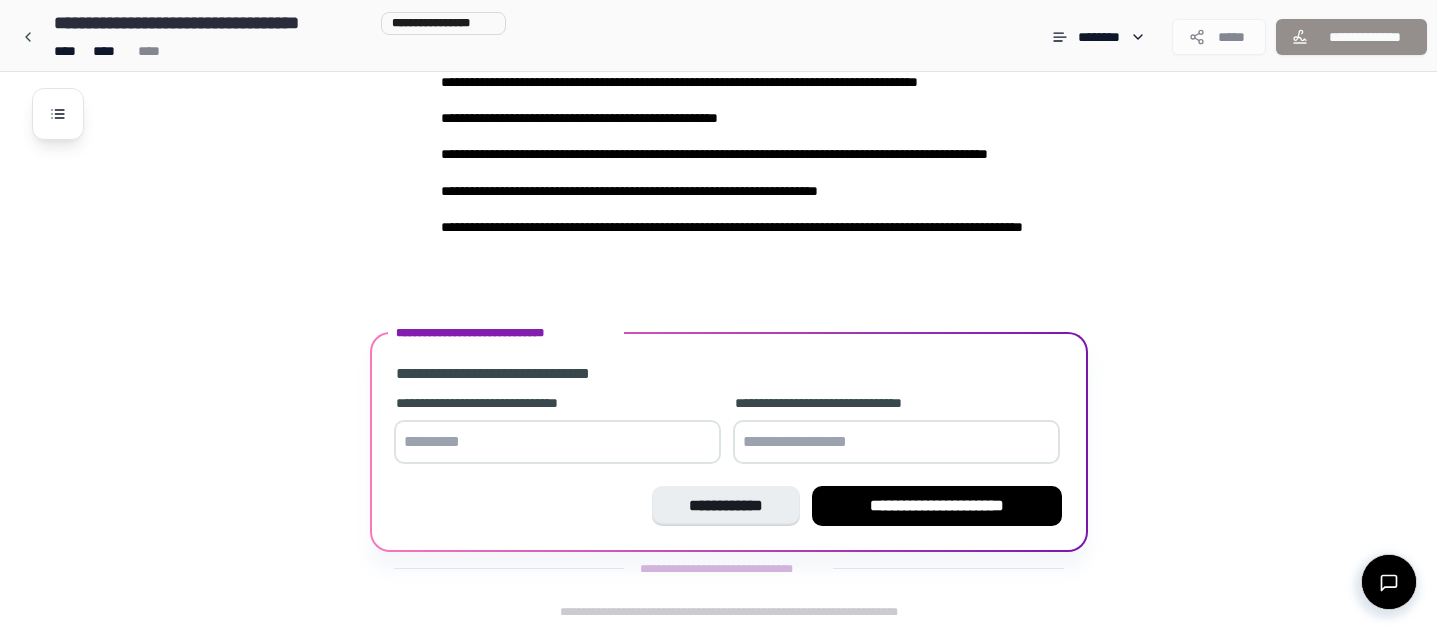 click at bounding box center [557, 442] 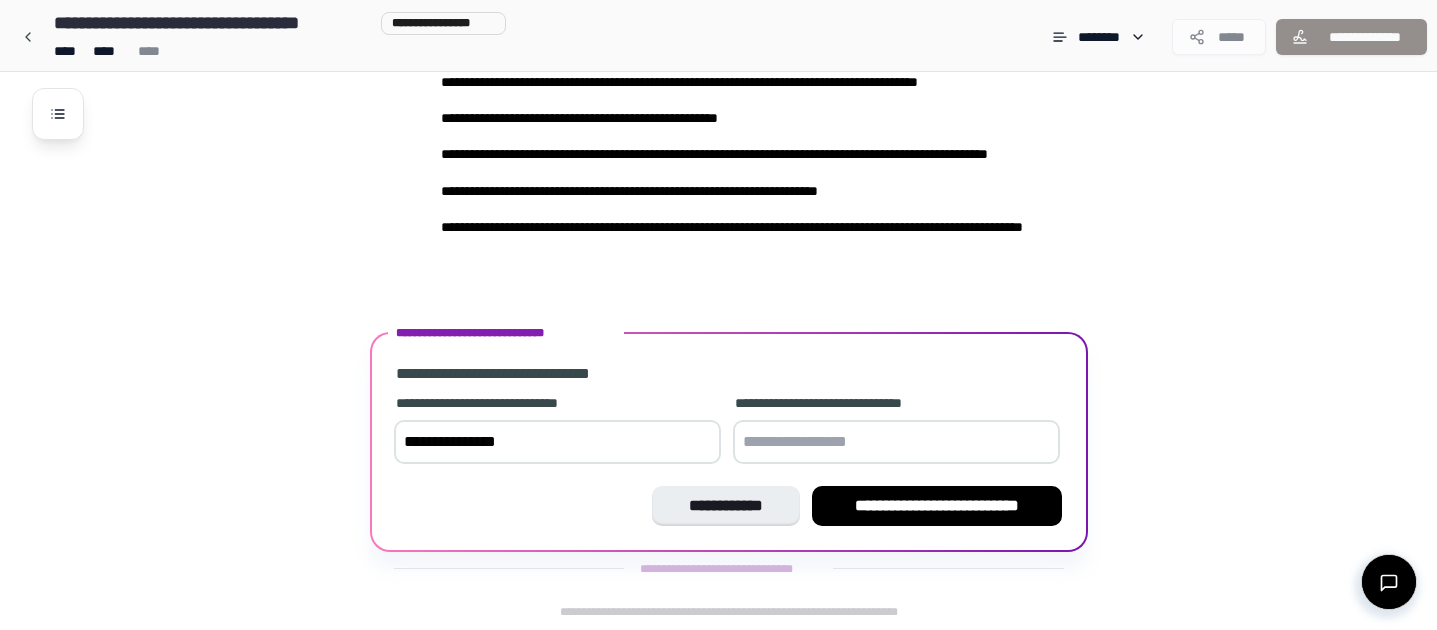 type on "**********" 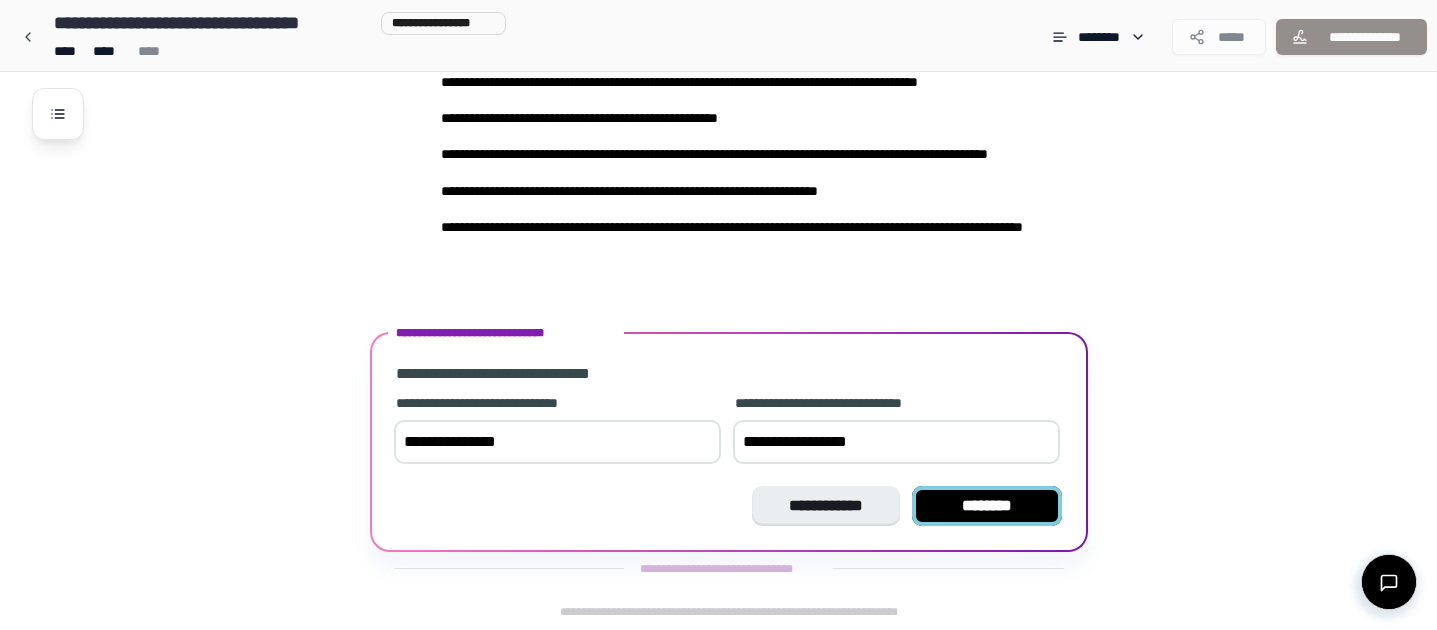type on "**********" 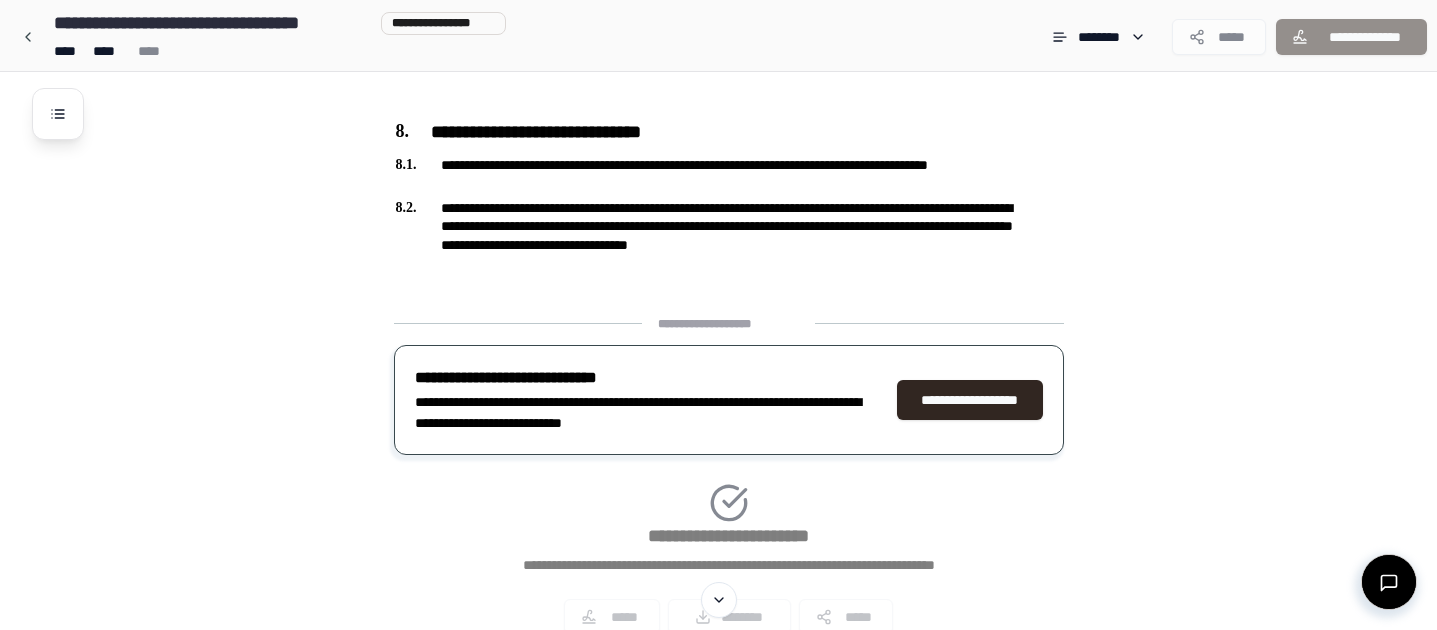 scroll, scrollTop: 2466, scrollLeft: 0, axis: vertical 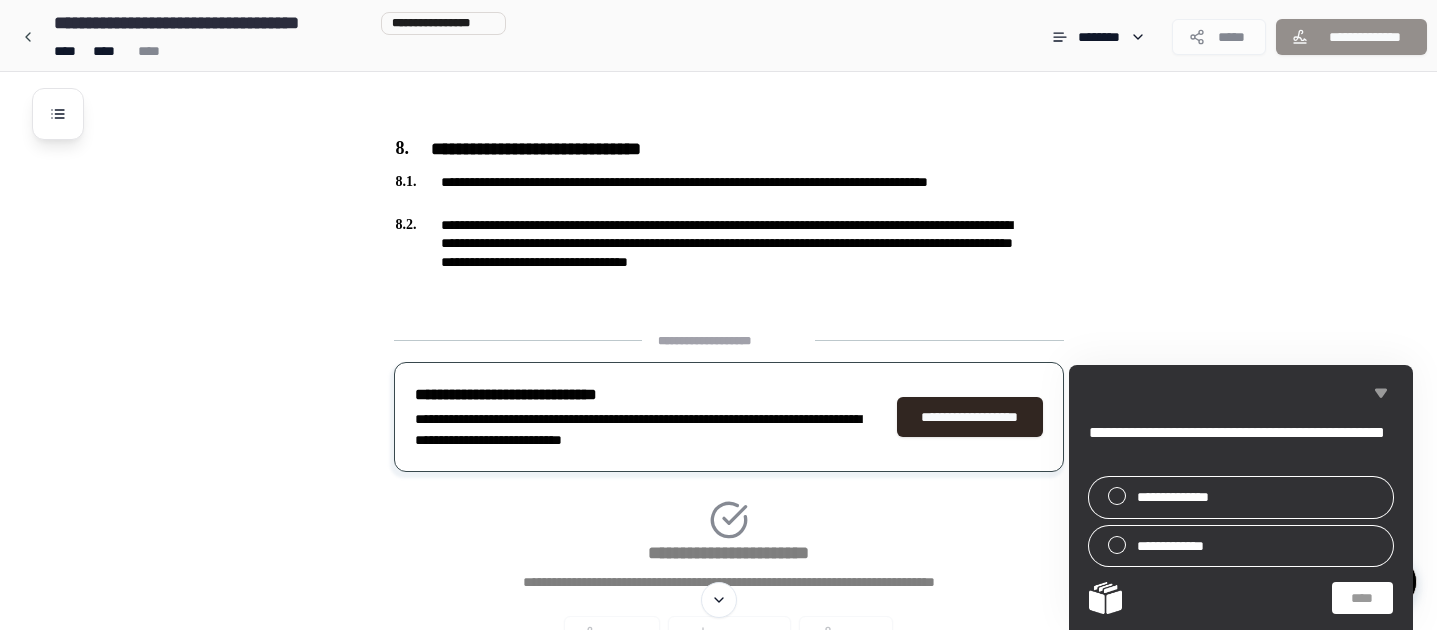 click 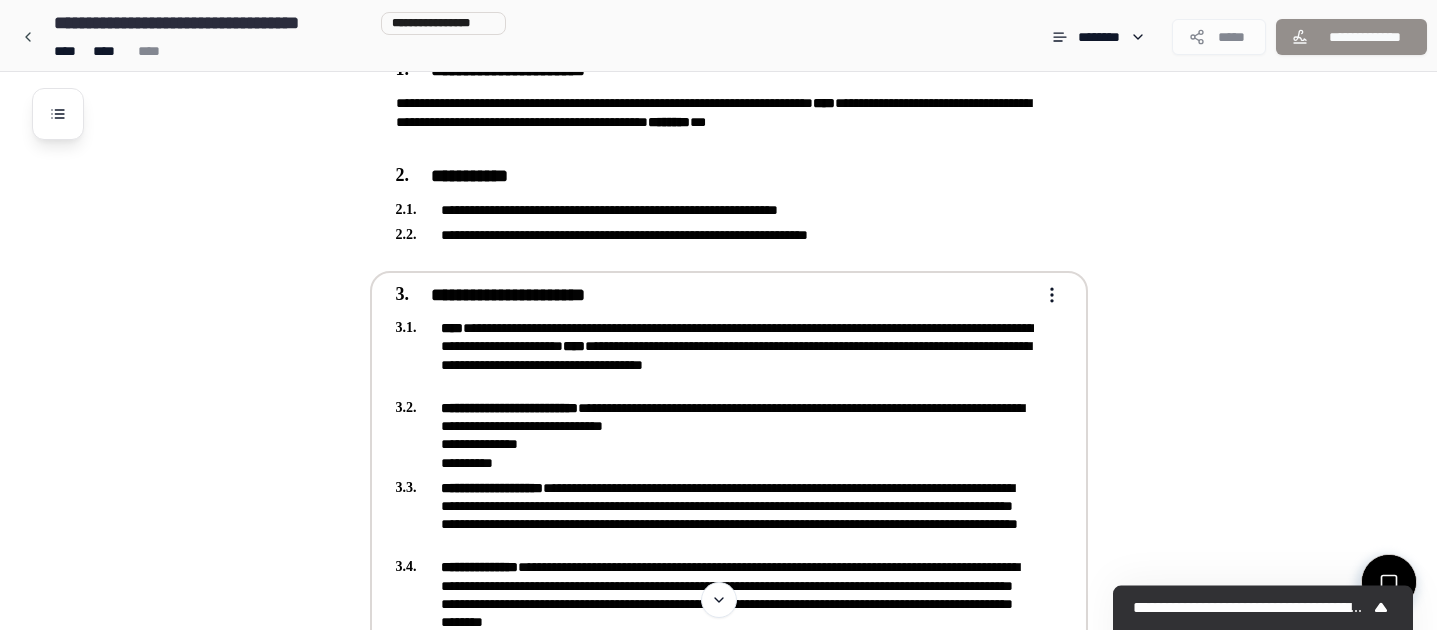 scroll, scrollTop: 210, scrollLeft: 0, axis: vertical 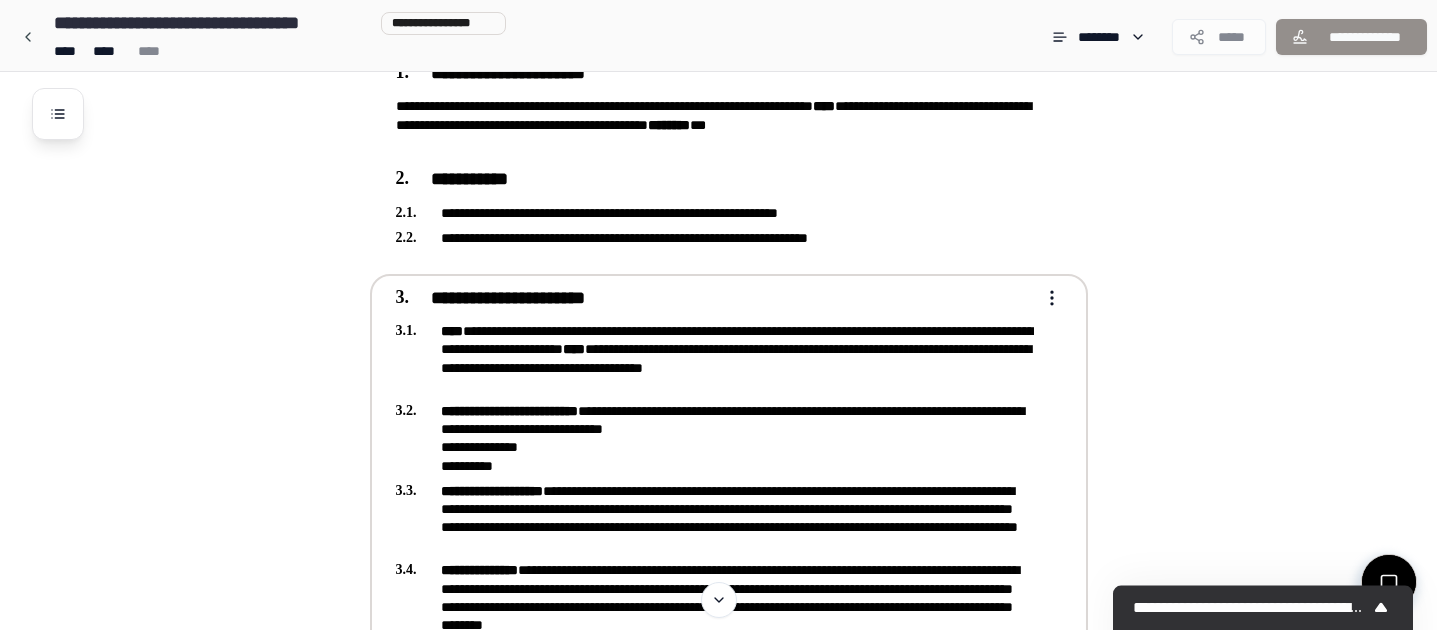 click on "**********" at bounding box center [718, 1391] 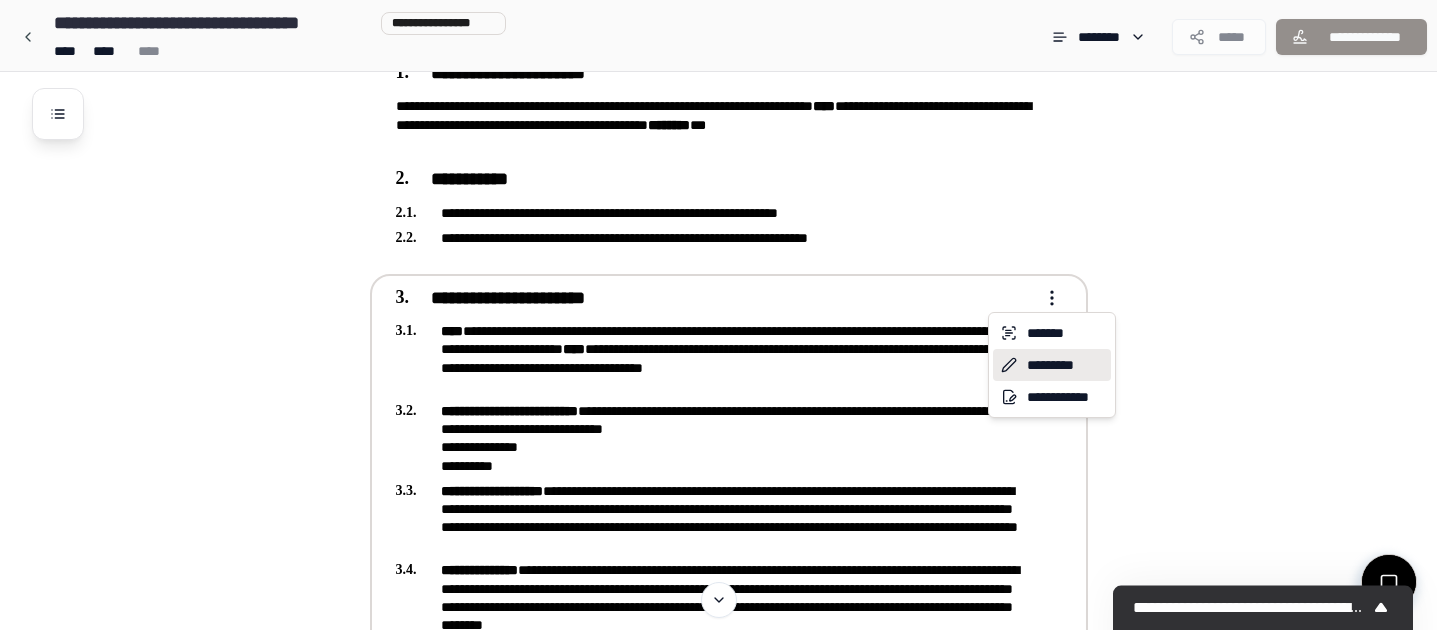 click on "*********" at bounding box center [1052, 365] 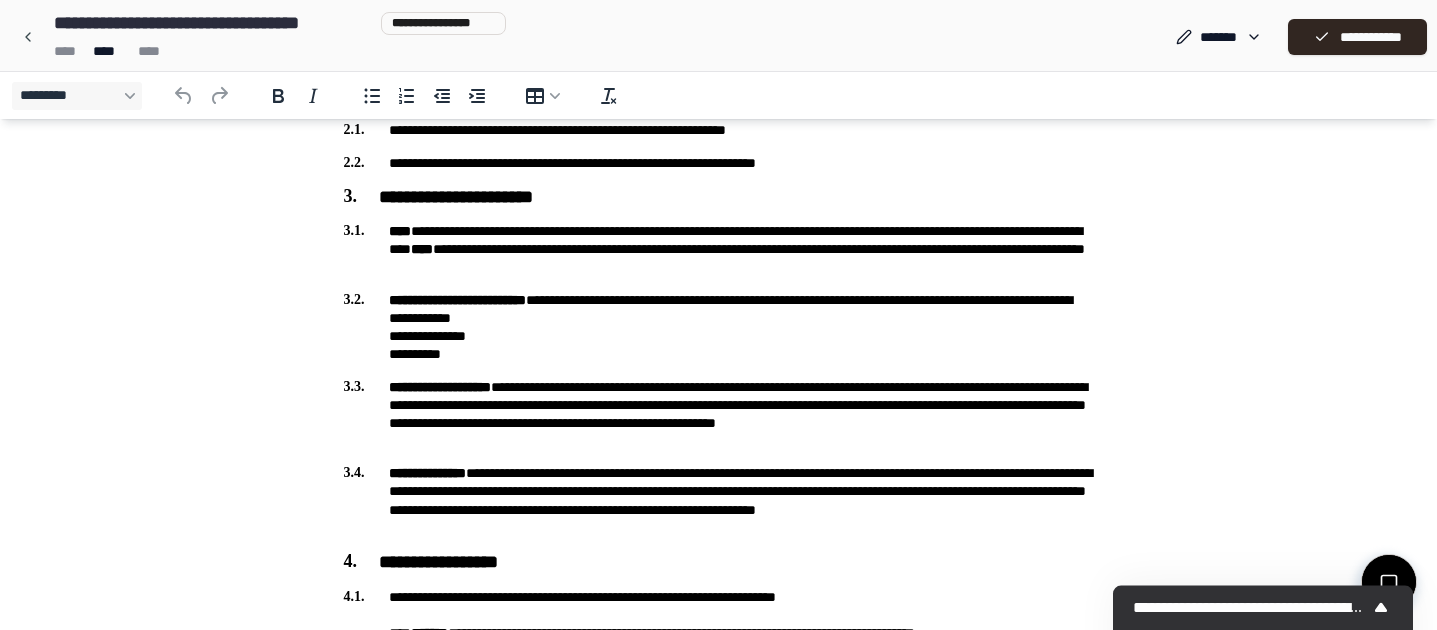 scroll, scrollTop: 326, scrollLeft: 0, axis: vertical 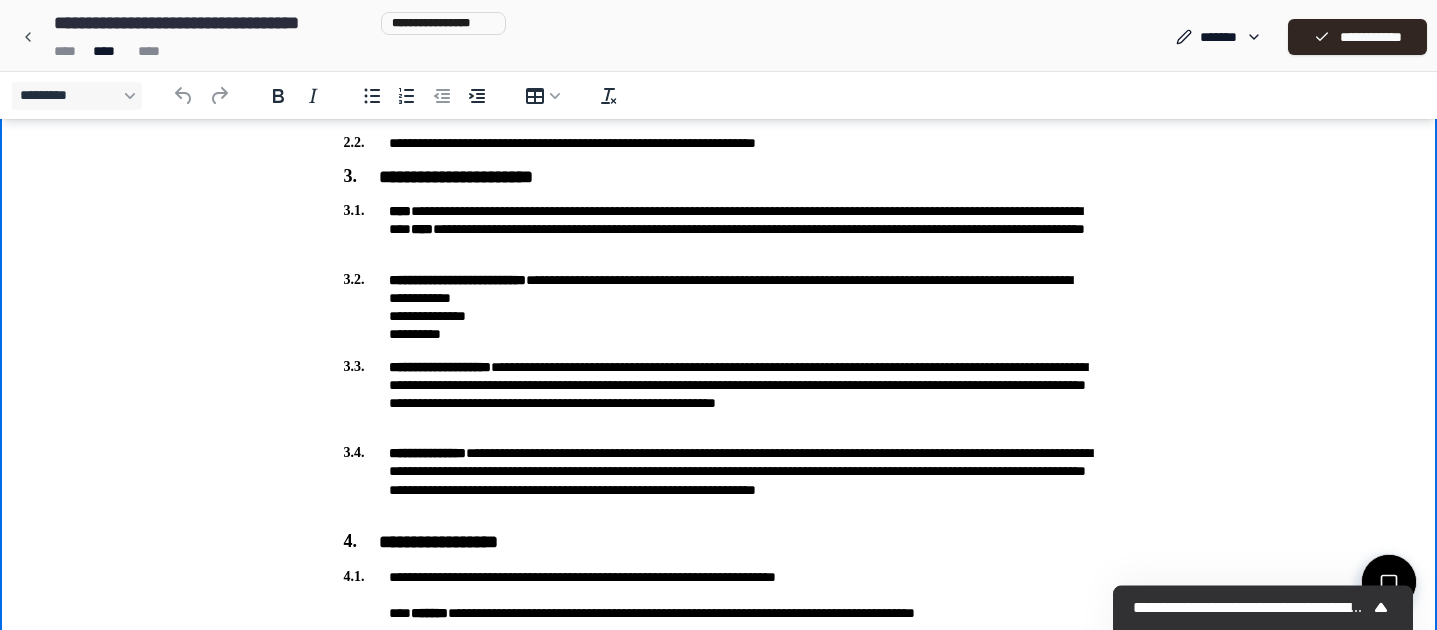 click on "**********" at bounding box center [719, 229] 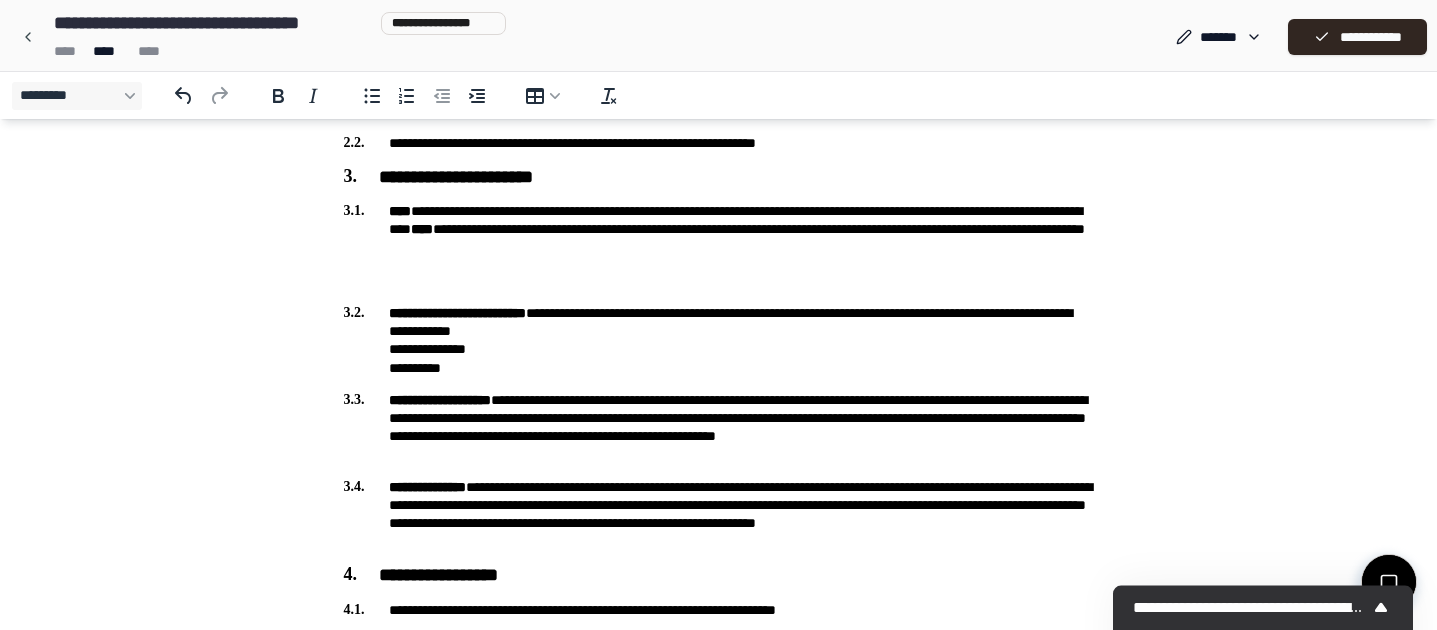 type 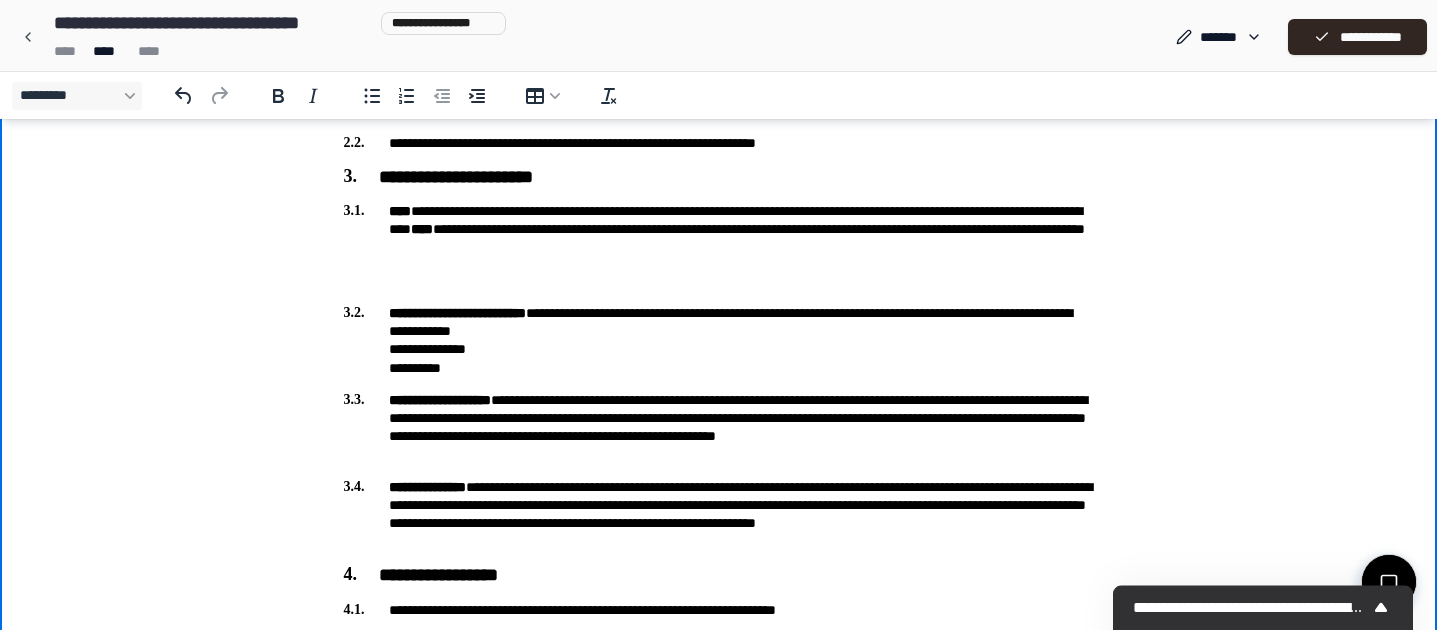 click on "**********" at bounding box center [719, 998] 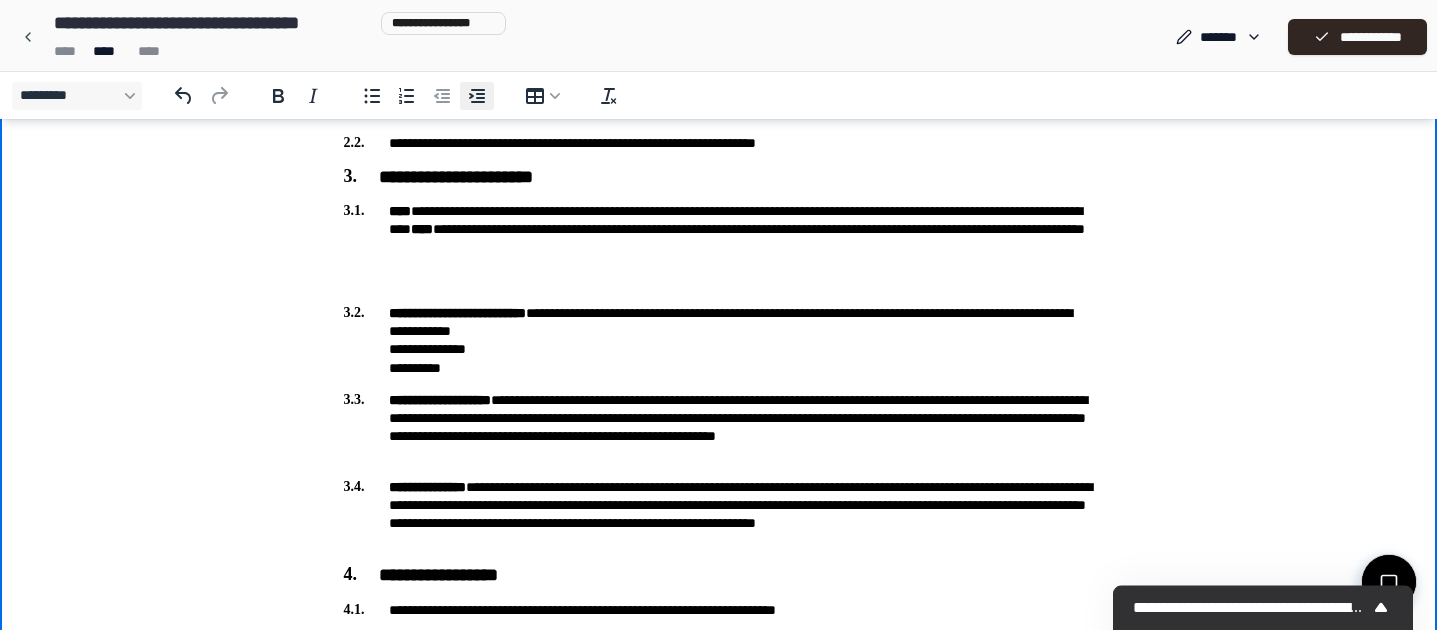 click 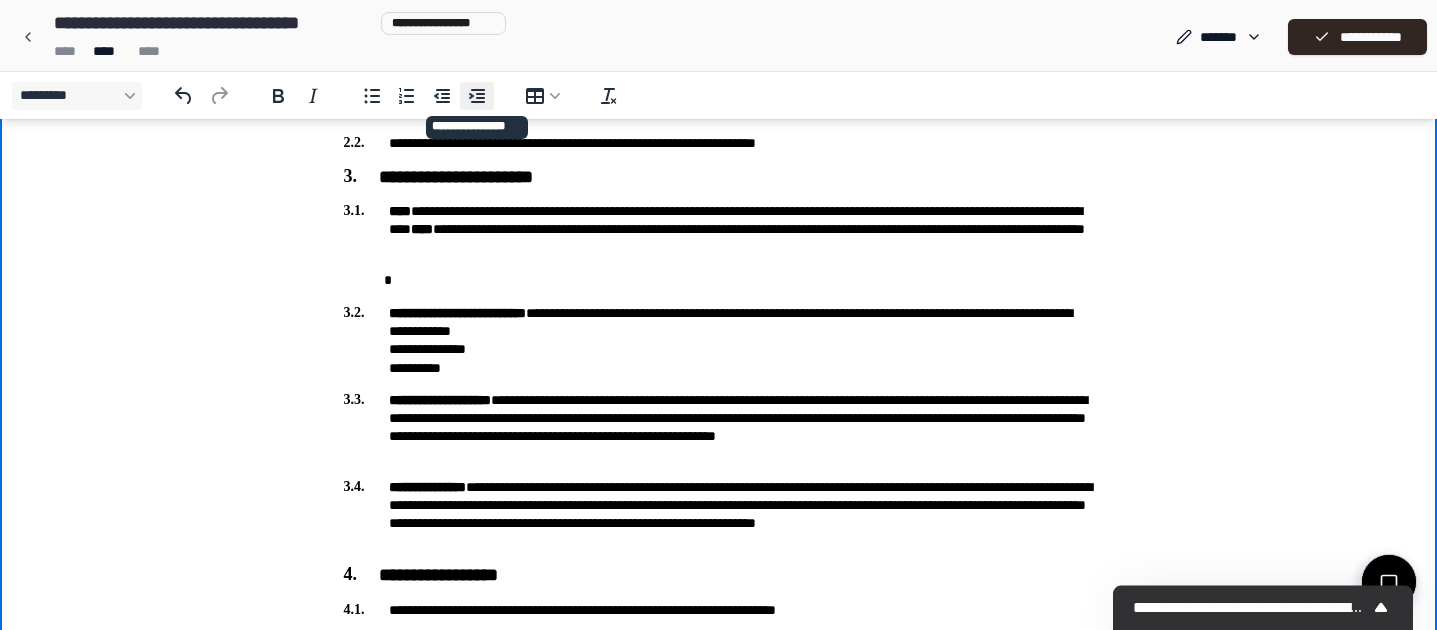 type 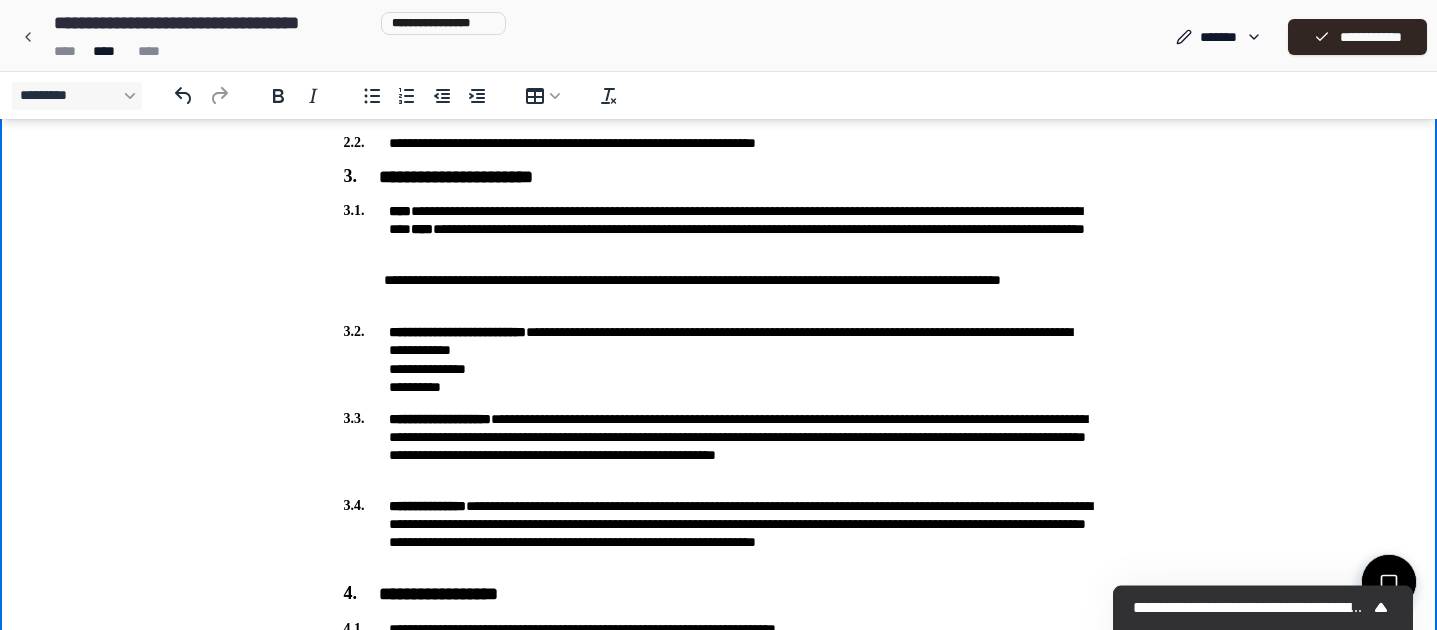 click on "**********" at bounding box center [719, 290] 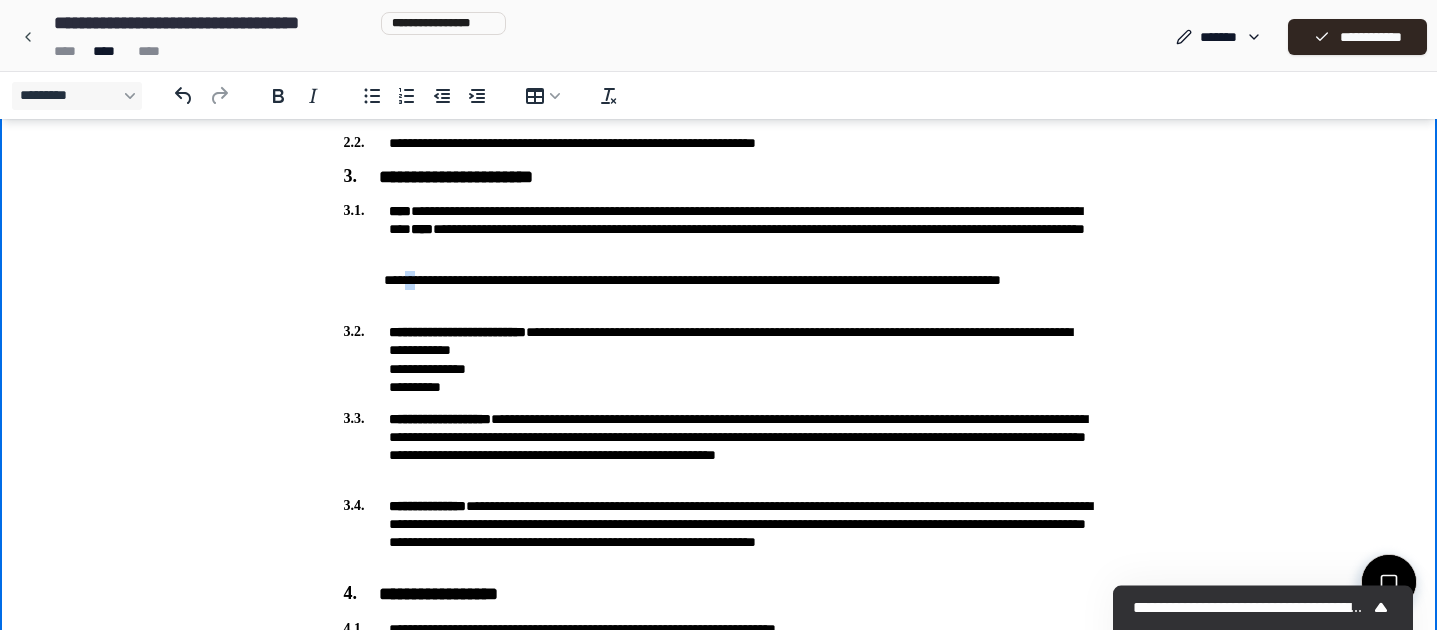 click on "**********" at bounding box center [719, 290] 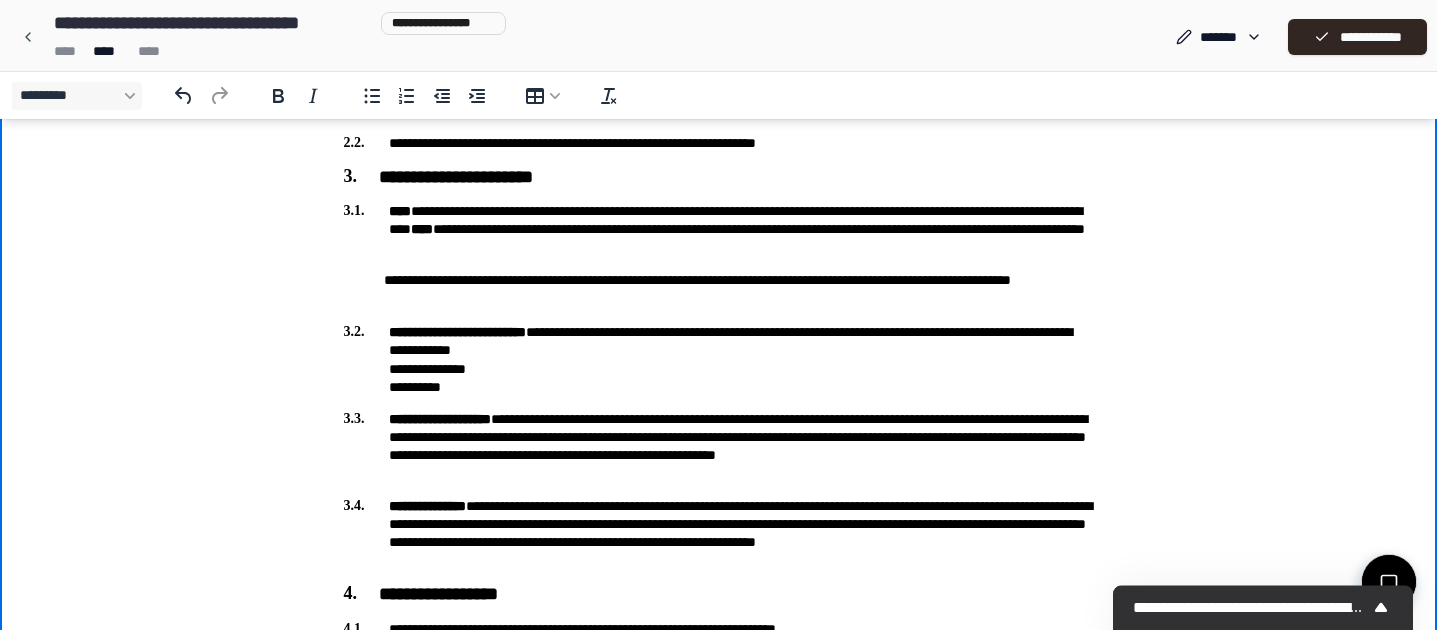 click on "**********" at bounding box center [719, 290] 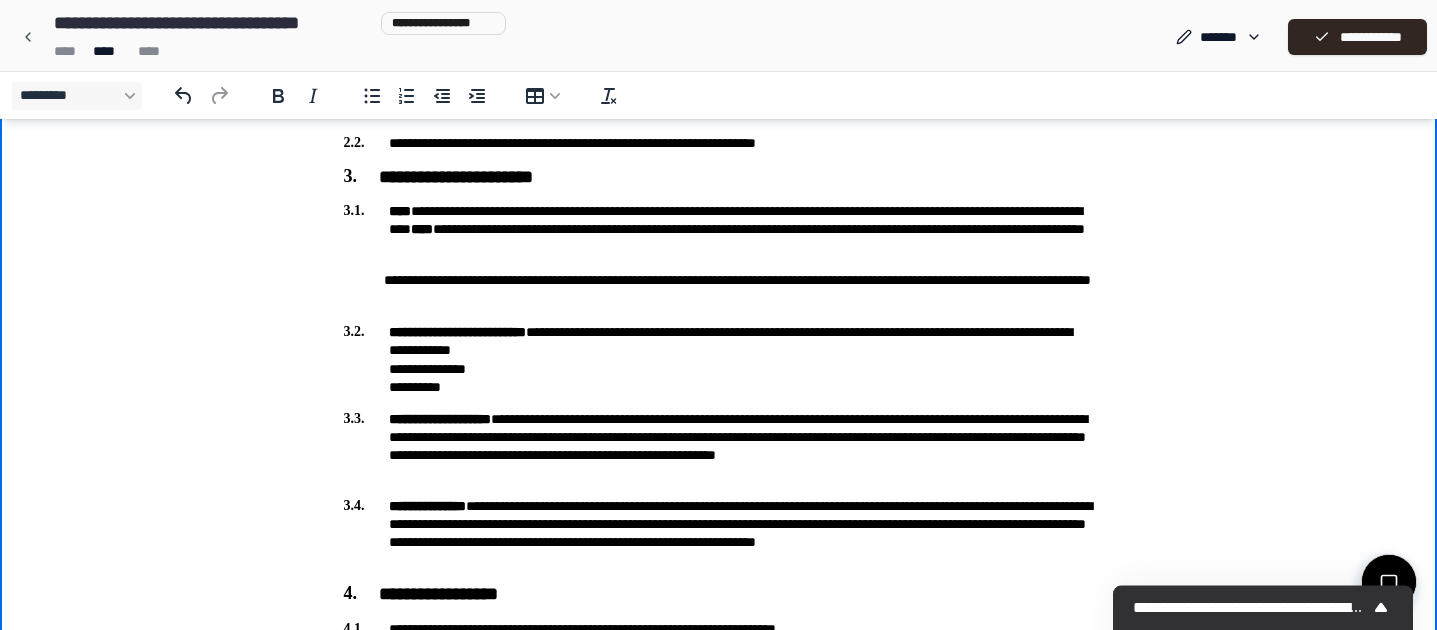 click on "**********" at bounding box center (719, 290) 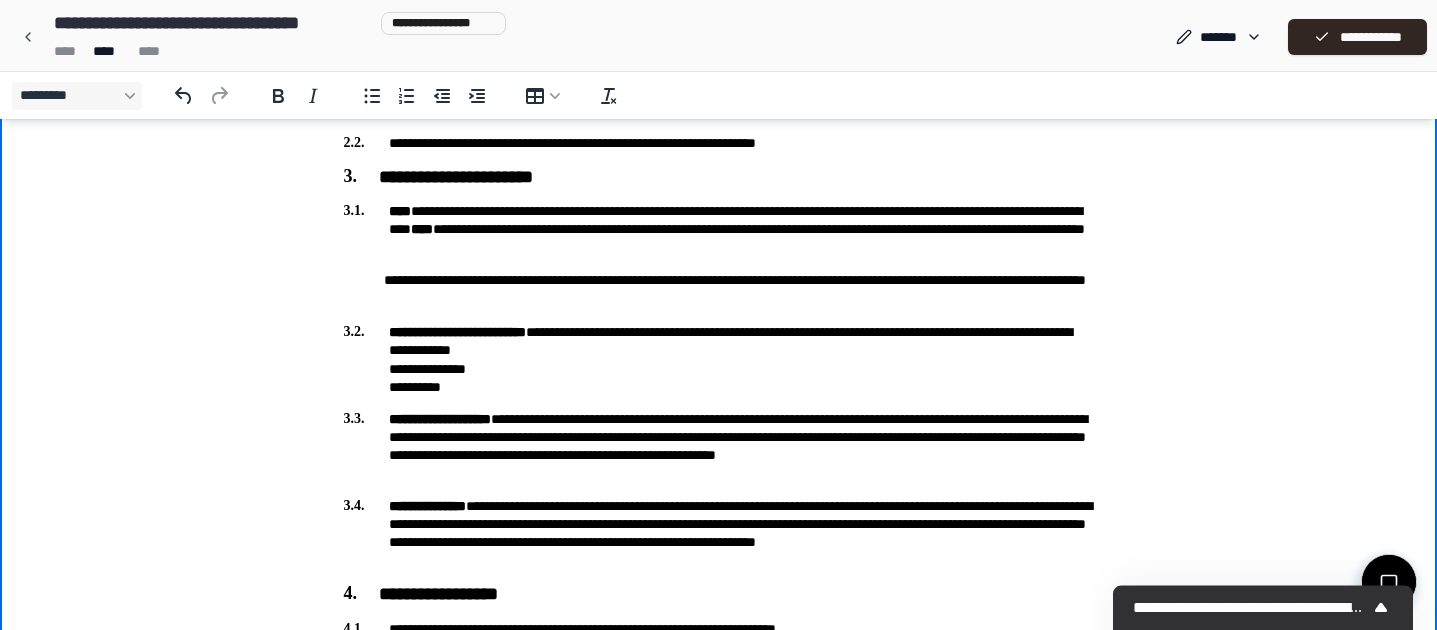 click on "**********" at bounding box center [719, 290] 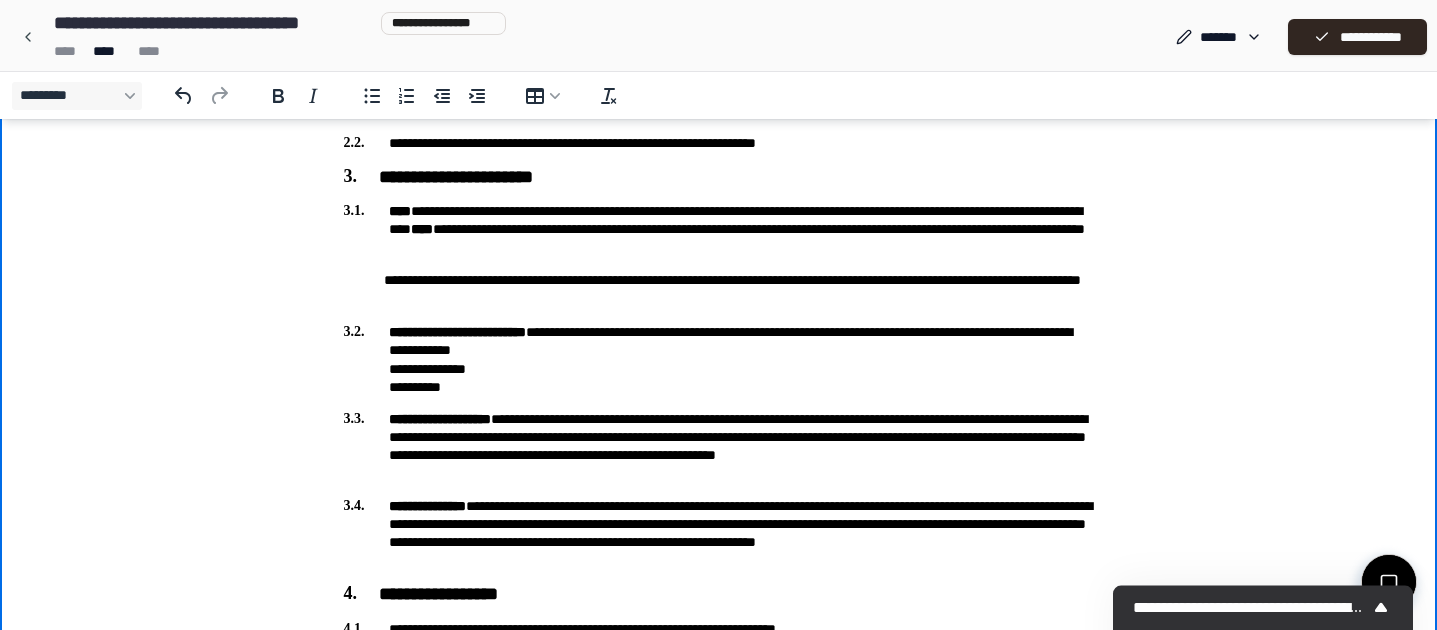click on "**********" at bounding box center [719, 290] 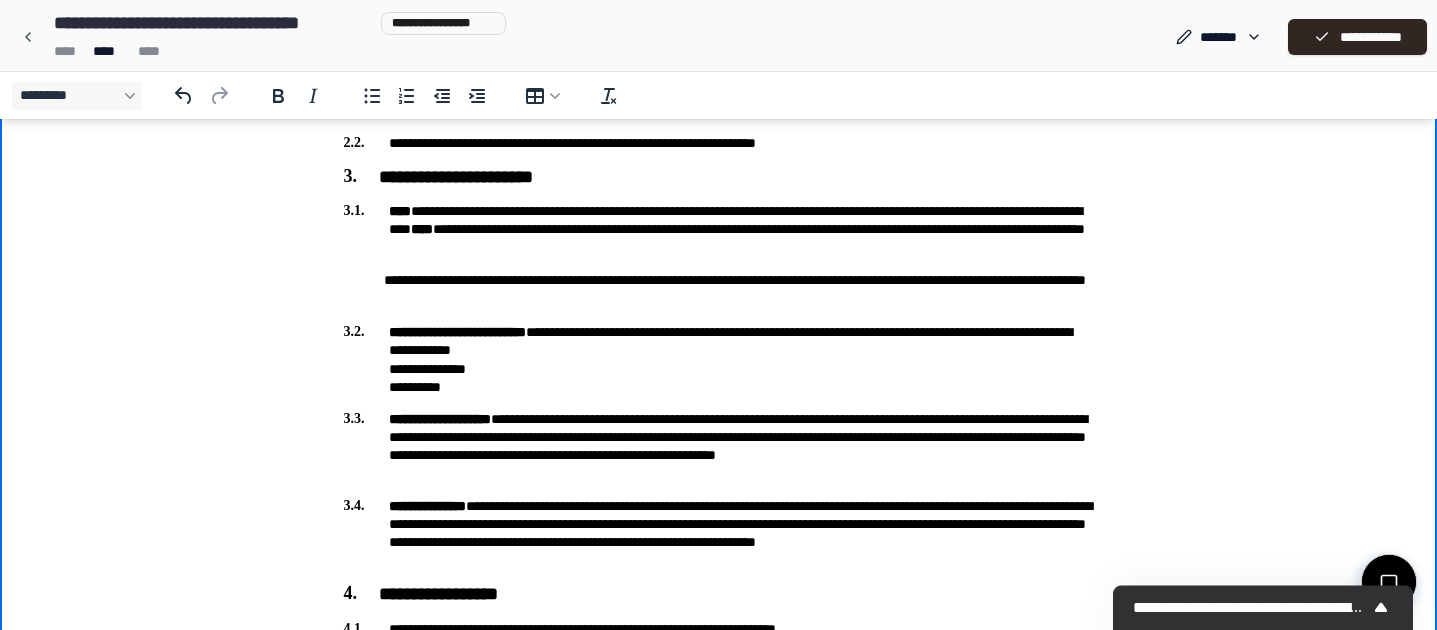 click on "**********" at bounding box center [719, 290] 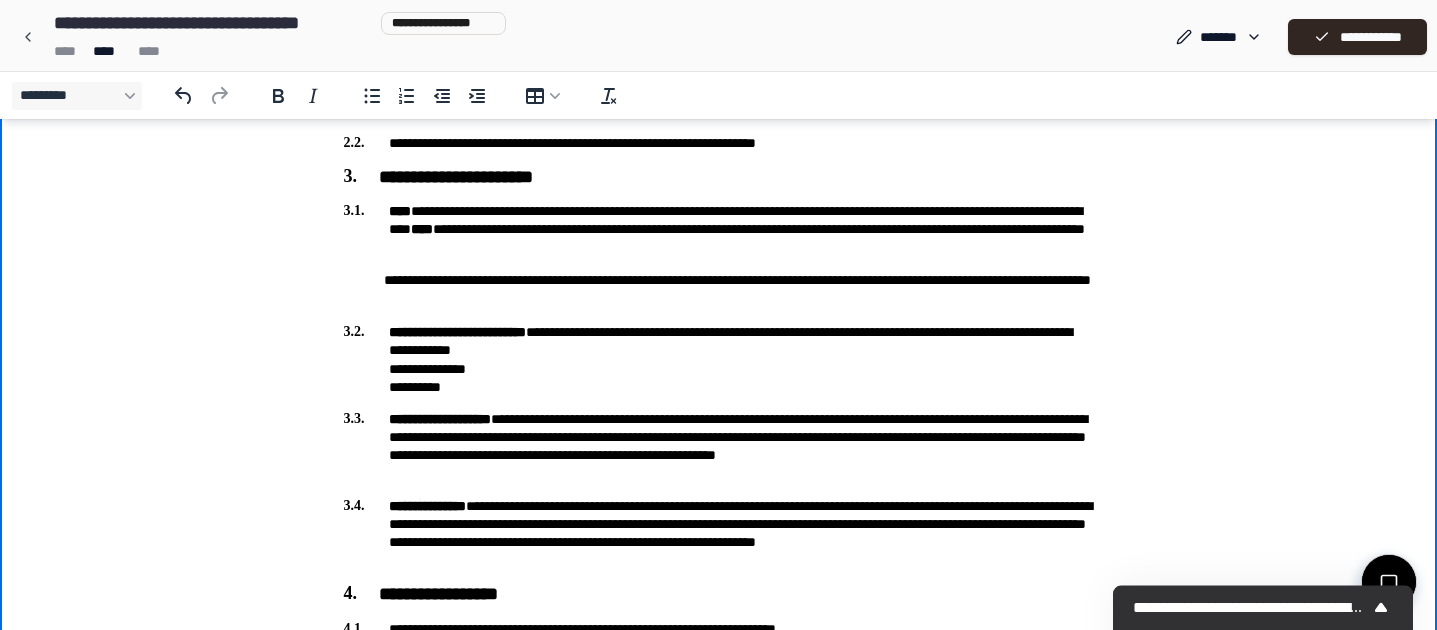 click on "**********" at bounding box center [719, 290] 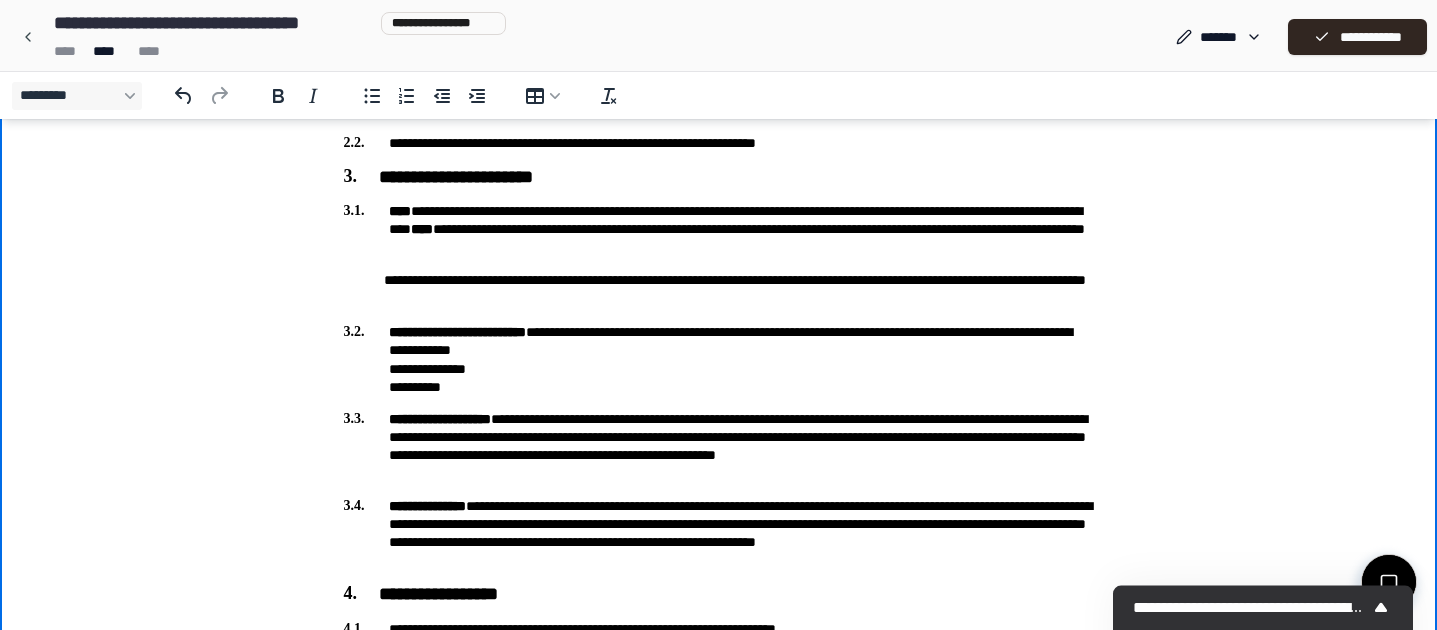click on "**********" at bounding box center (719, 290) 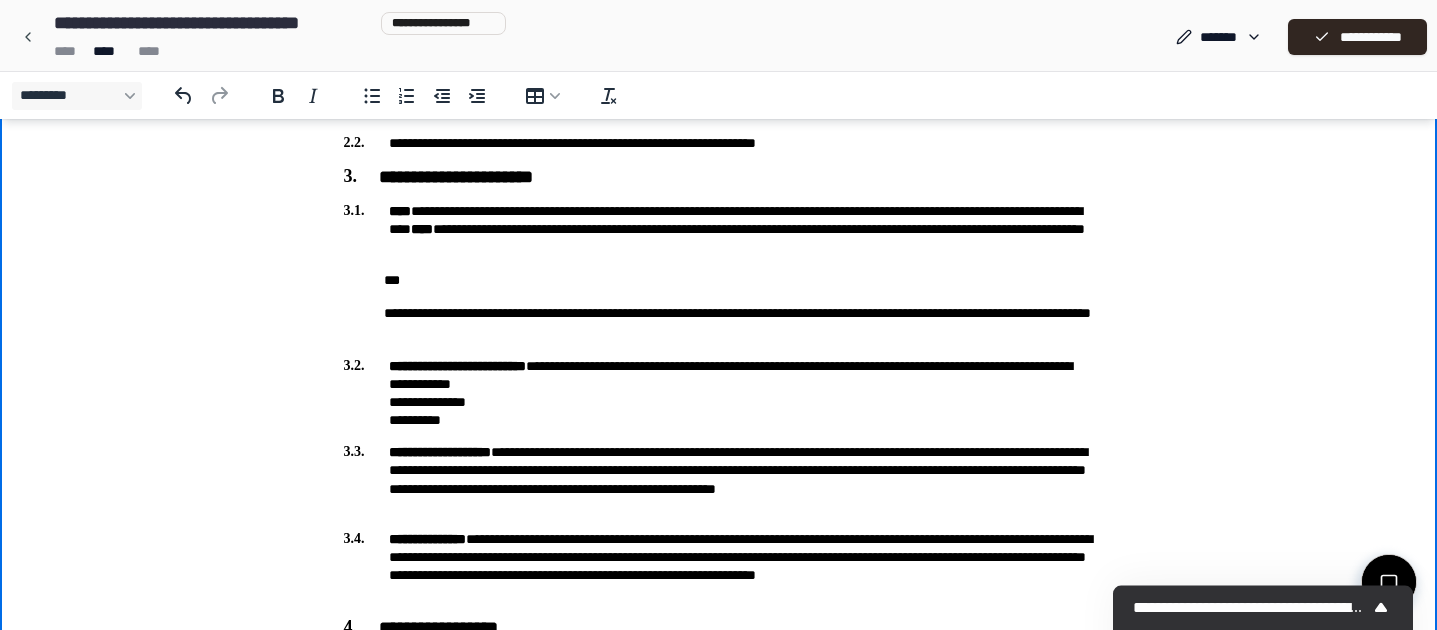 click on "***" at bounding box center (719, 280) 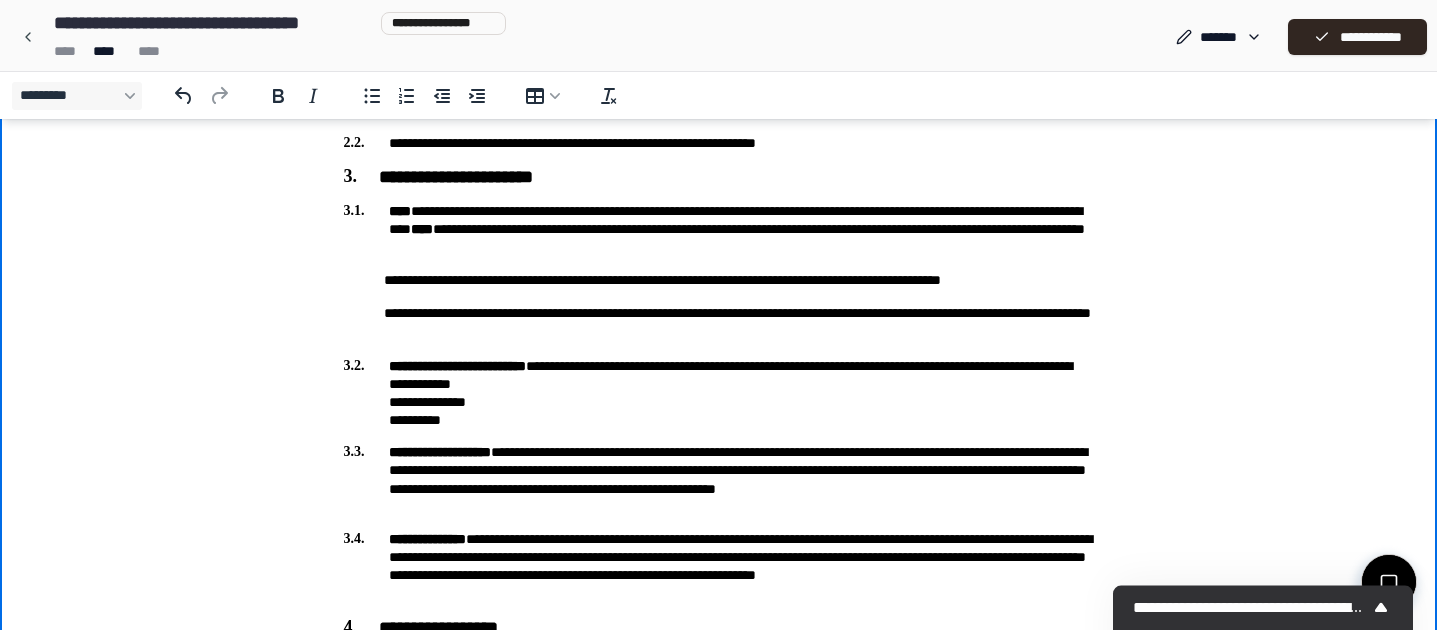 click on "**********" at bounding box center [719, 323] 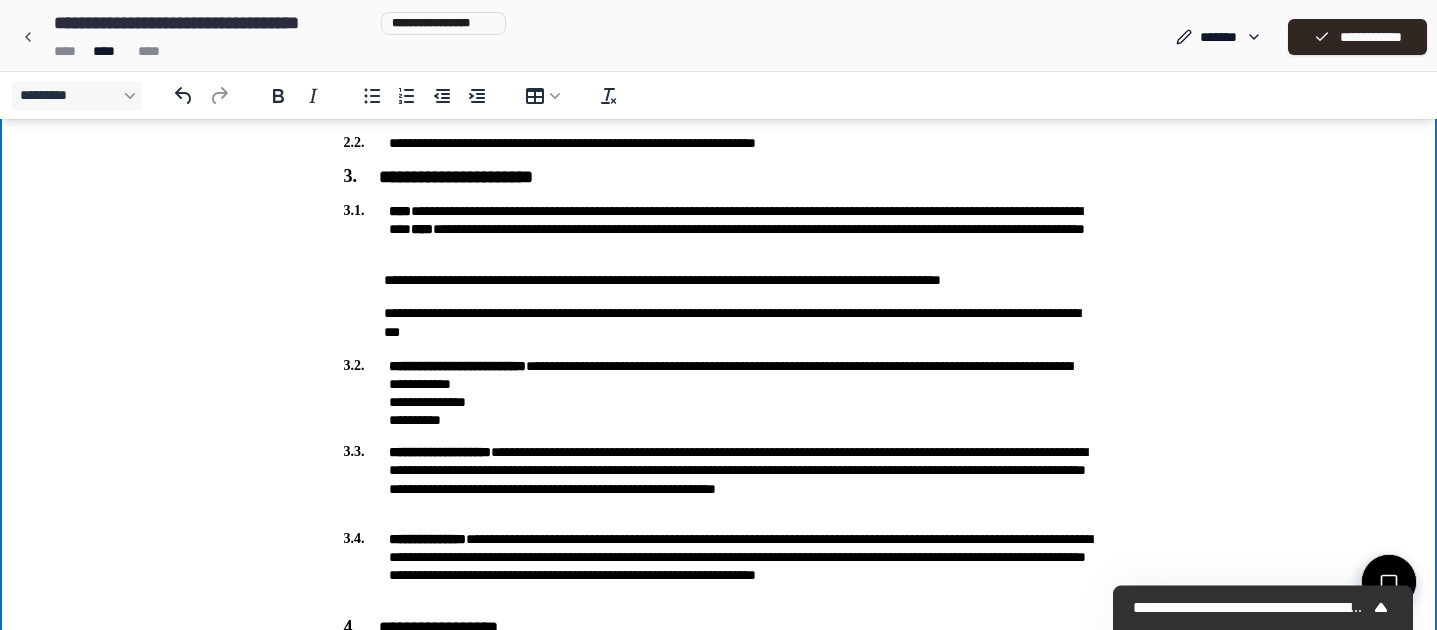 click on "**********" at bounding box center (719, 323) 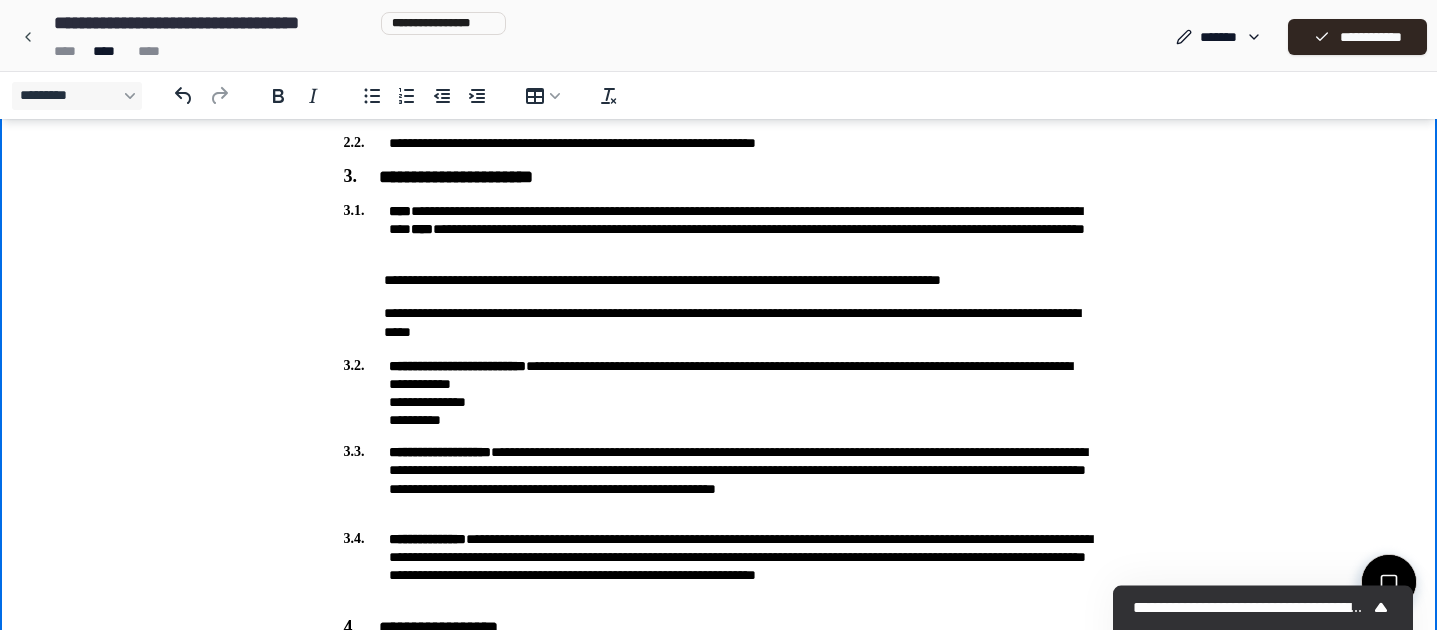 click on "**********" at bounding box center (719, 323) 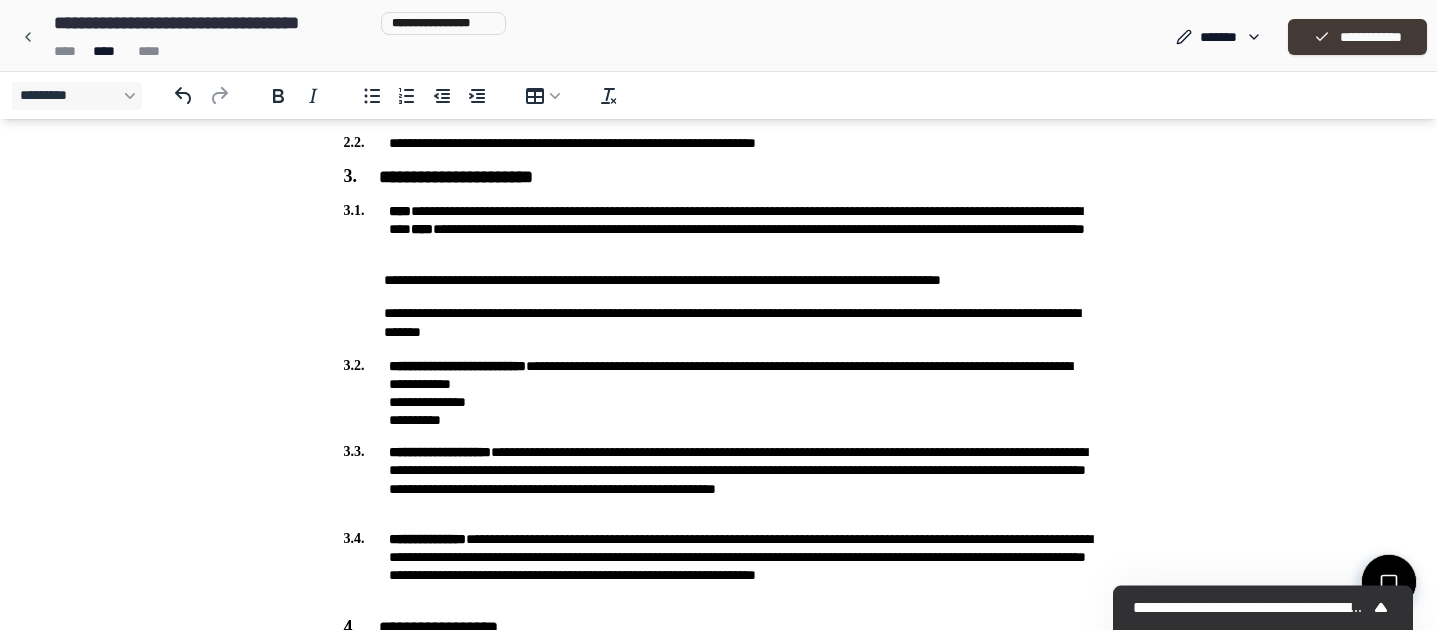 click on "**********" at bounding box center [1357, 37] 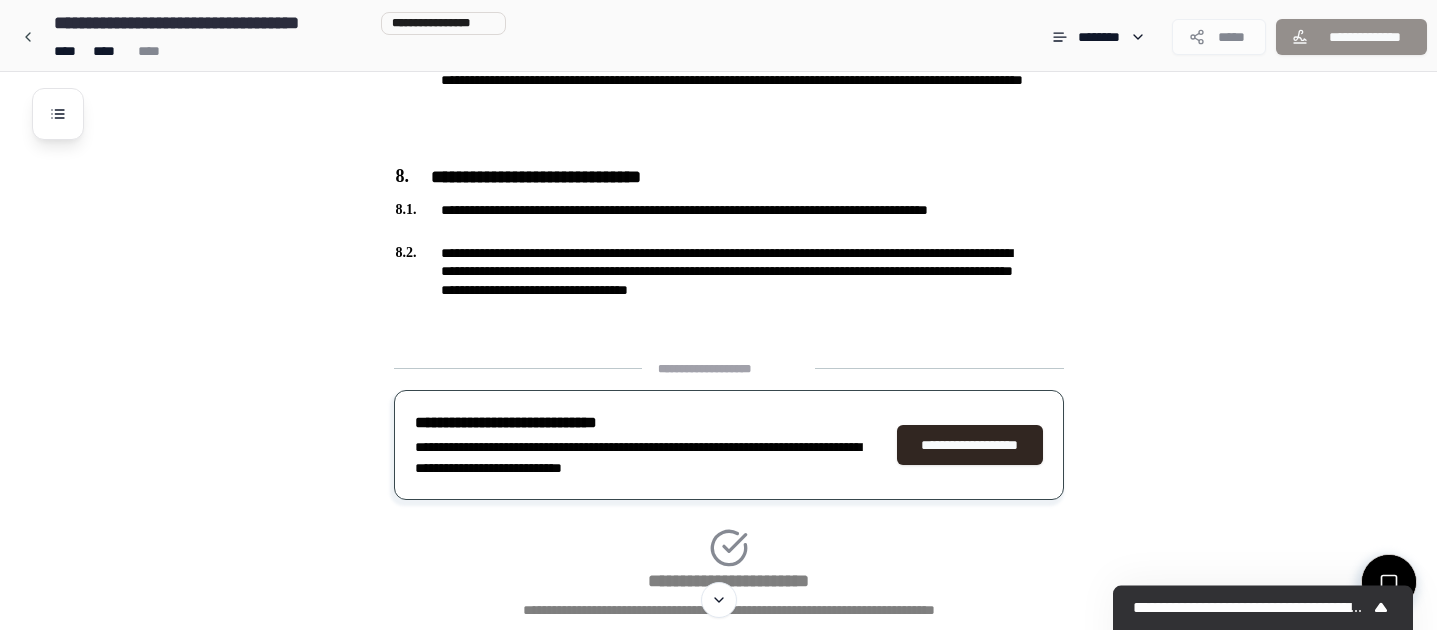 scroll, scrollTop: 2675, scrollLeft: 0, axis: vertical 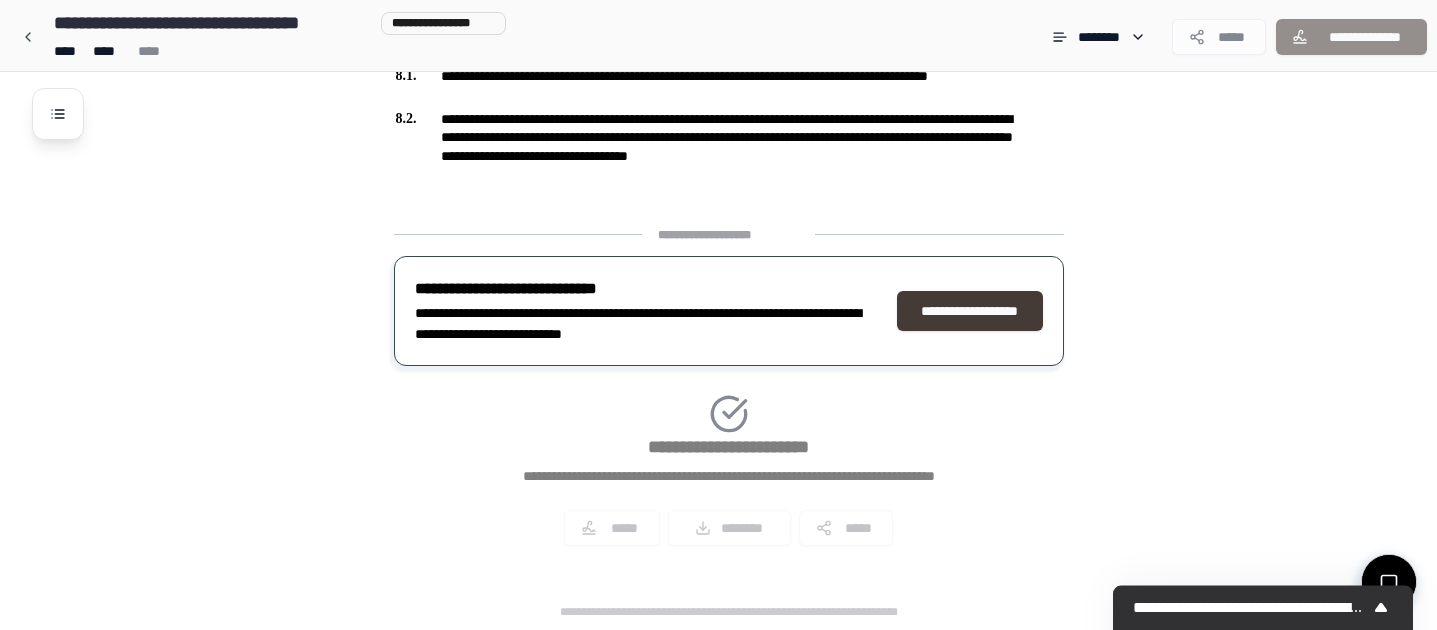 click on "**********" at bounding box center (970, 311) 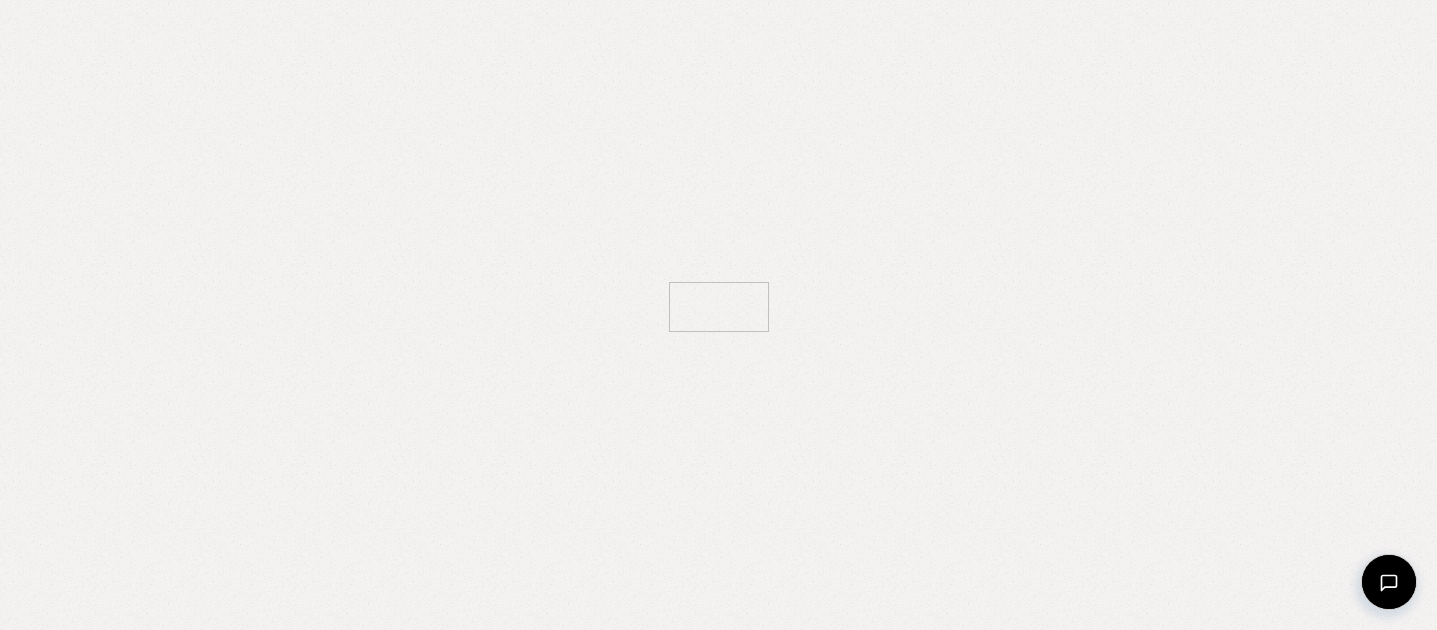 scroll, scrollTop: 0, scrollLeft: 0, axis: both 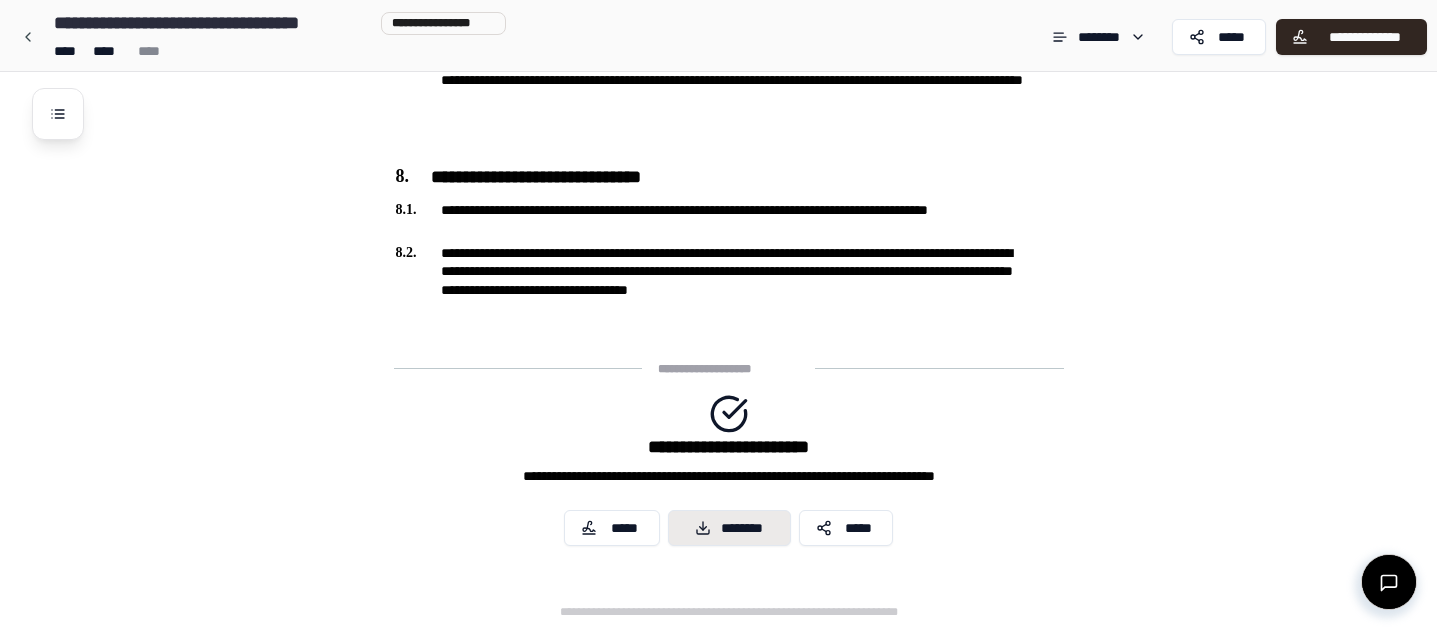 click on "********" at bounding box center (729, 528) 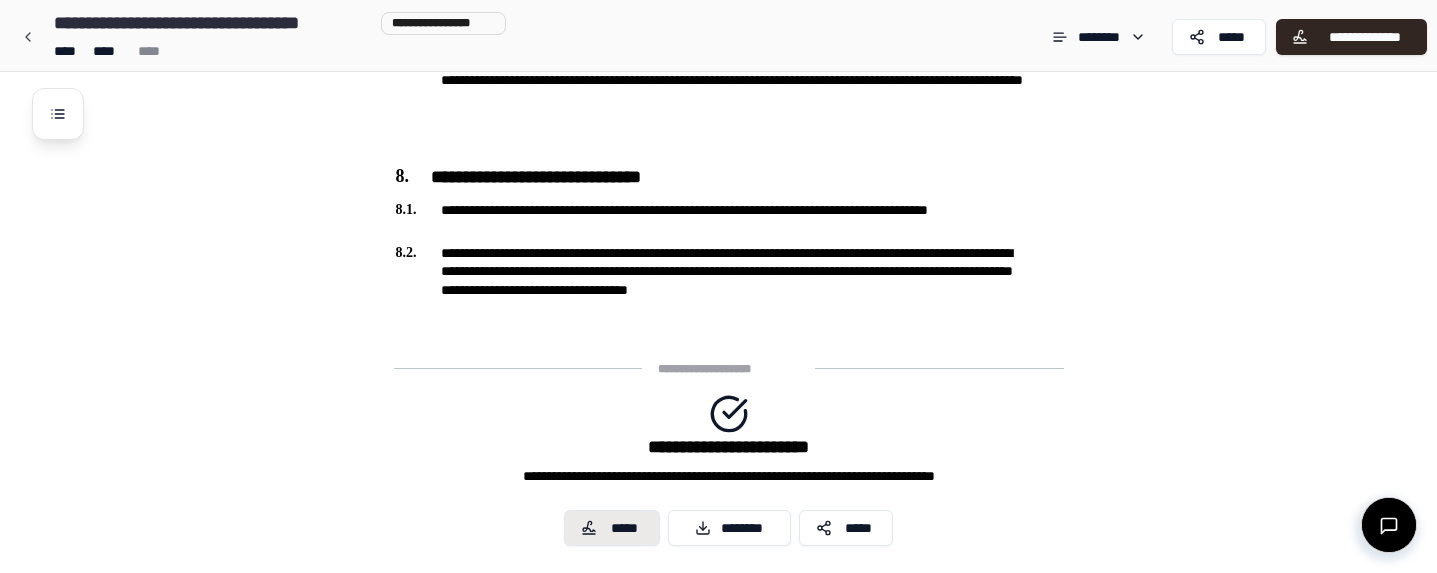 click on "*****" at bounding box center (625, 528) 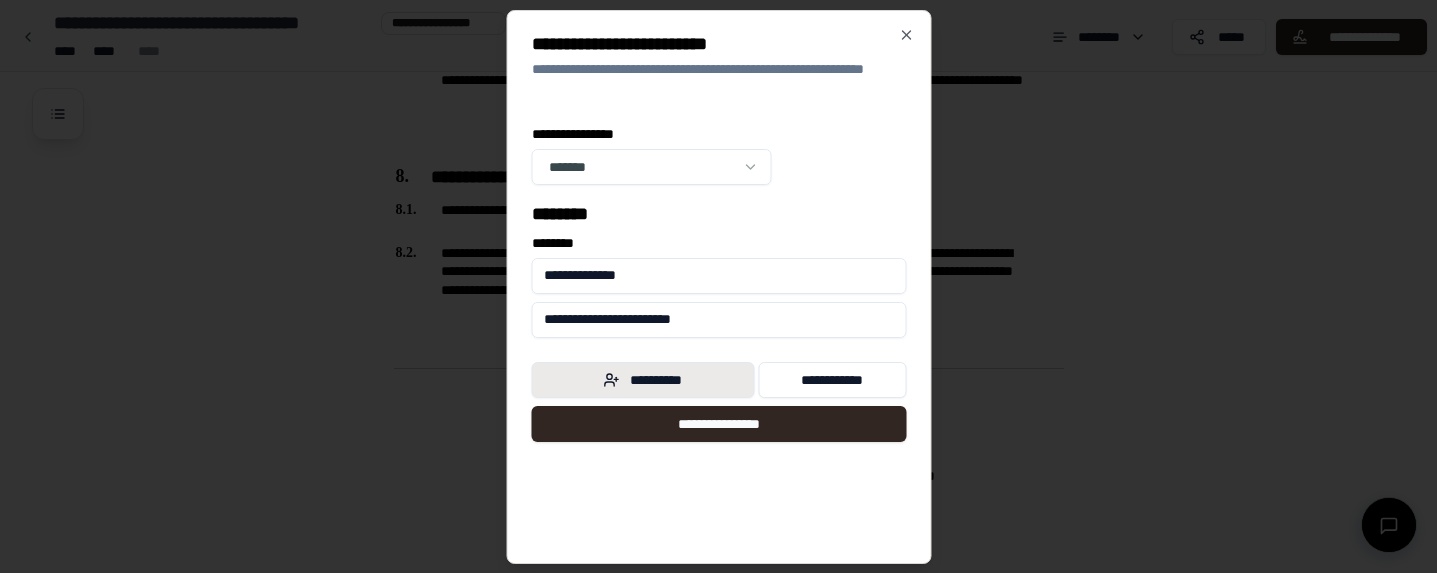 click on "**********" at bounding box center [642, 380] 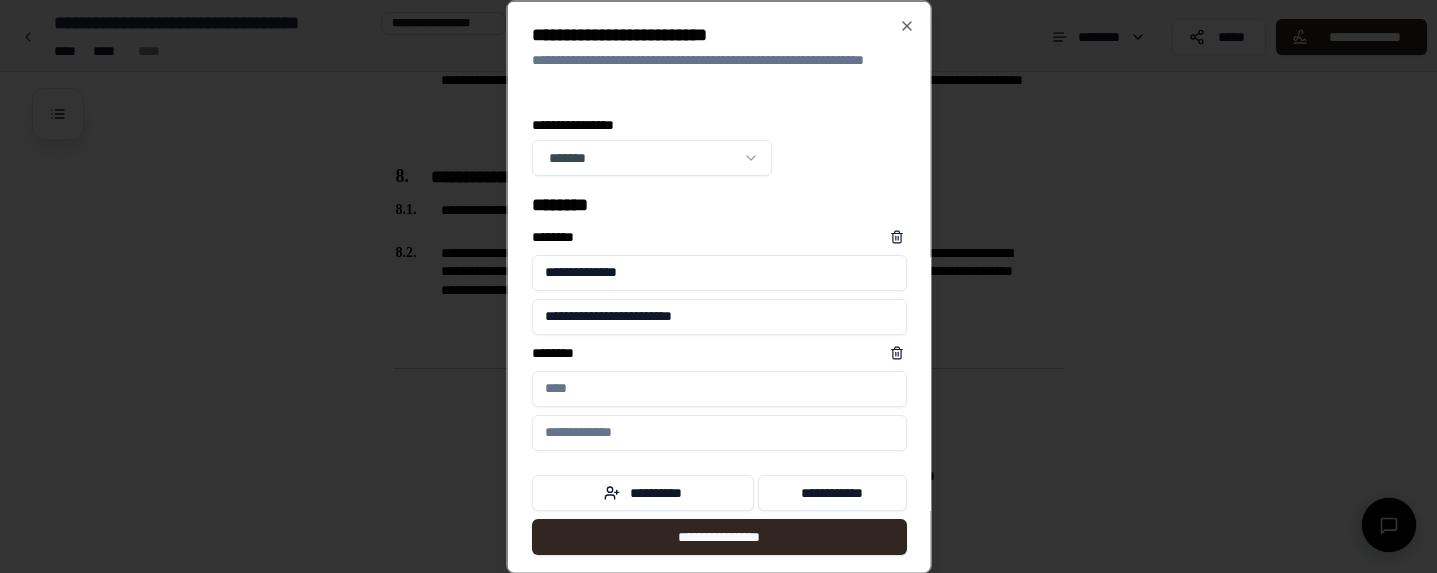 click on "******   *" at bounding box center (718, 388) 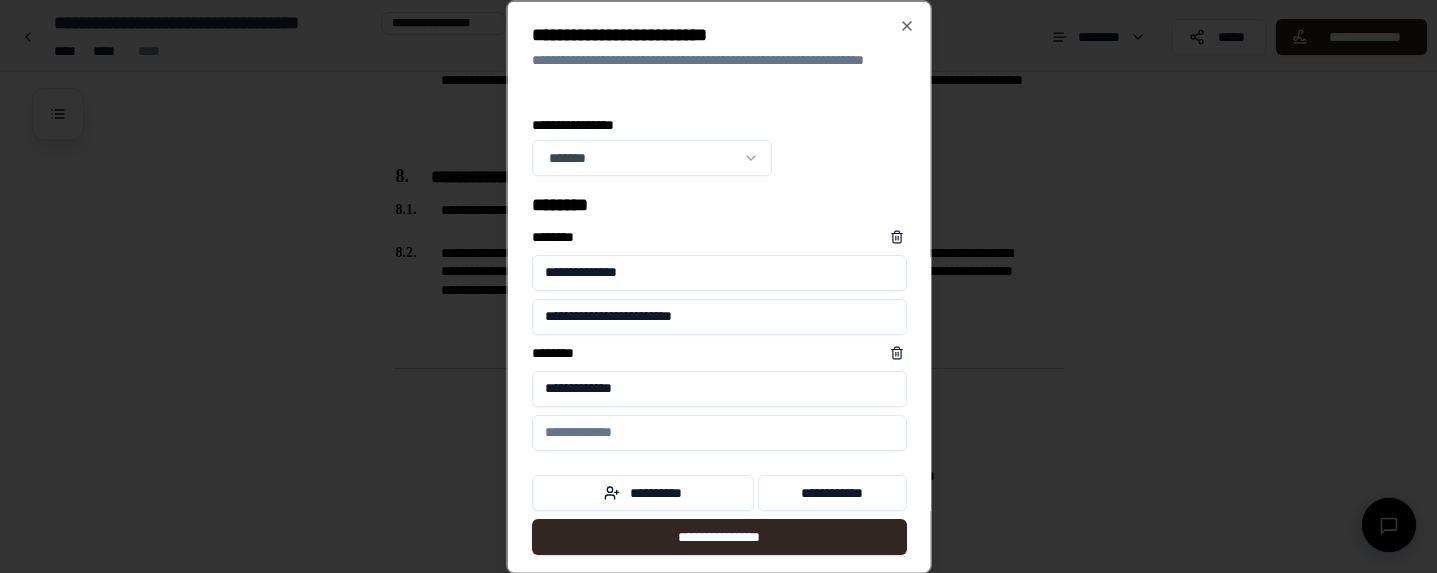 type on "**********" 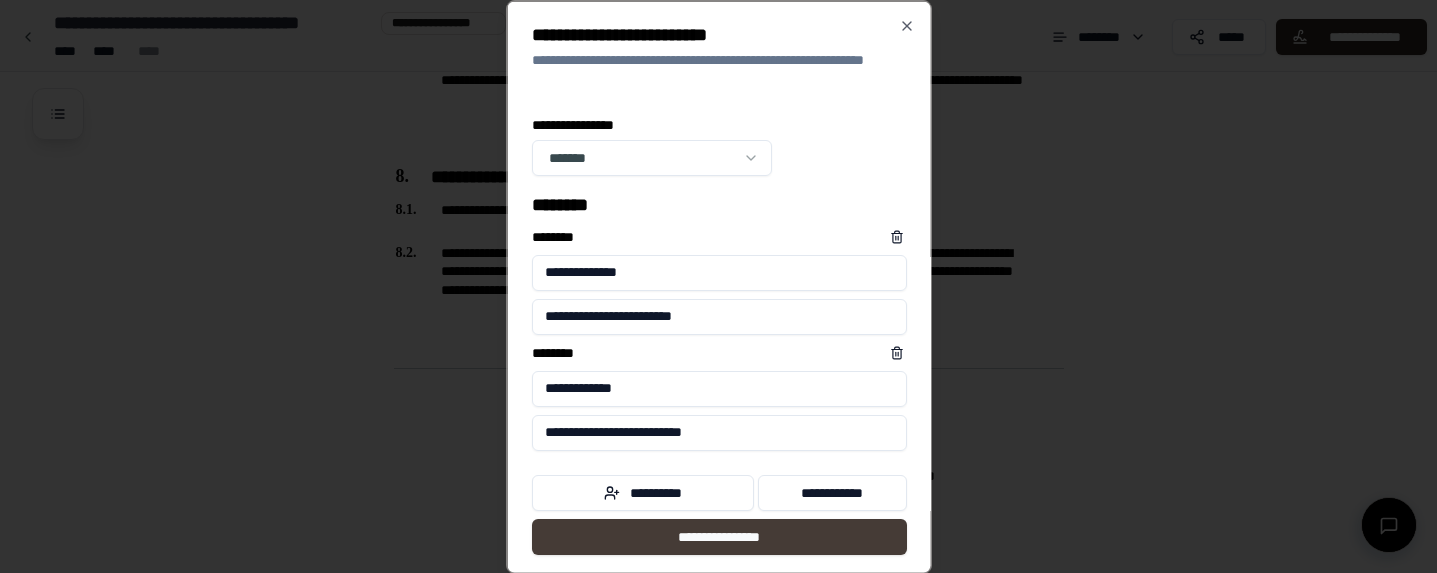 type on "**********" 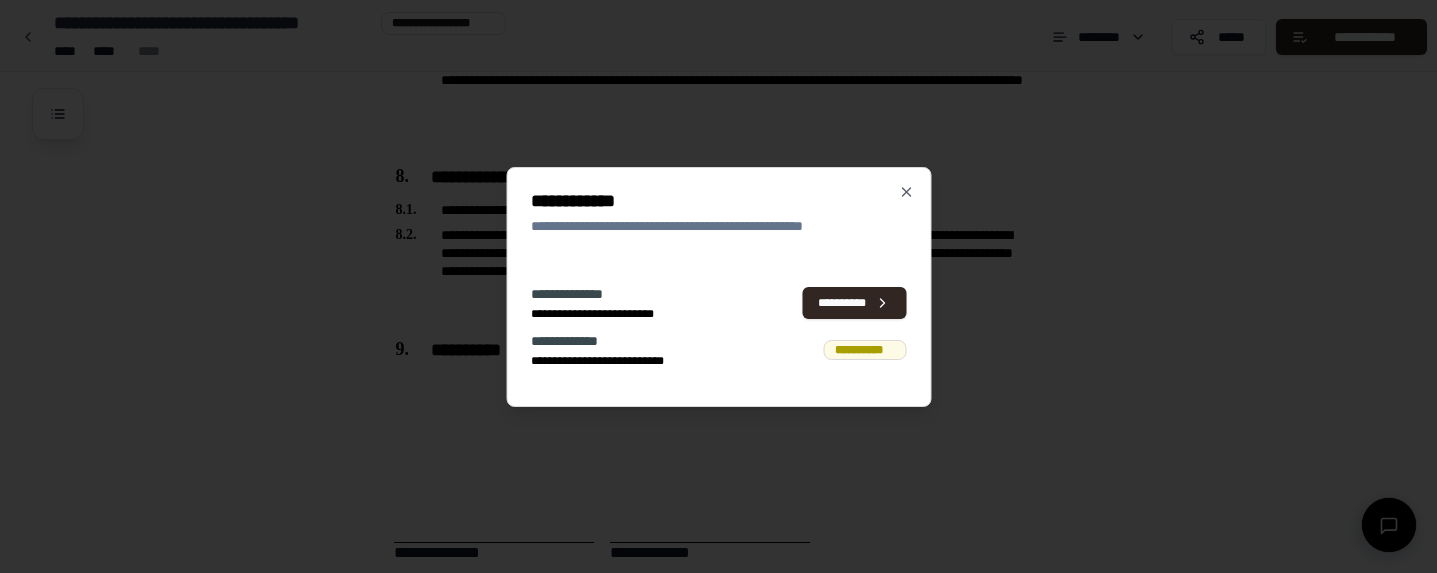scroll, scrollTop: 2835, scrollLeft: 0, axis: vertical 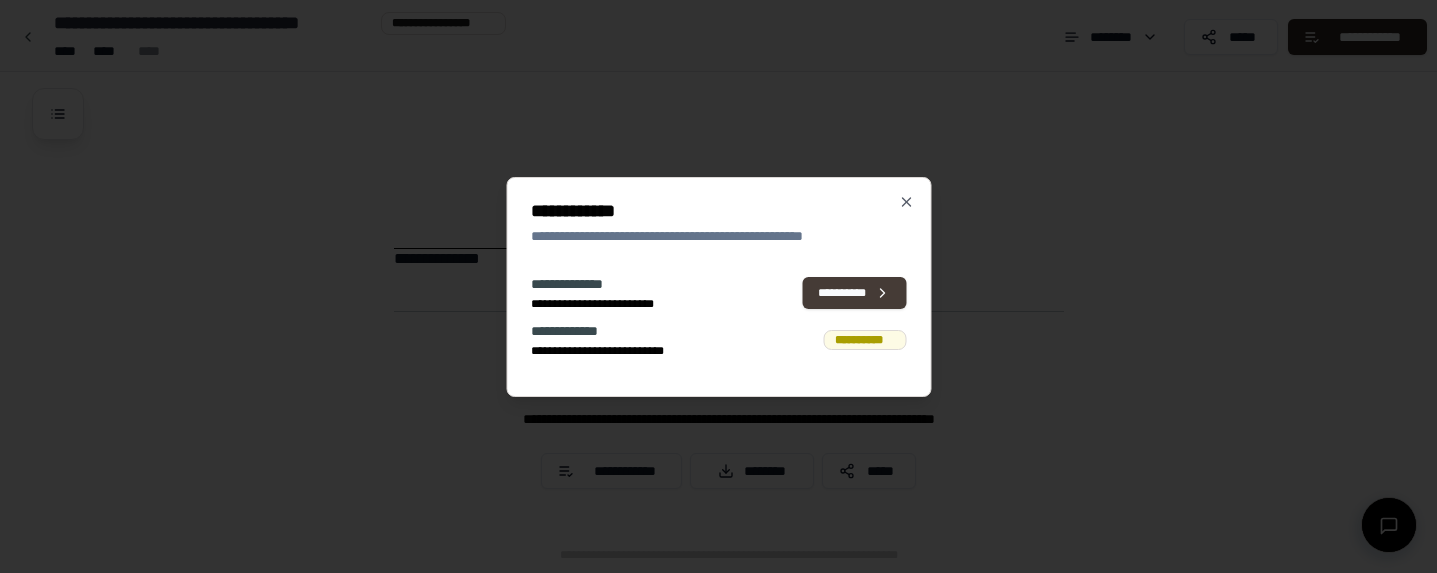 click on "**********" at bounding box center (854, 293) 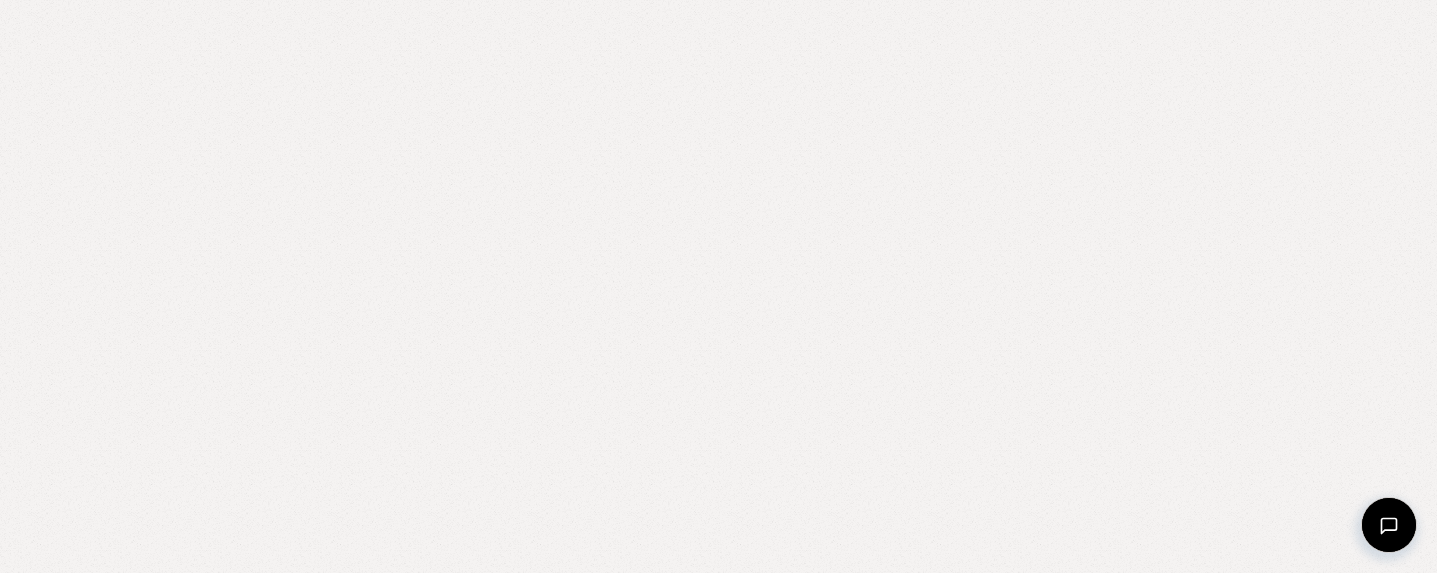 scroll, scrollTop: 0, scrollLeft: 0, axis: both 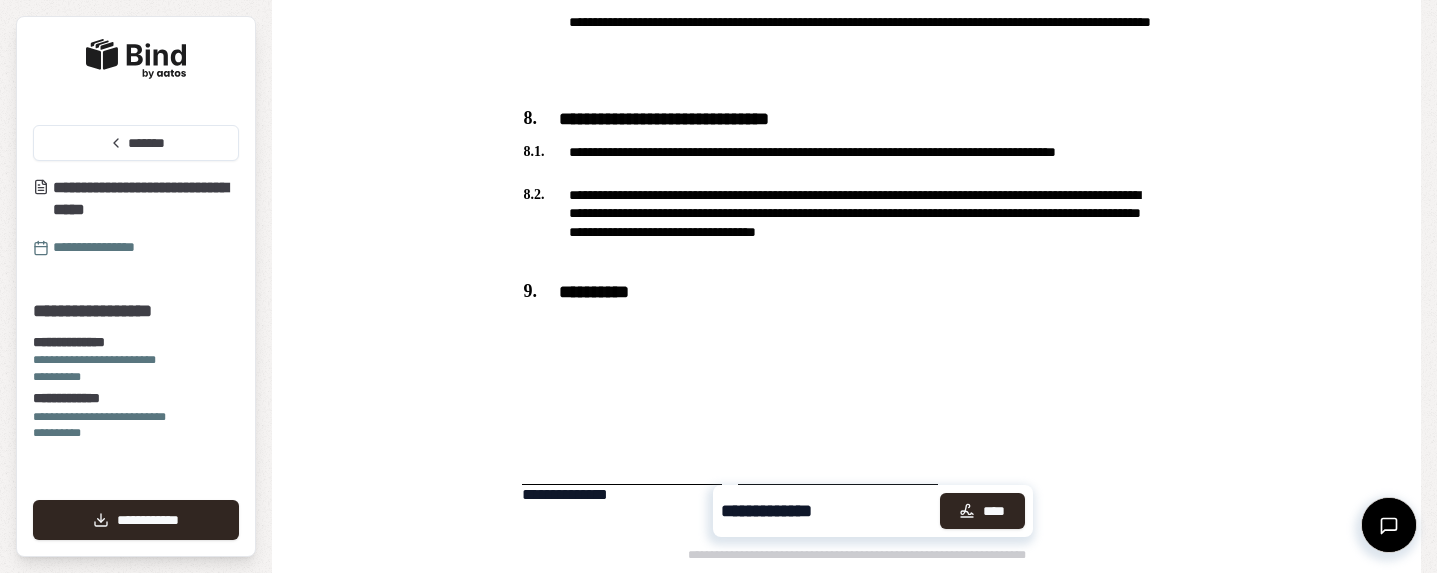 click at bounding box center (622, 427) 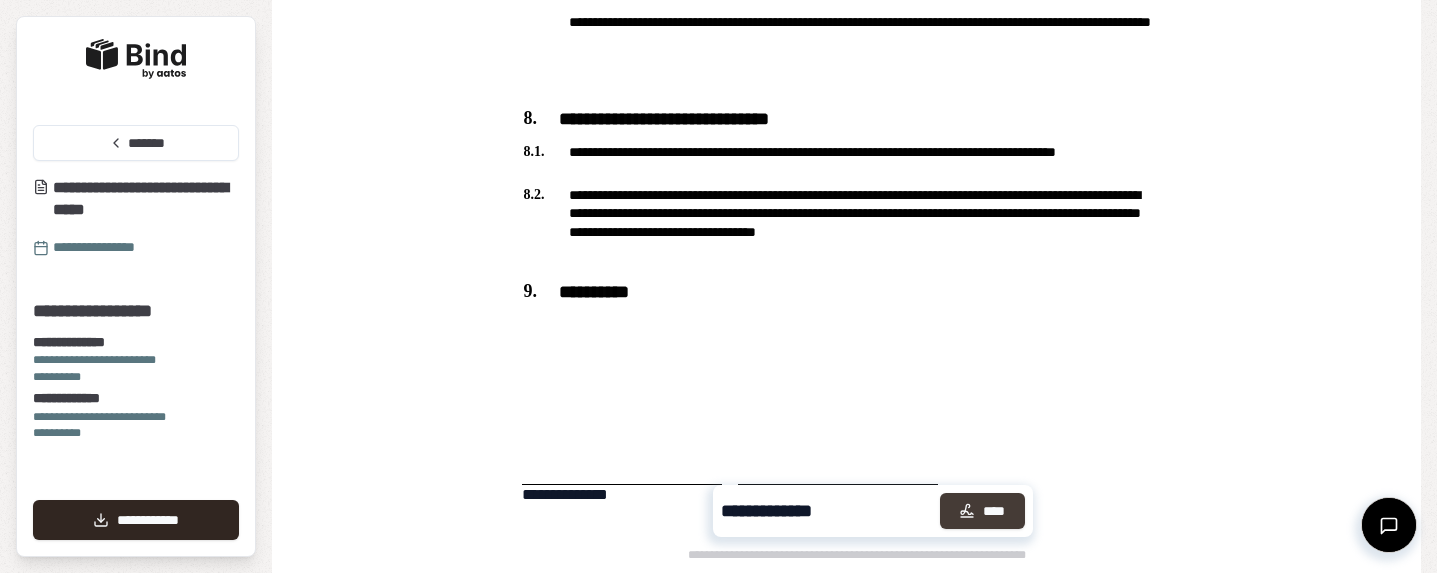 click on "****" at bounding box center [982, 511] 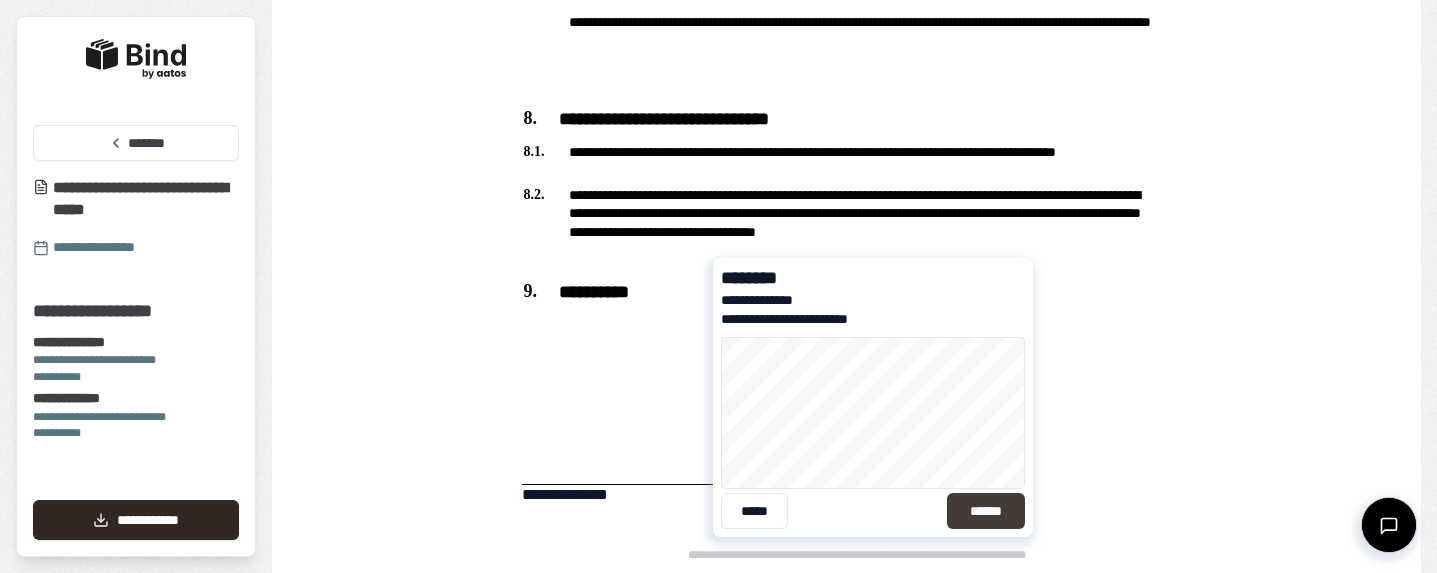 click on "******" at bounding box center (985, 511) 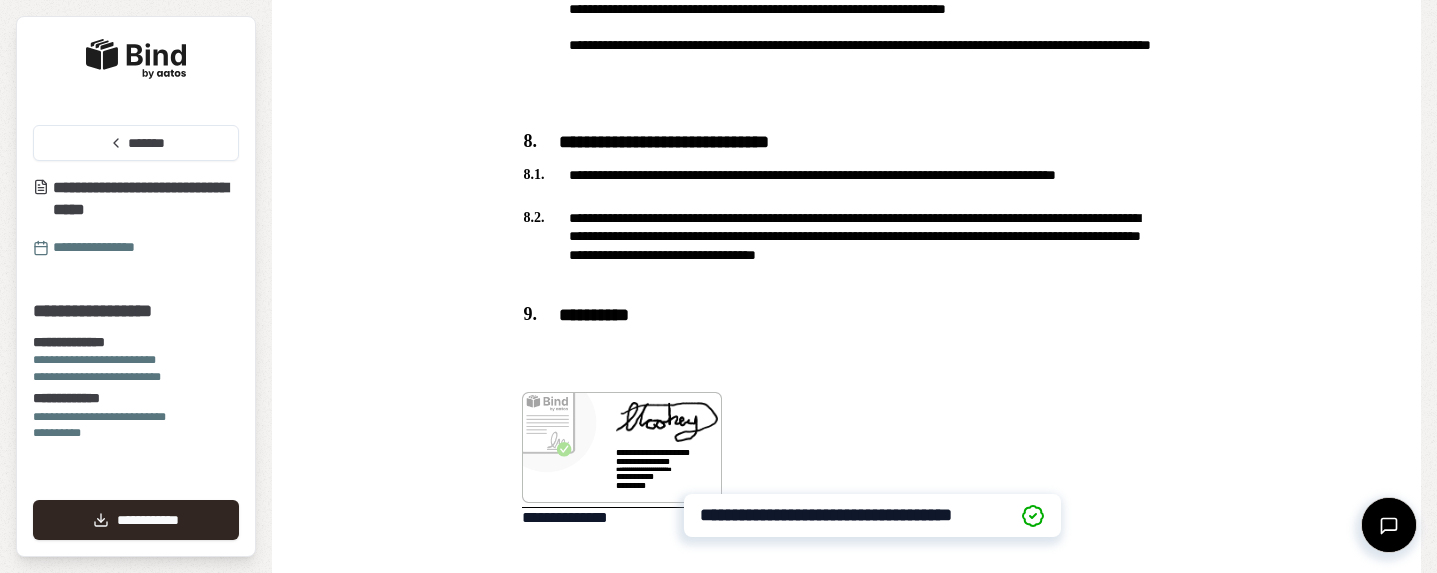scroll, scrollTop: 2543, scrollLeft: 0, axis: vertical 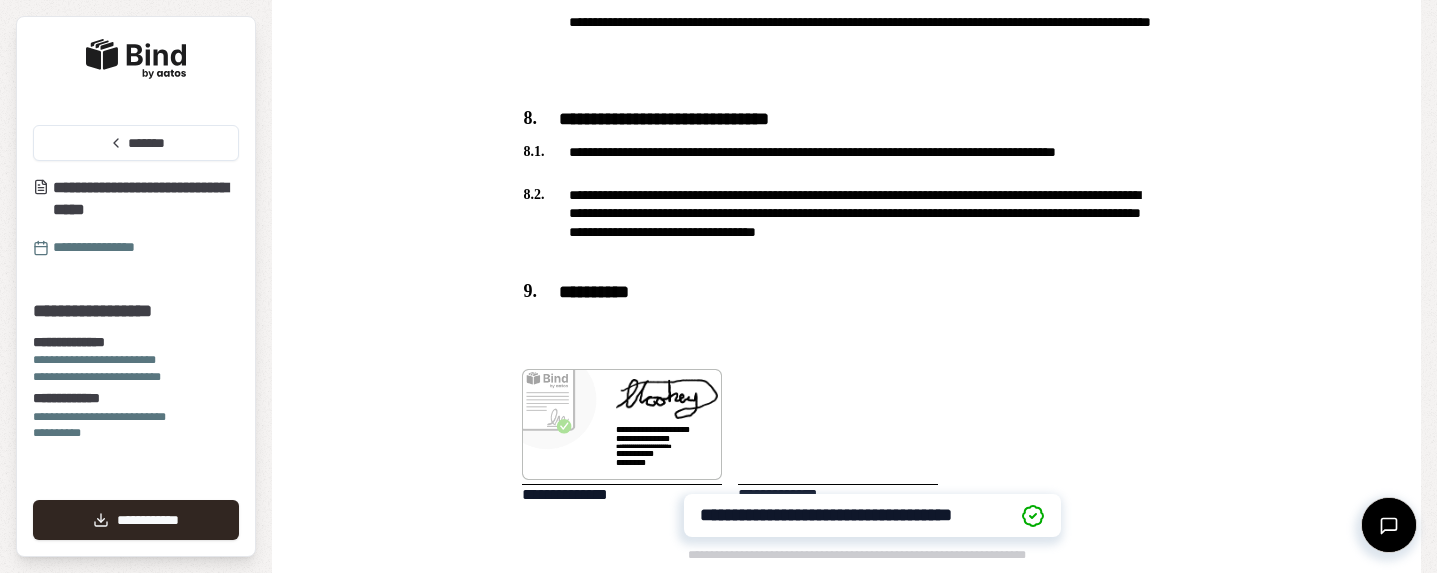 click on "**********" at bounding box center (645, 438) 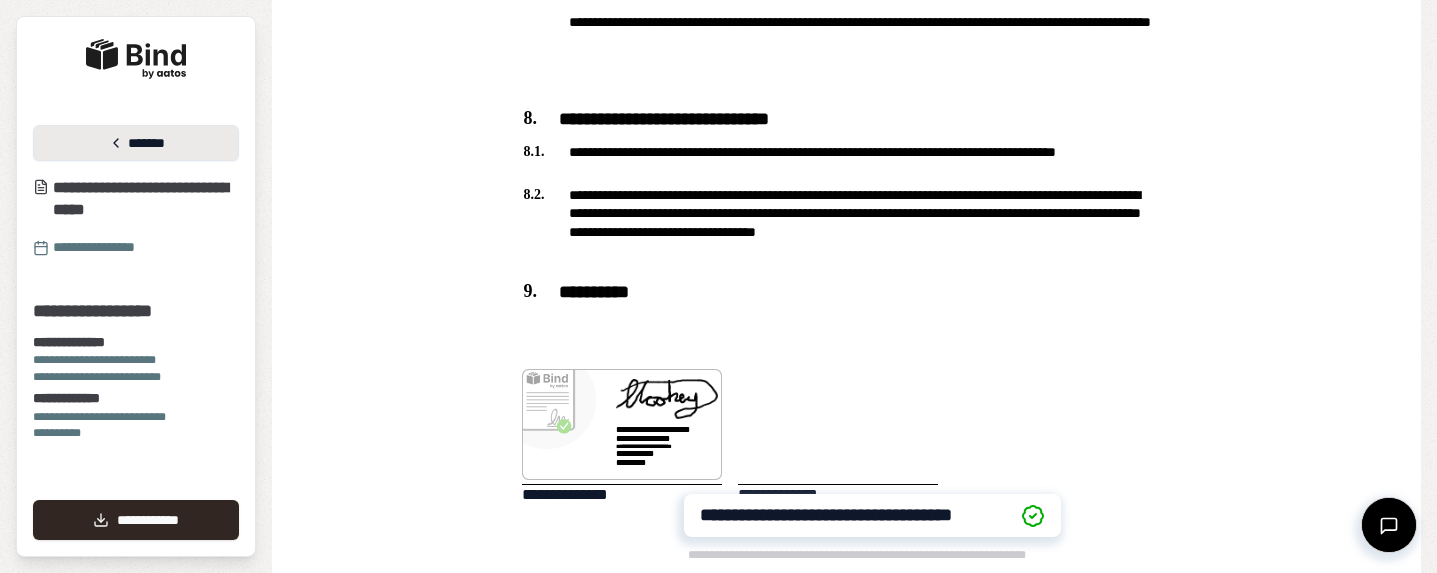 click on "*******" at bounding box center [136, 143] 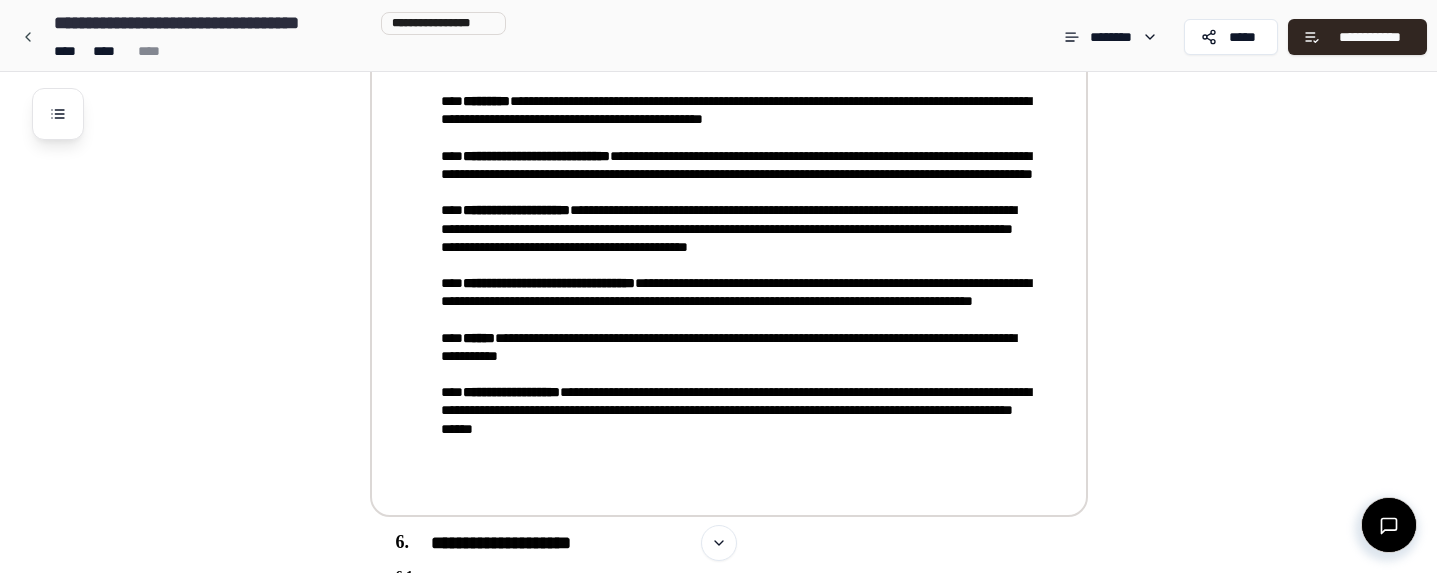 scroll, scrollTop: 2835, scrollLeft: 0, axis: vertical 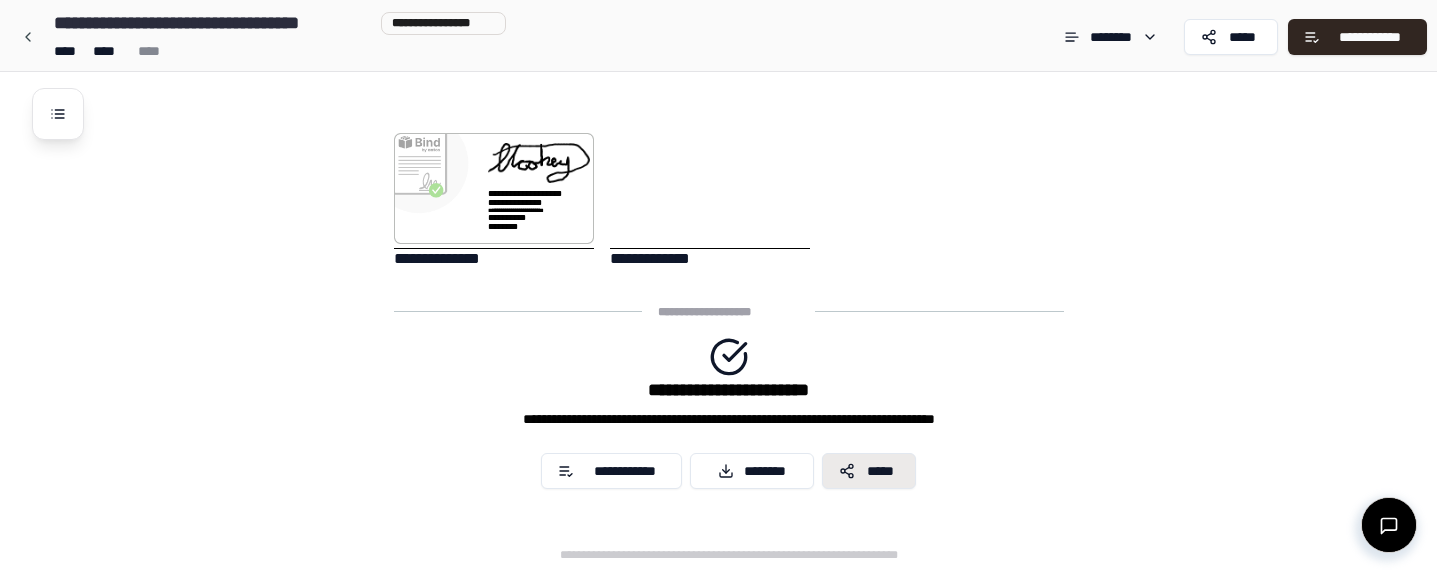 click on "*****" at bounding box center (869, 471) 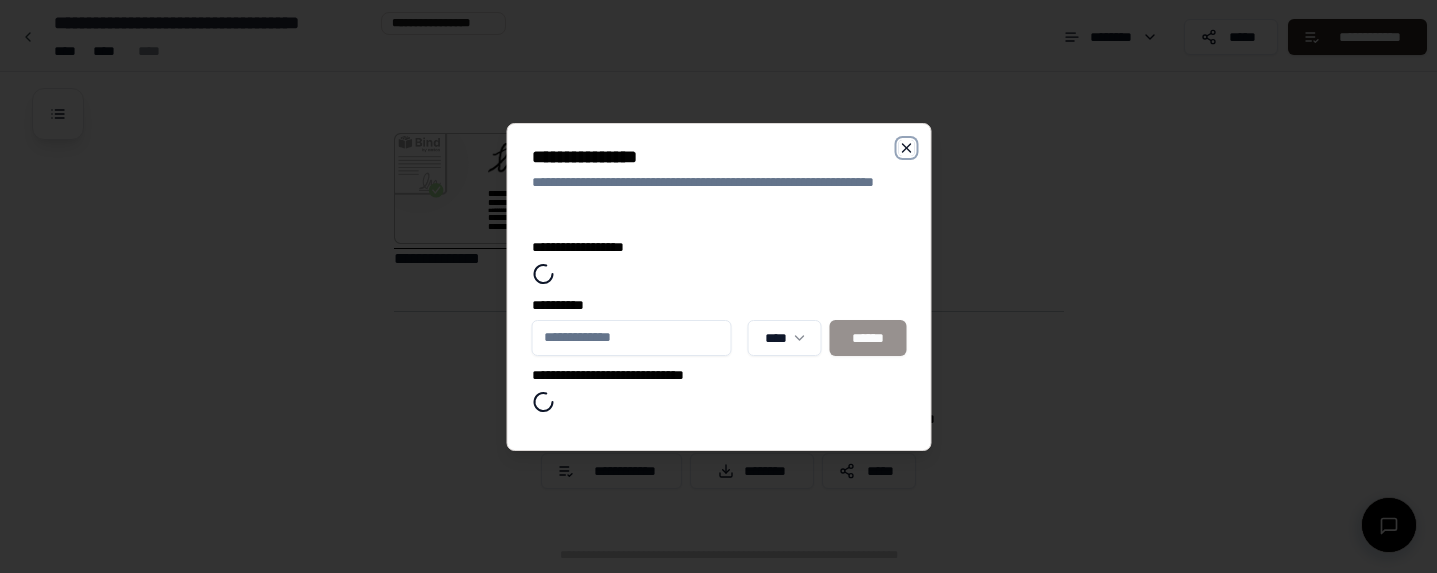 click 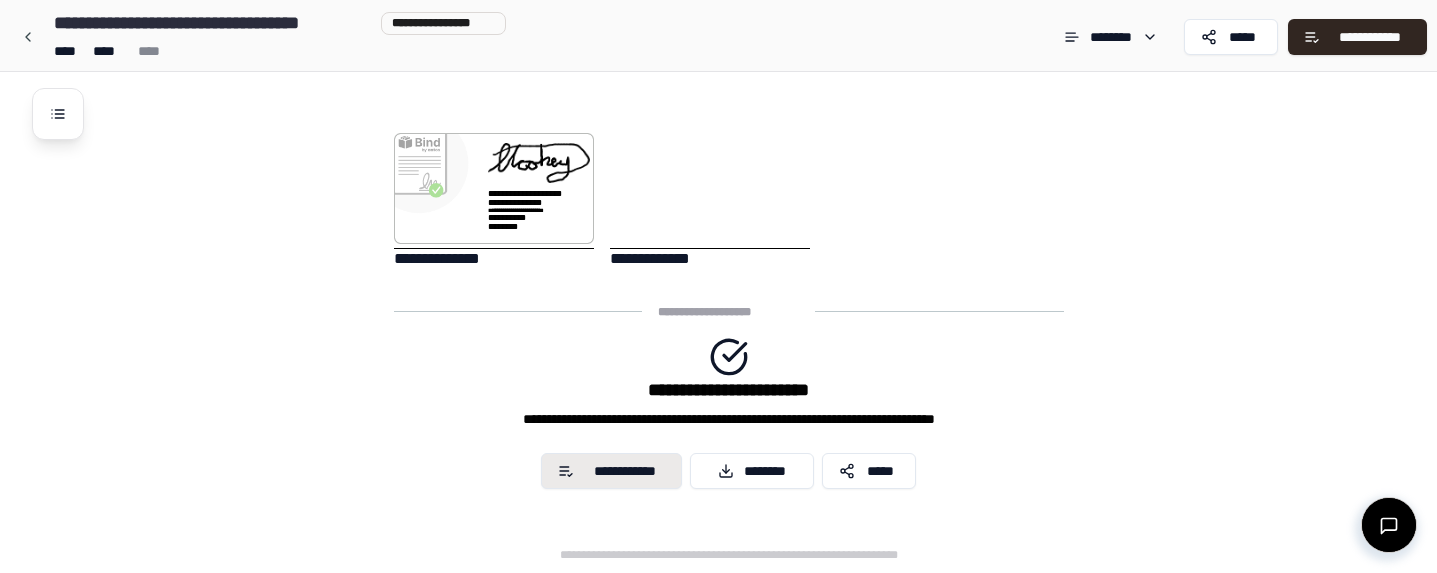 click on "**********" at bounding box center [624, 471] 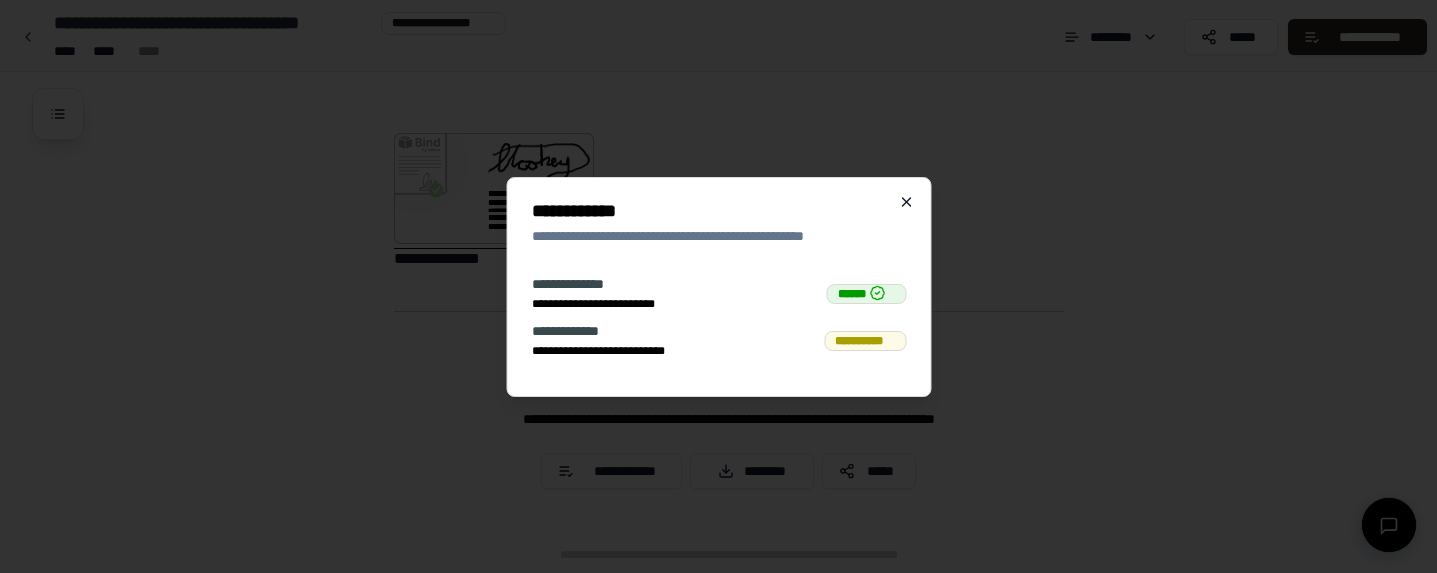 click 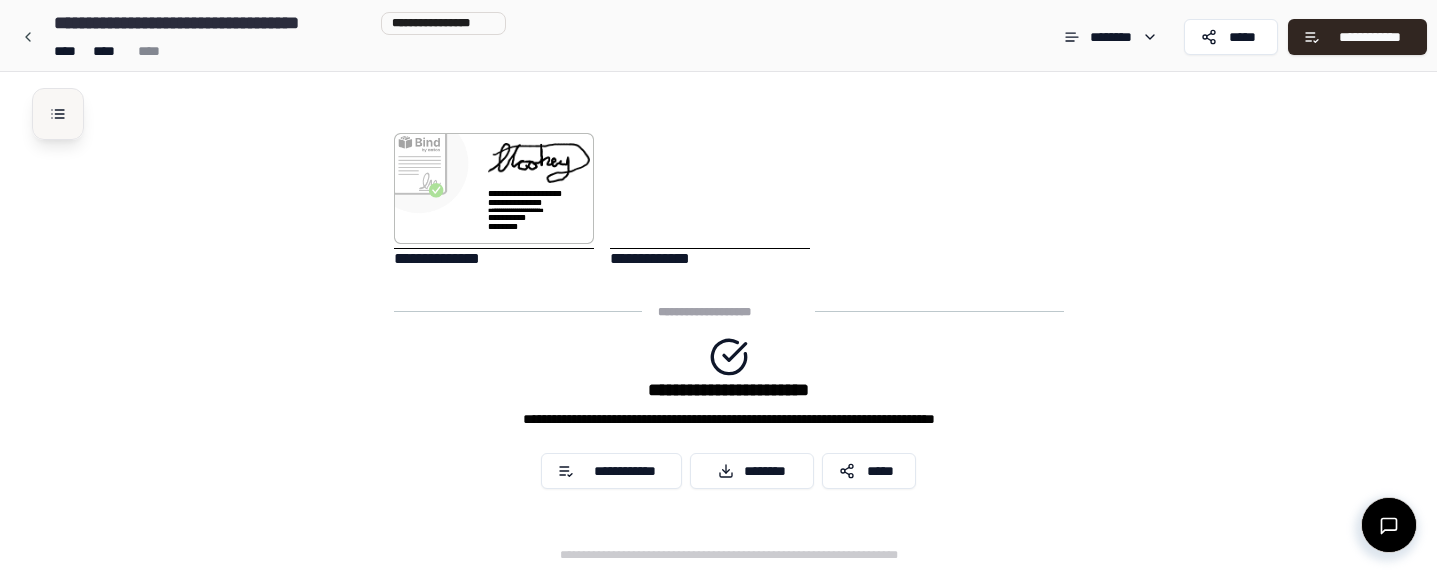 click at bounding box center (58, 114) 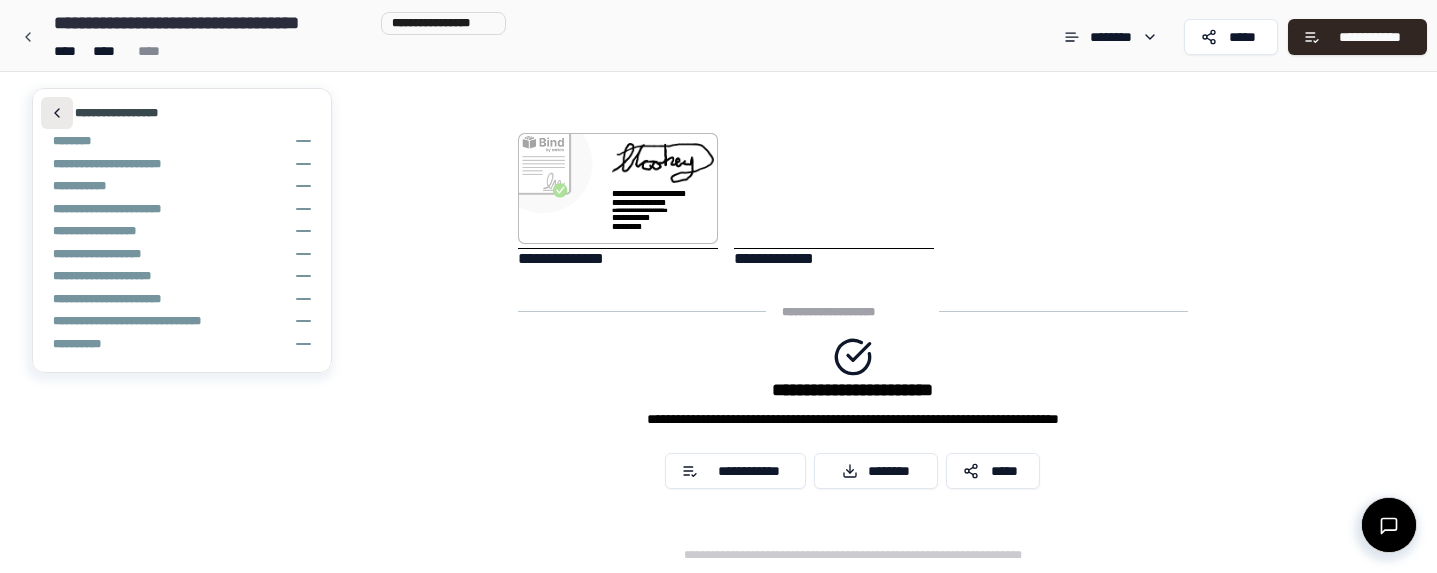 click at bounding box center (57, 113) 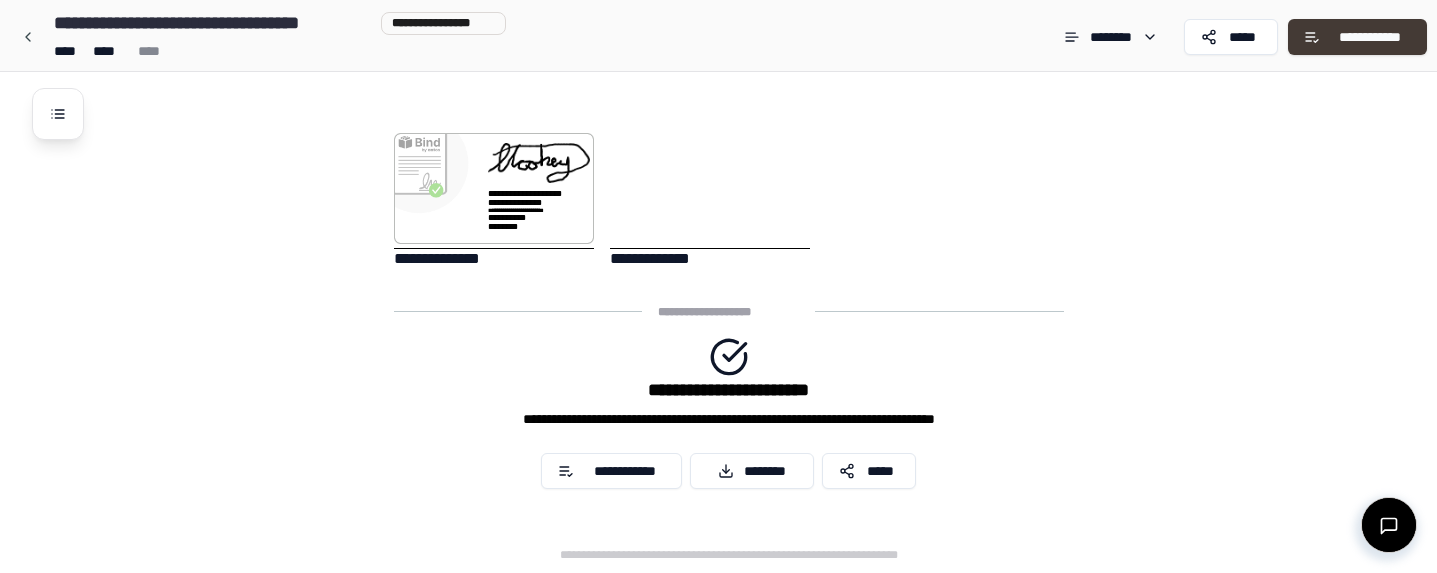 click on "**********" at bounding box center (1357, 37) 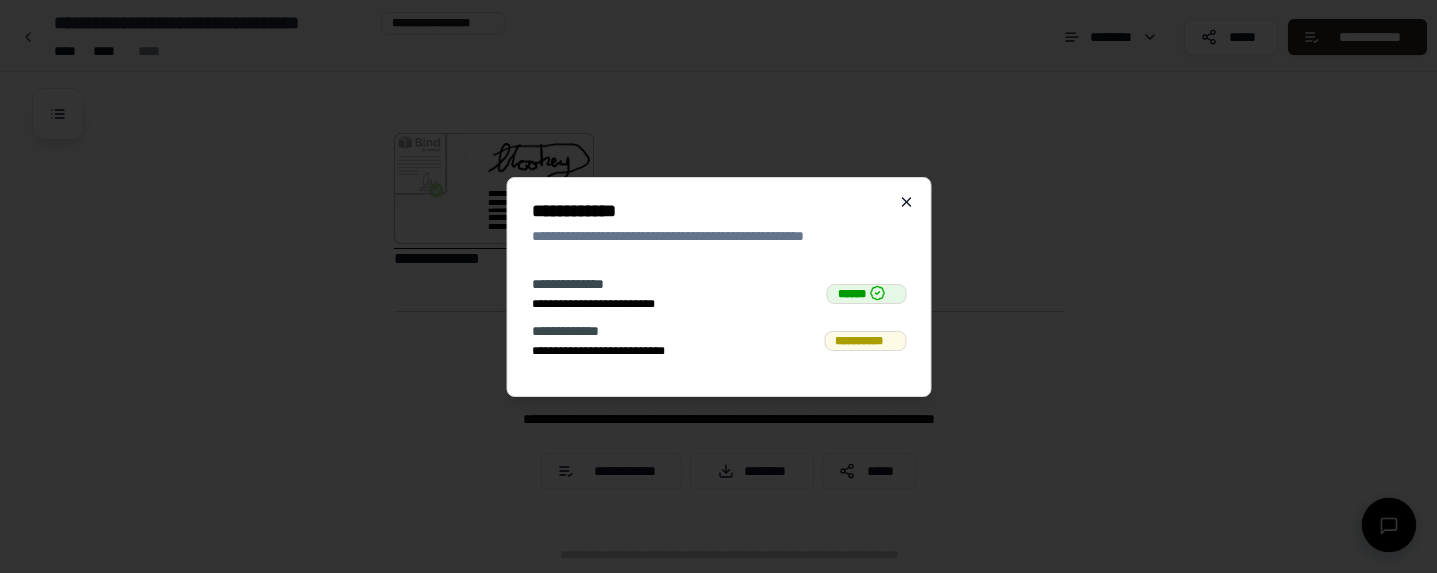 click 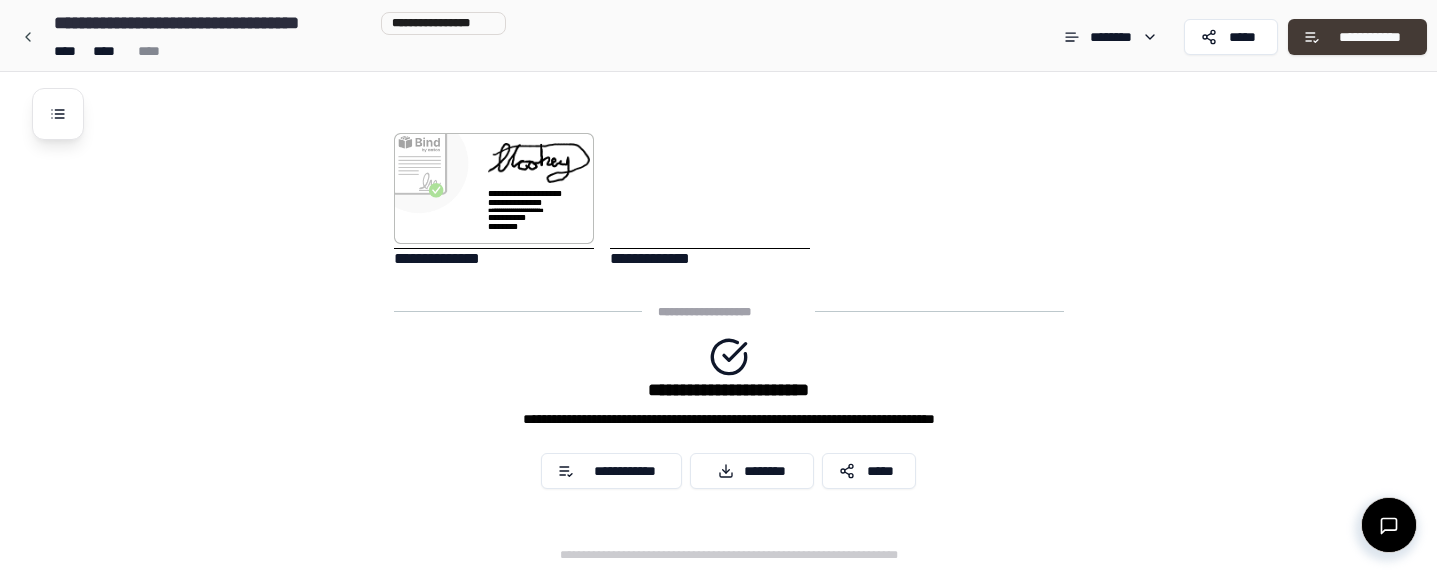 click on "**********" at bounding box center (1370, 37) 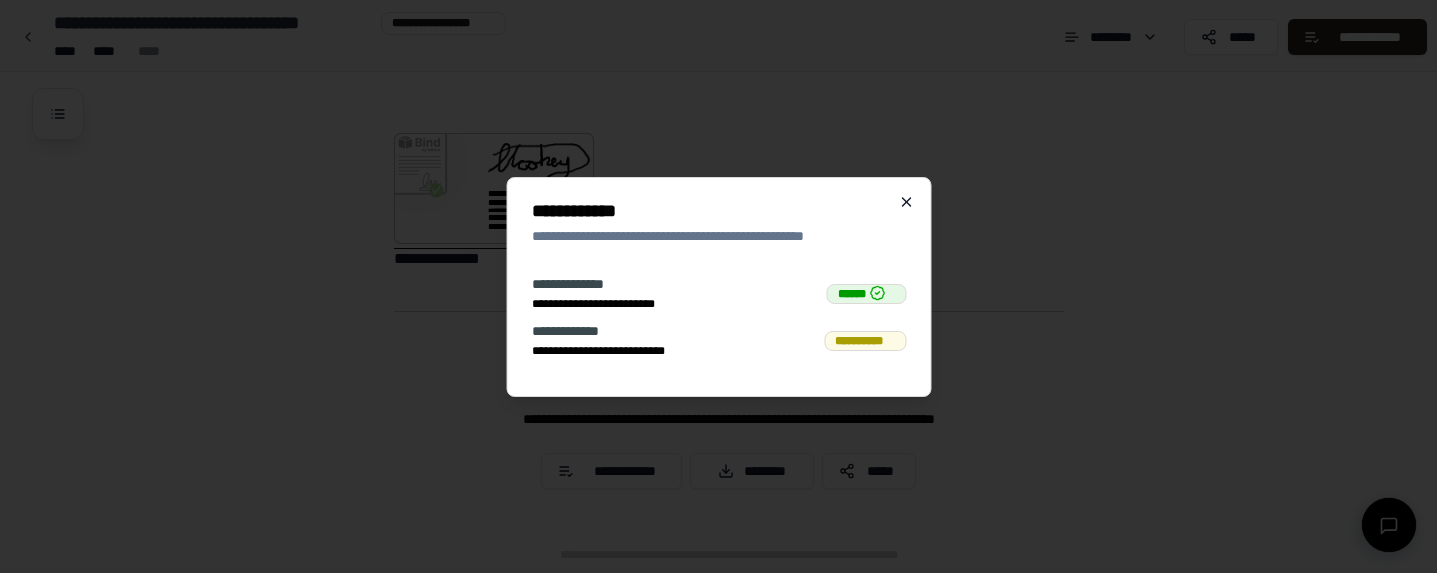 click 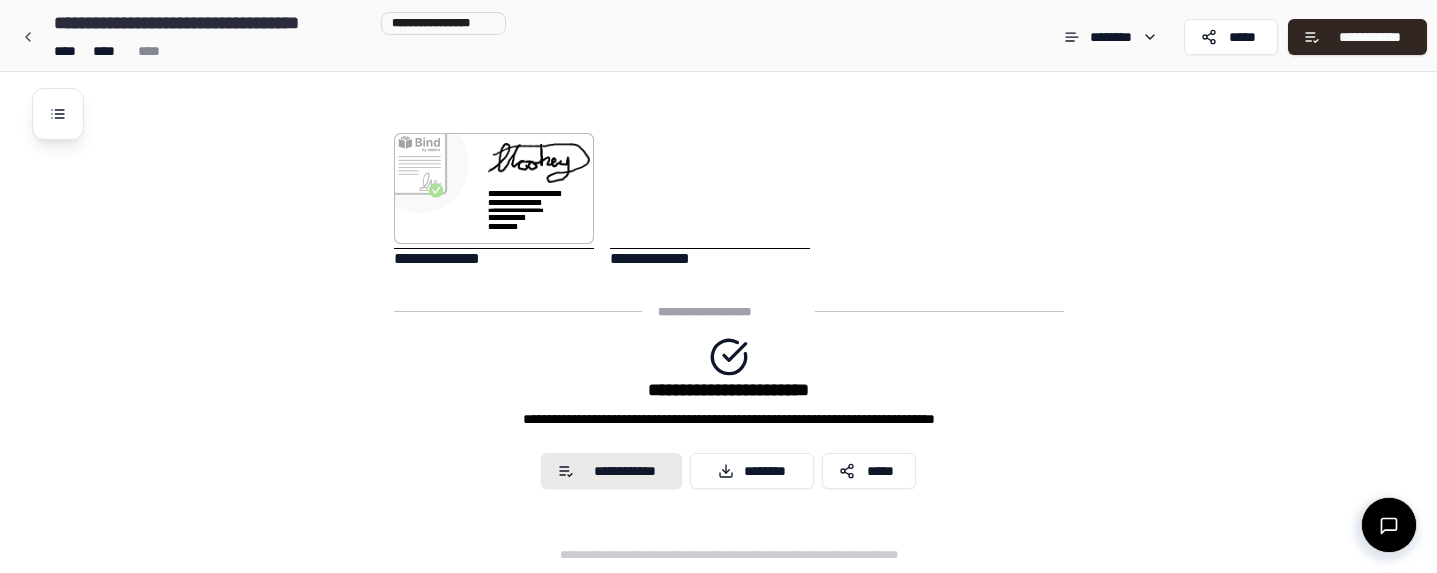 click on "**********" at bounding box center (624, 471) 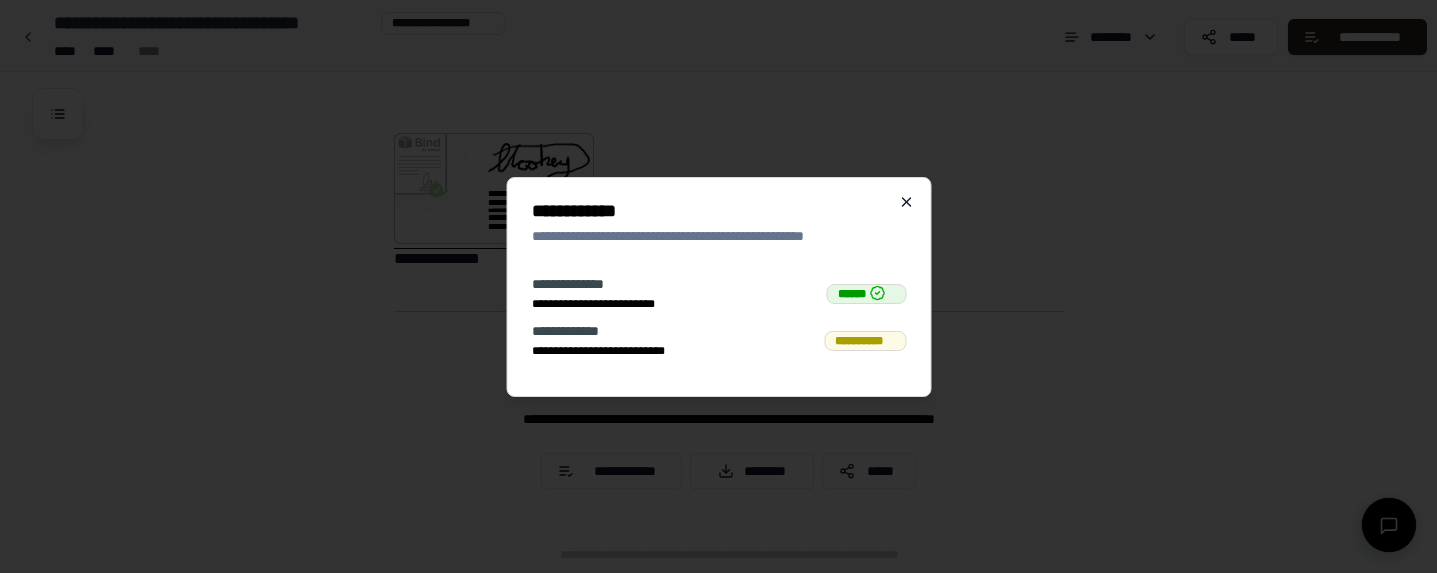 click 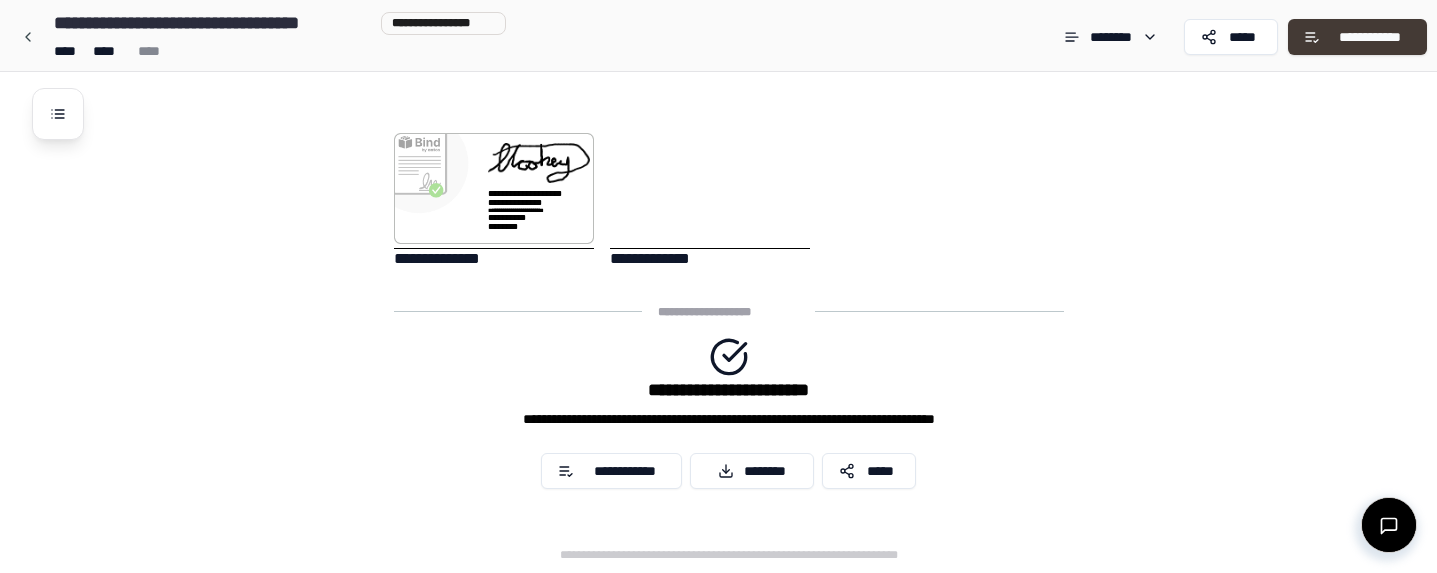 click on "**********" at bounding box center (1357, 37) 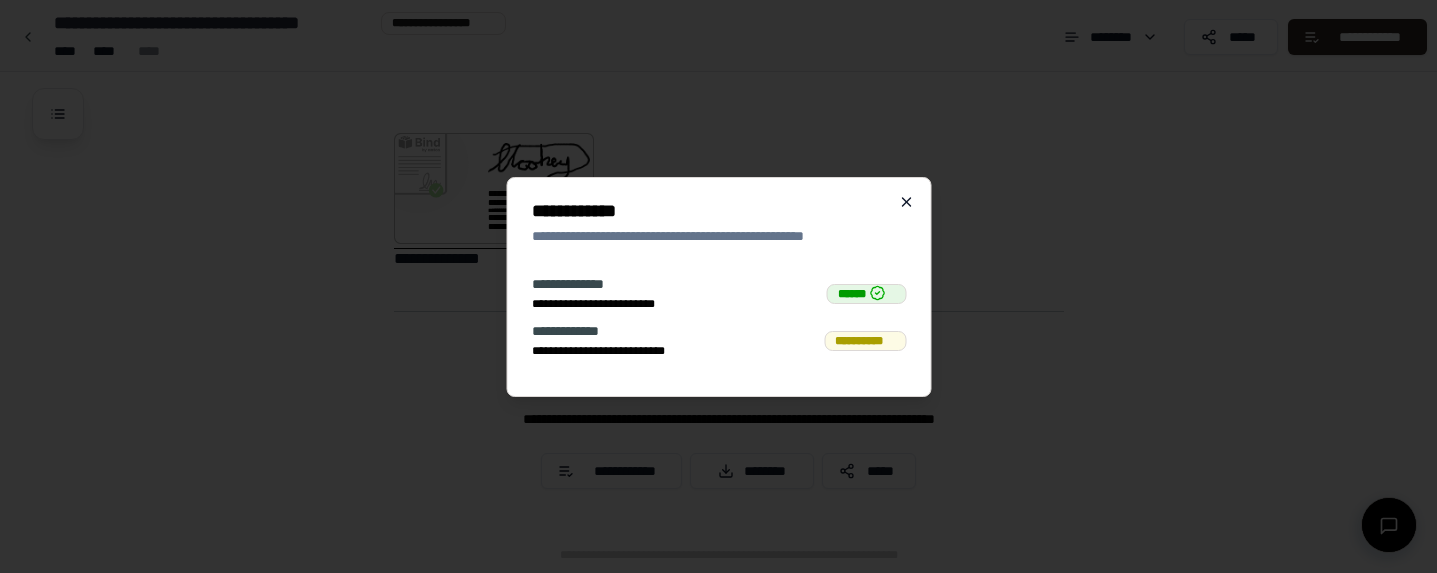 click 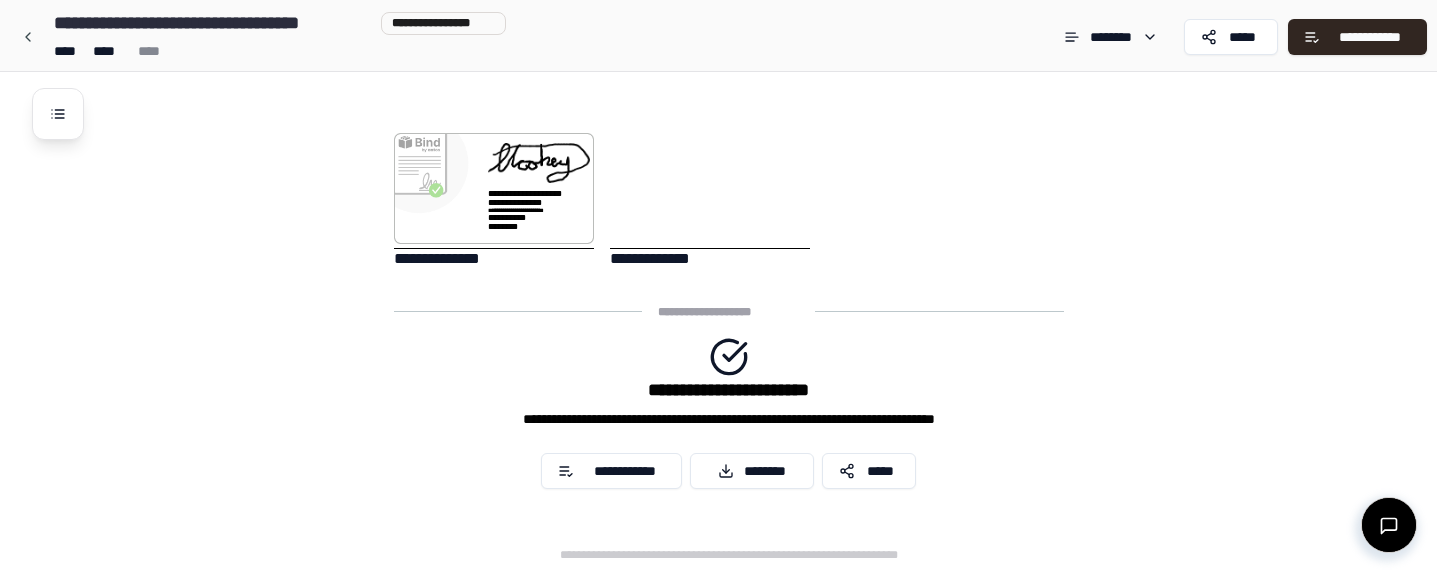 click at bounding box center (710, 191) 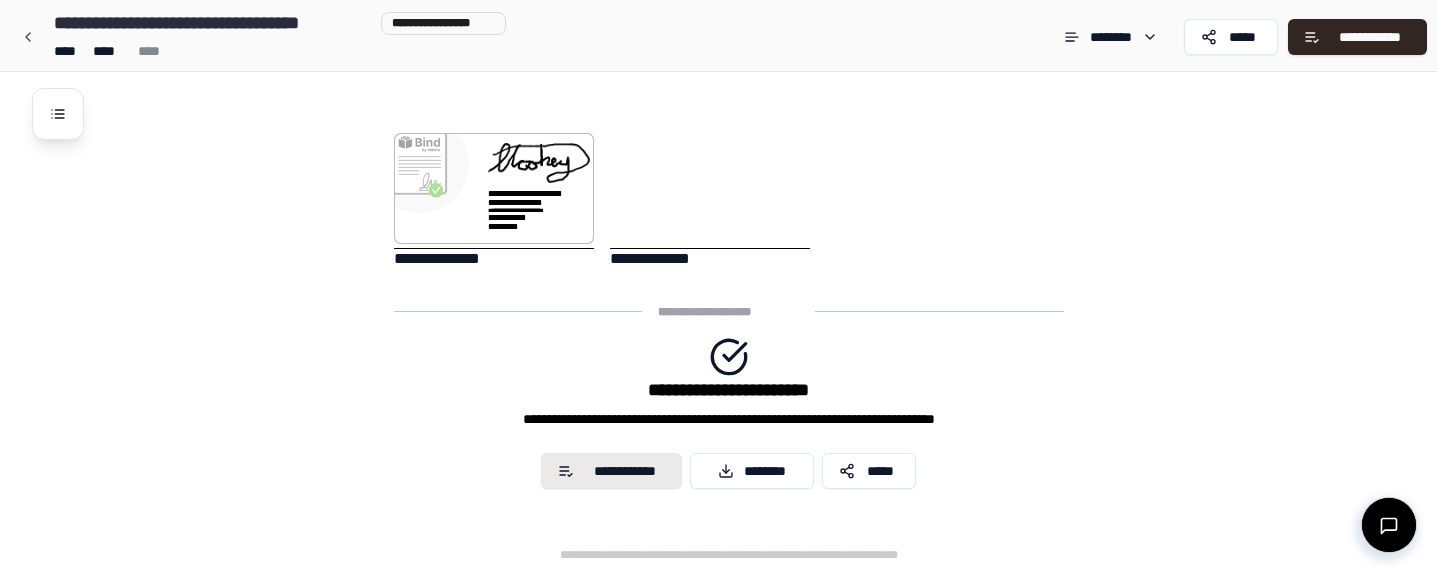 click on "**********" at bounding box center (624, 471) 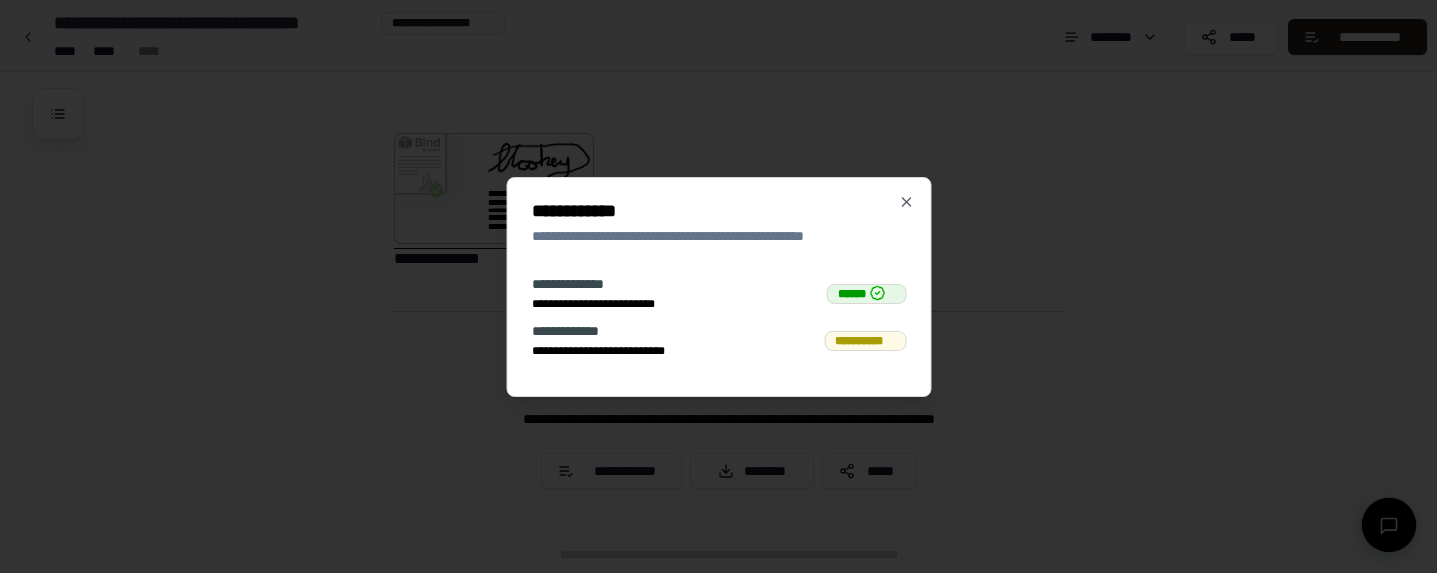 click on "**********" at bounding box center [617, 351] 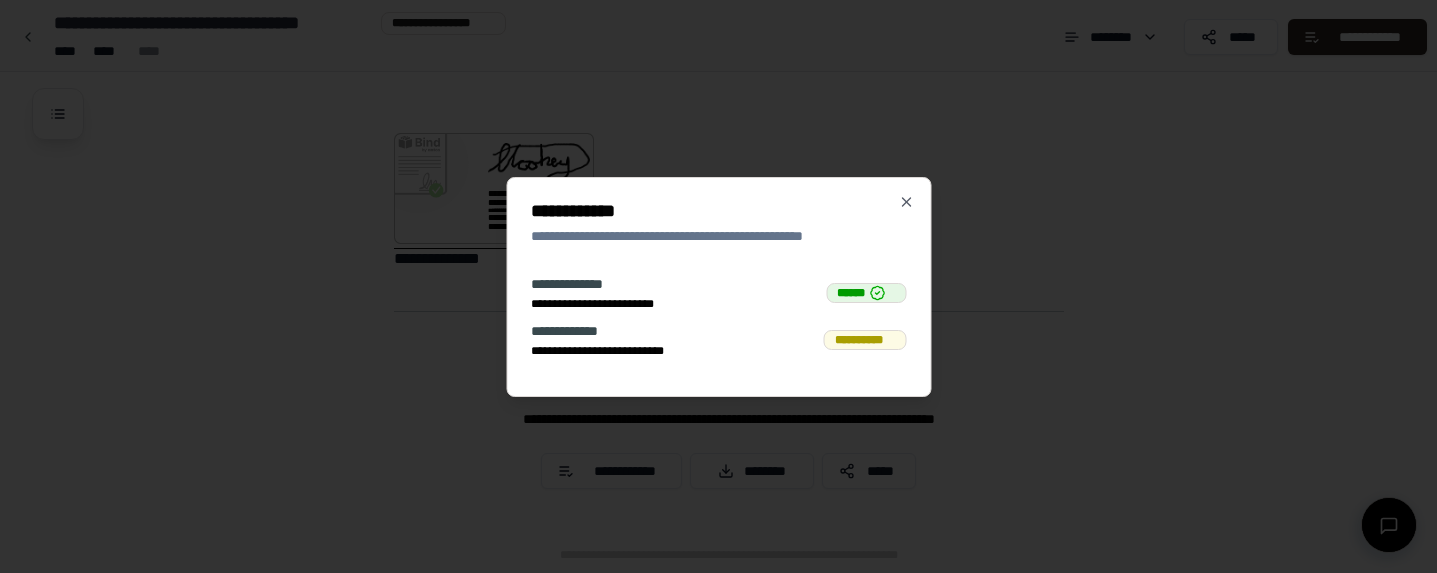 click on "**********" at bounding box center [865, 340] 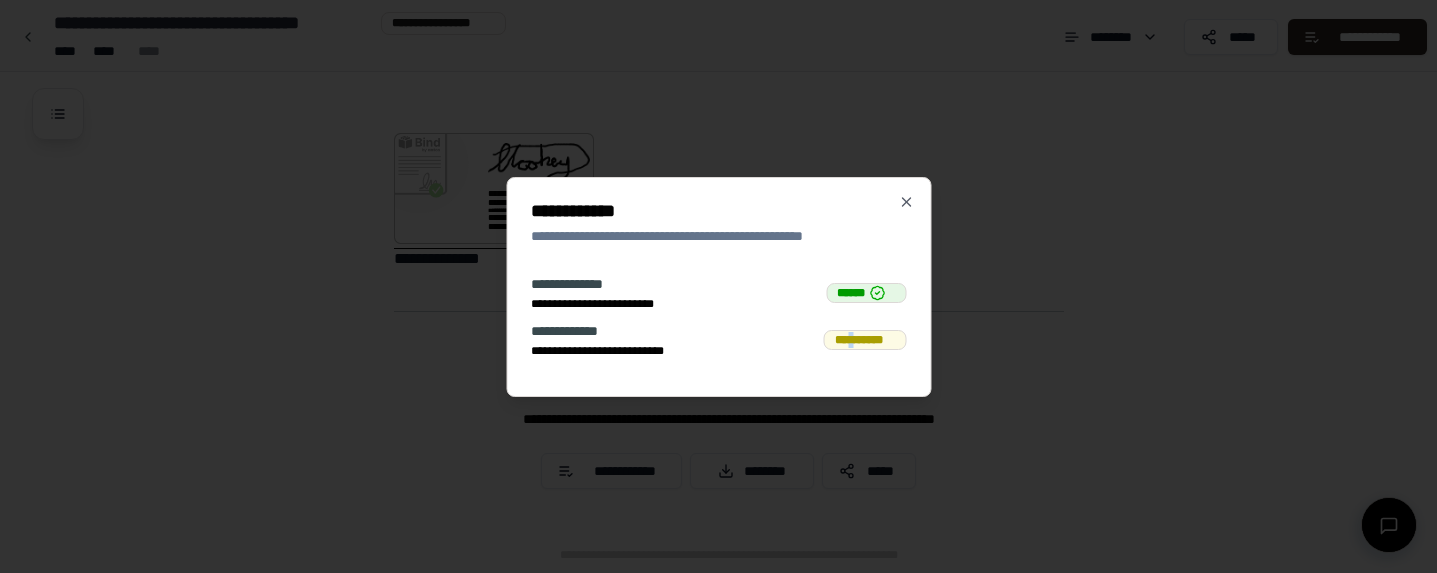 click on "**********" at bounding box center (865, 340) 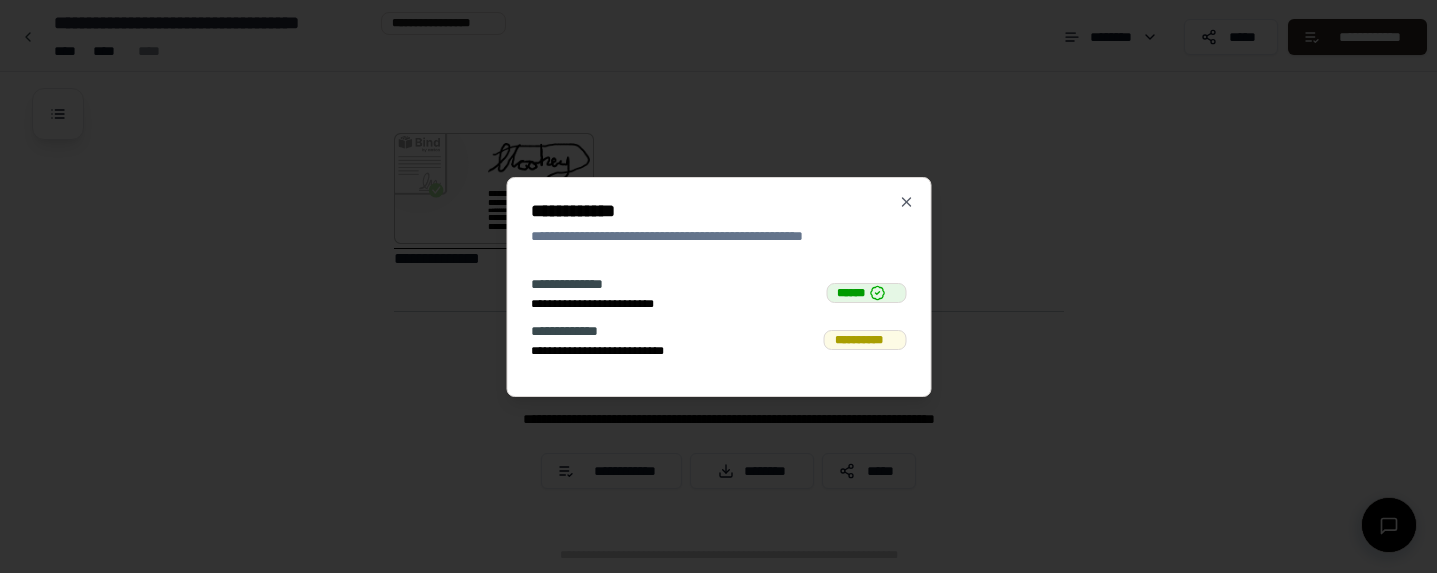 click on "**********" at bounding box center (617, 351) 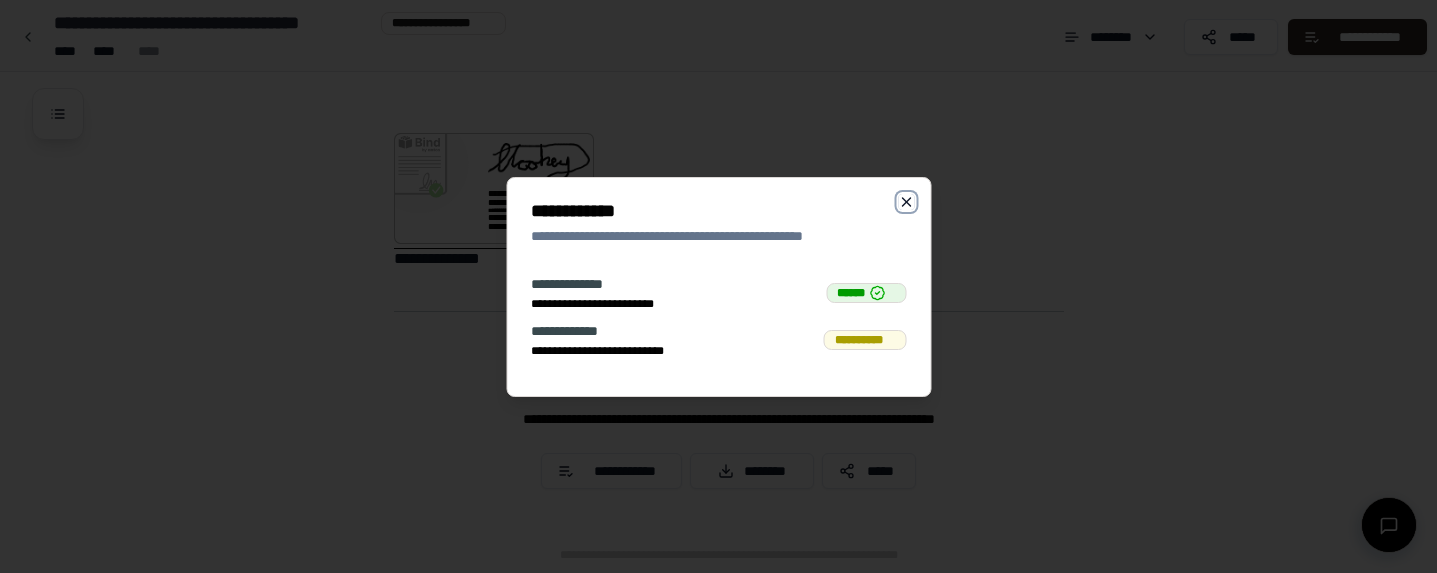 click 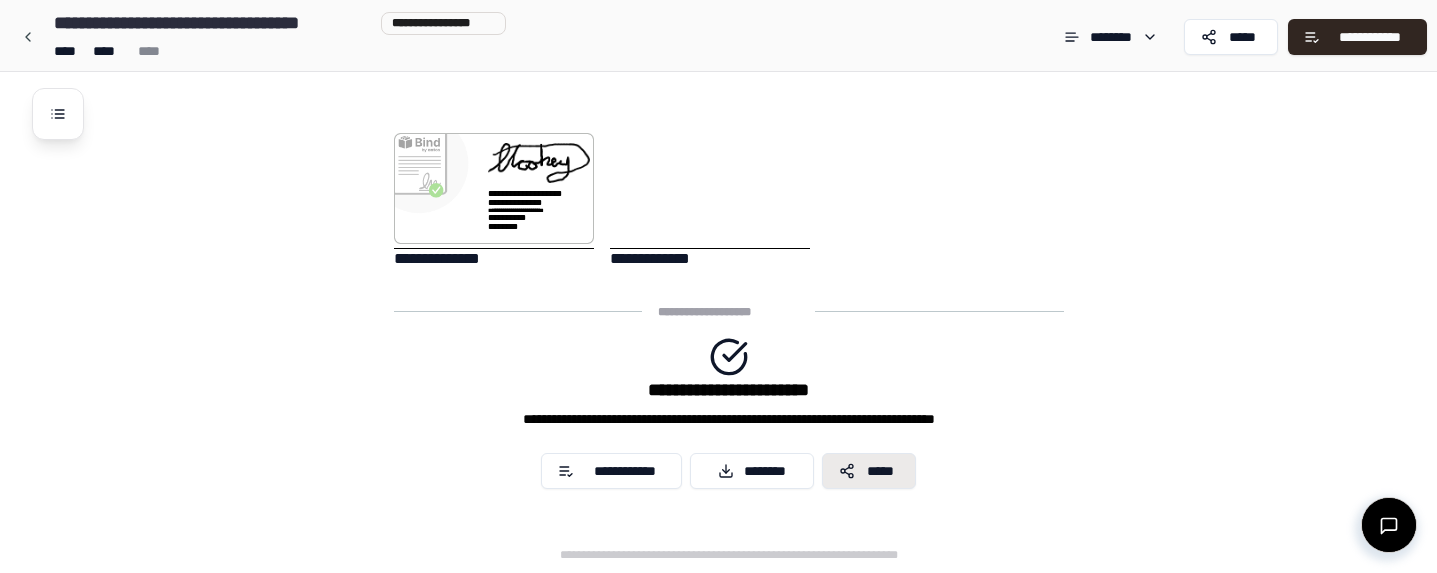 click on "*****" at bounding box center (869, 471) 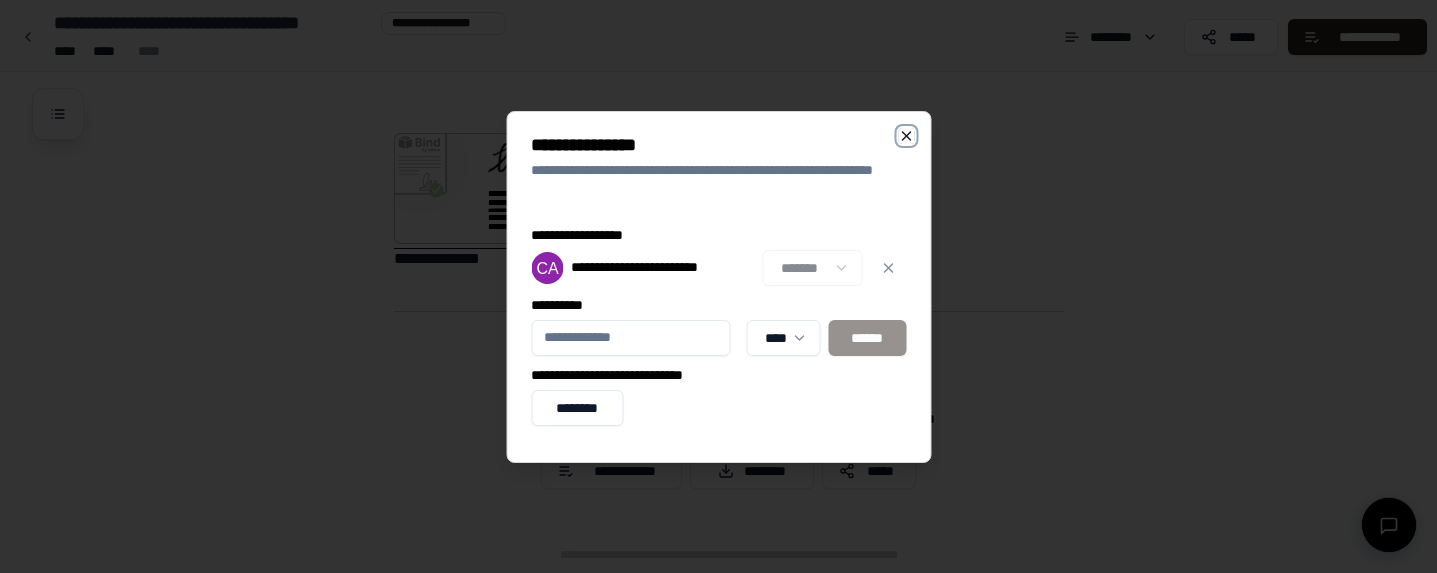 click 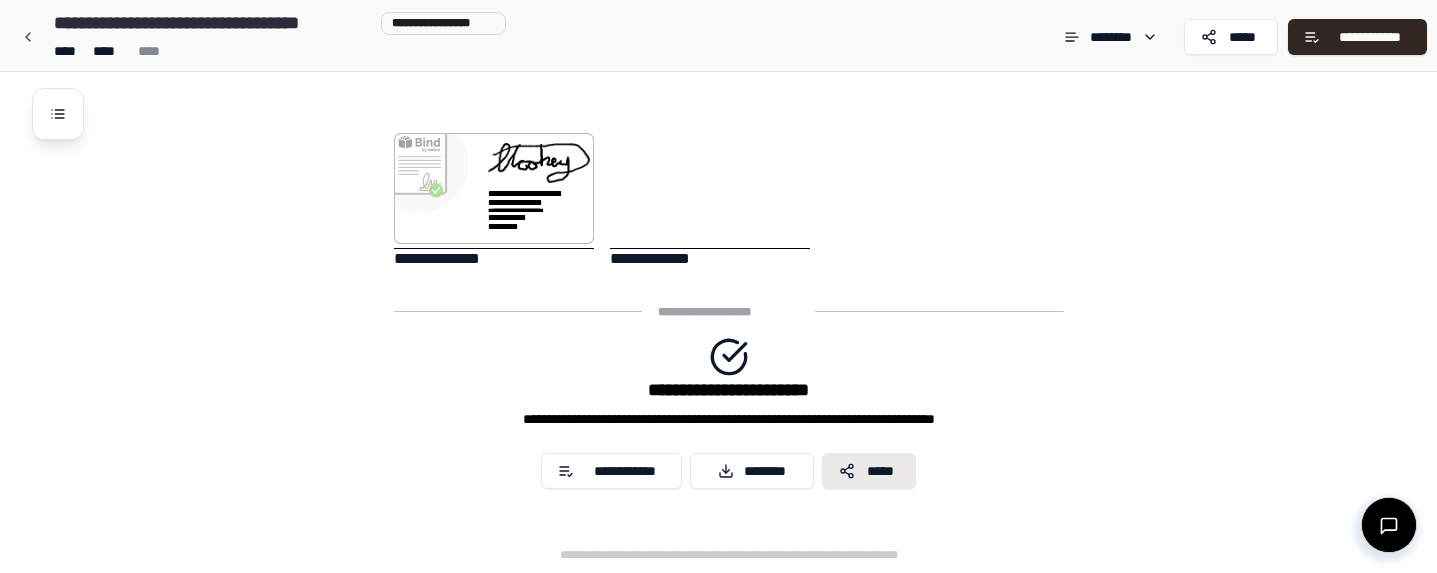 click on "*****" at bounding box center [881, 471] 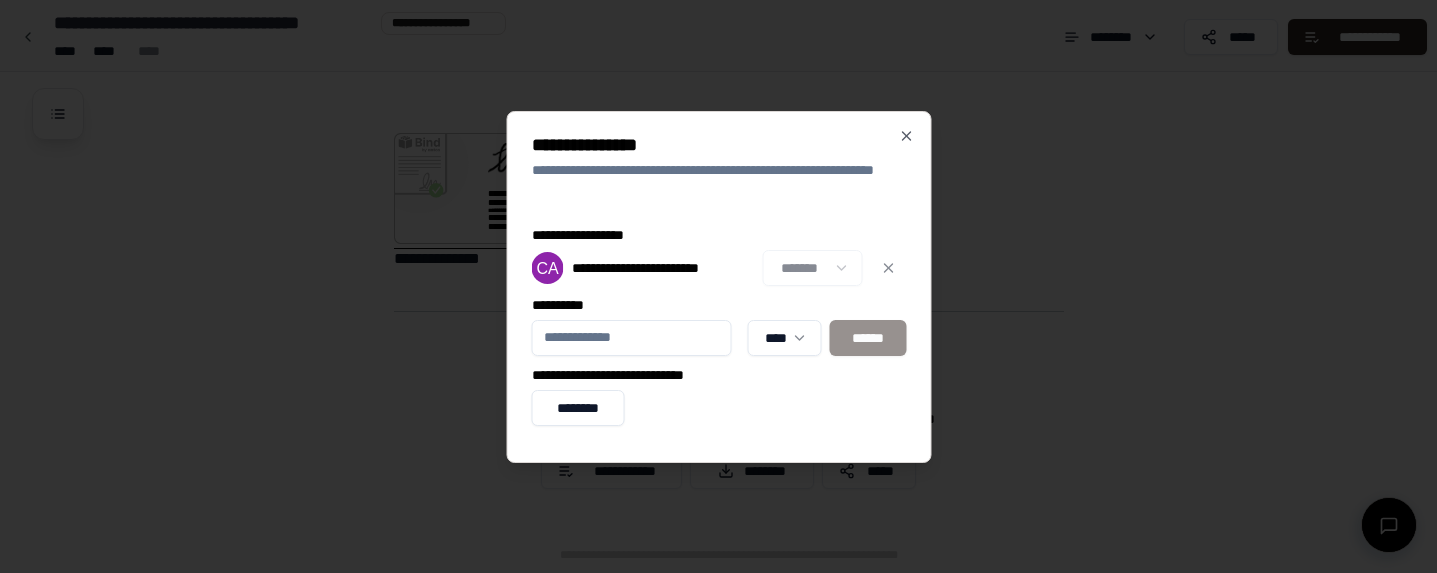 click on "[FIRST] [LAST] [STREET] [CITY] [STATE] [POSTAL_CODE] [COUNTRY] [PHONE] Lodger Agreement" at bounding box center [718, -1131] 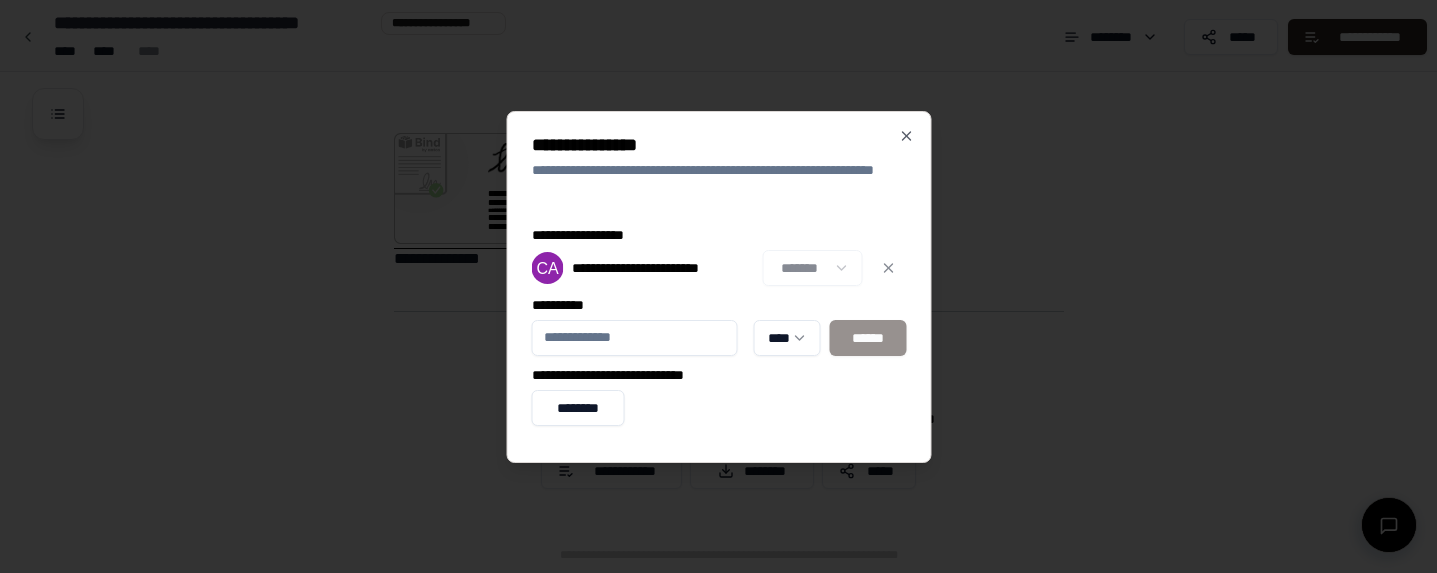 click on "**********" at bounding box center [634, 338] 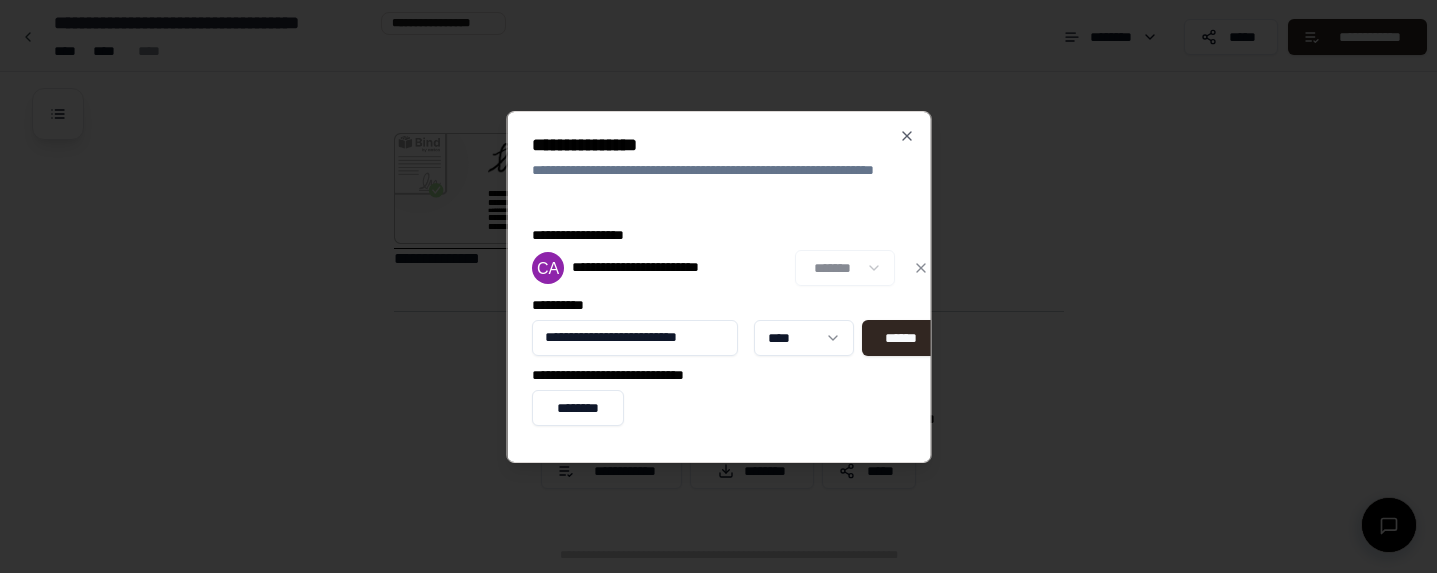 scroll, scrollTop: 0, scrollLeft: 18, axis: horizontal 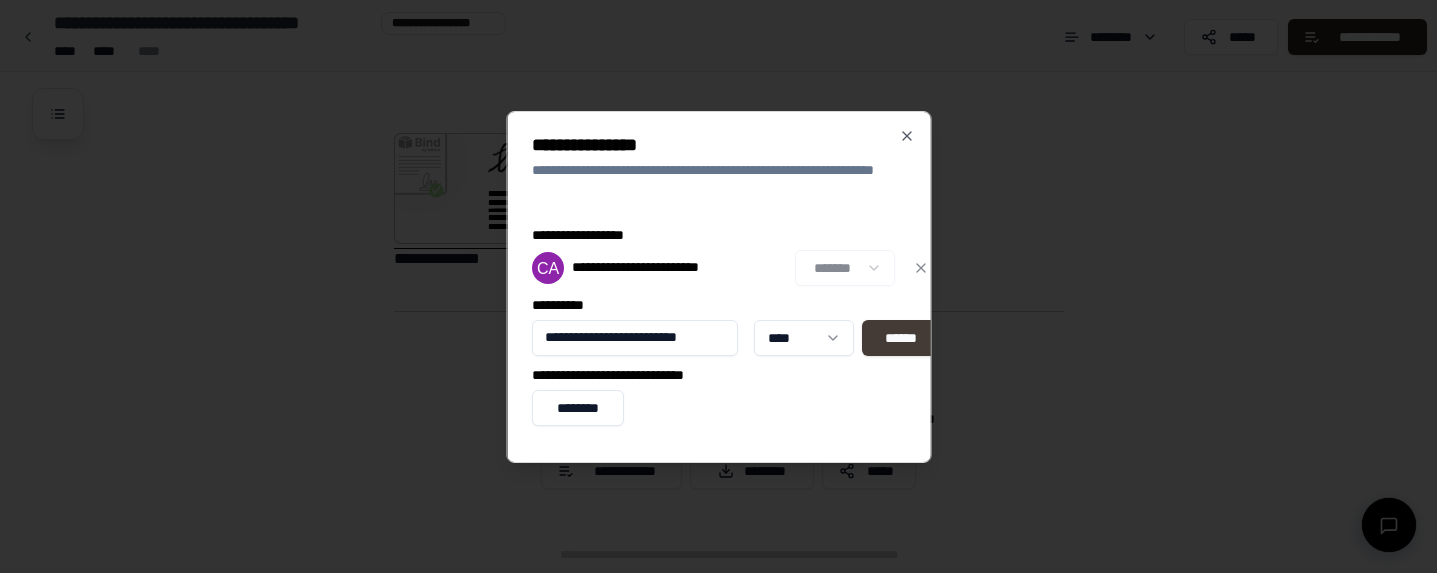 type on "**********" 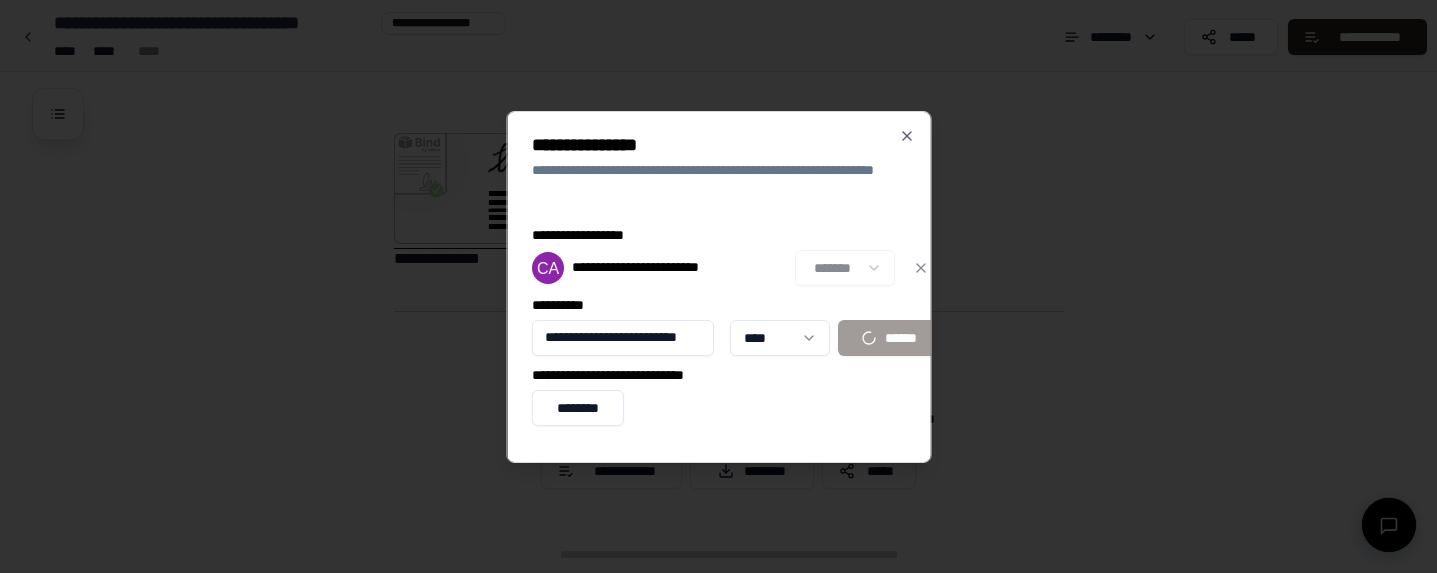 type 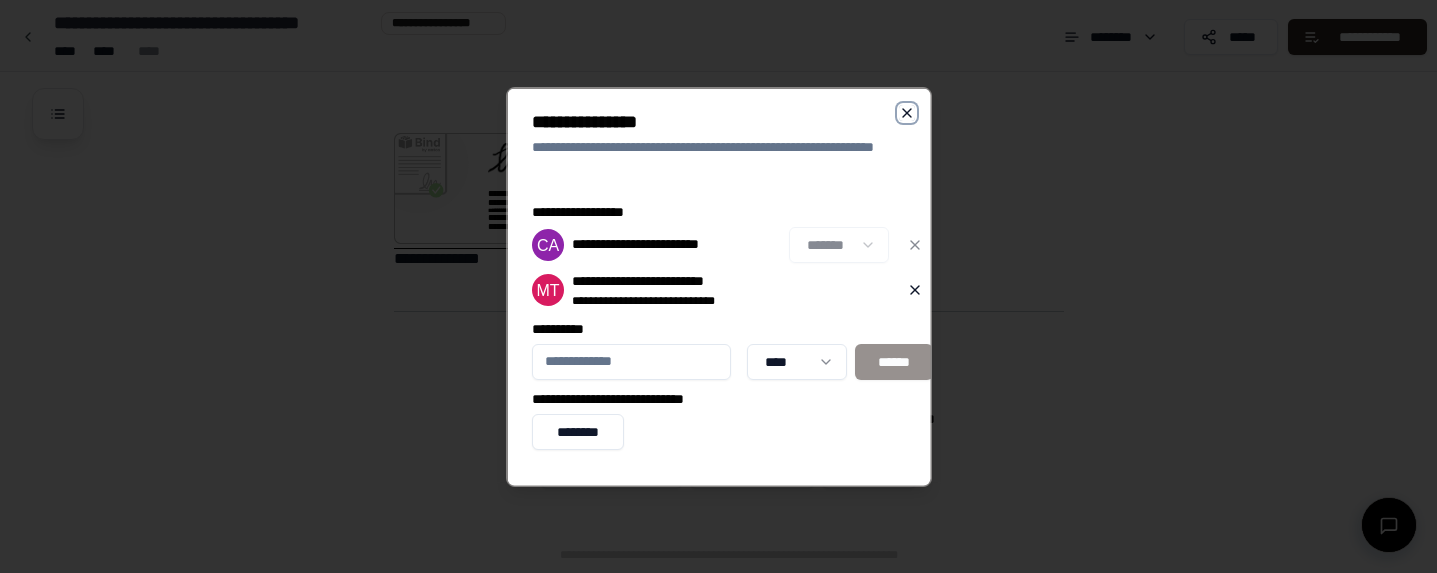 click 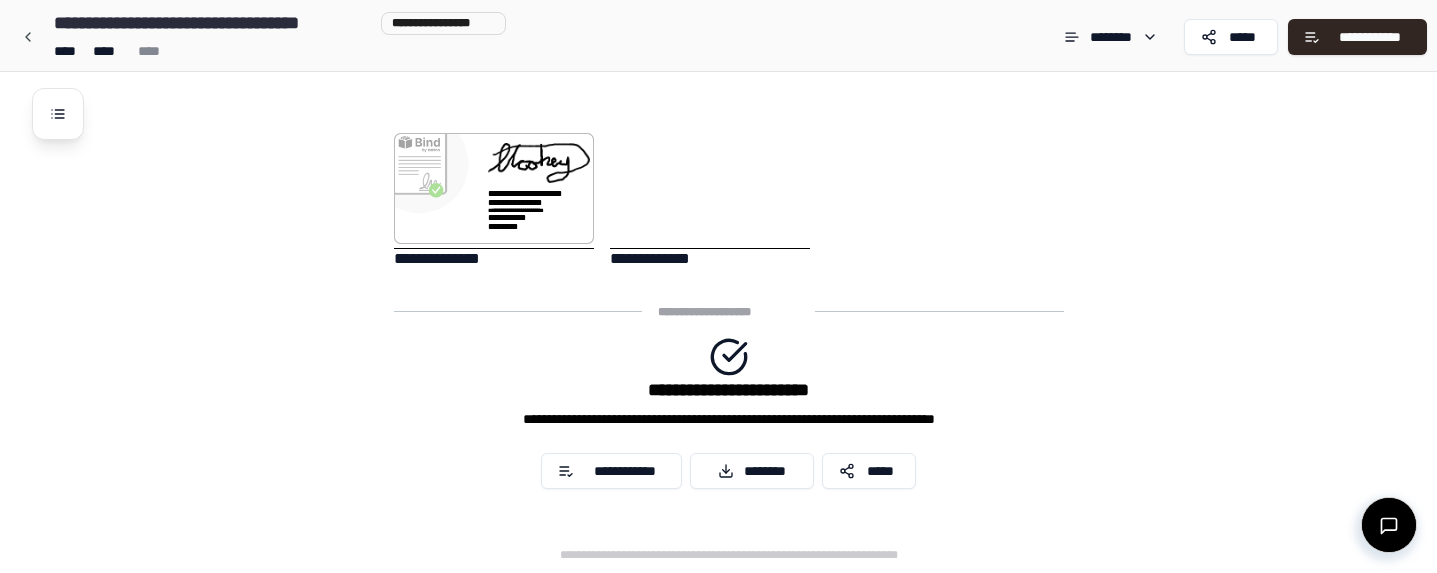 click on "**********" at bounding box center (710, 259) 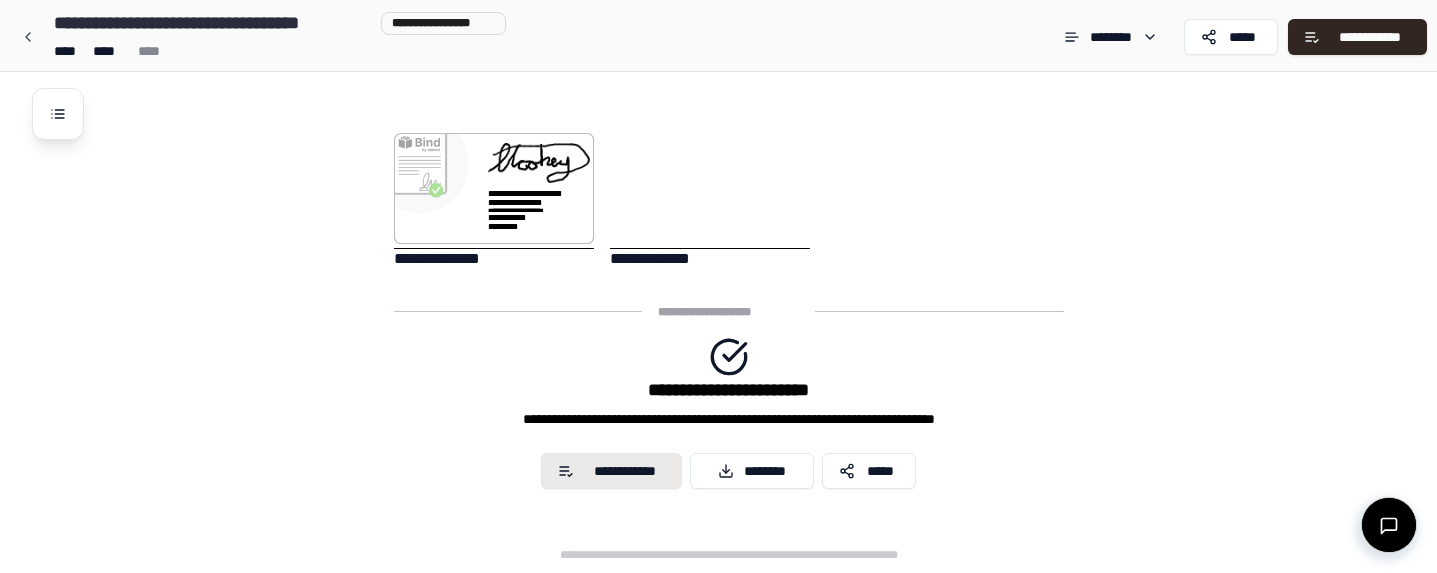 click on "**********" at bounding box center (624, 471) 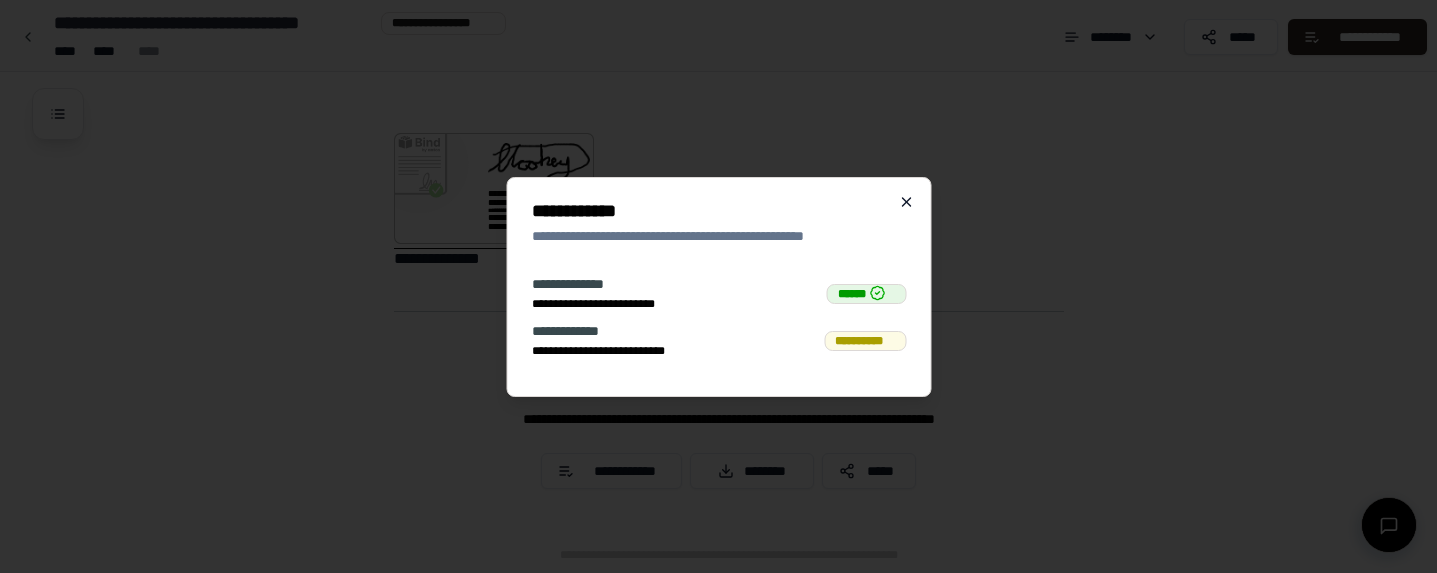 click 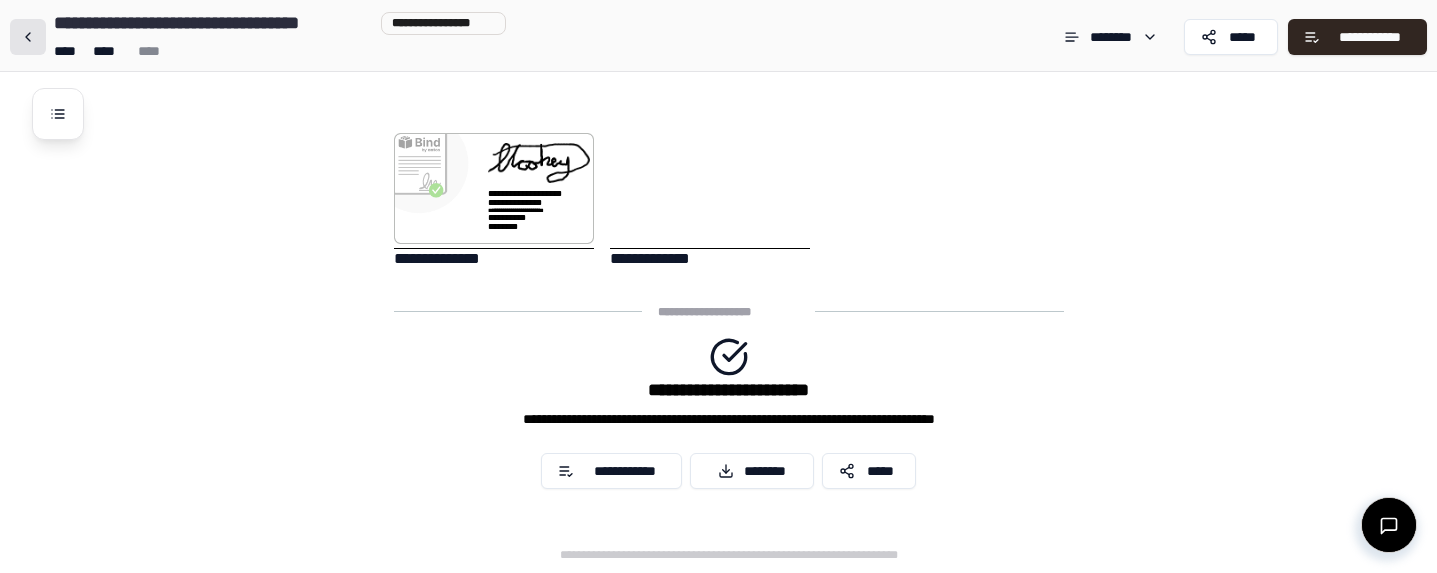 click at bounding box center (28, 37) 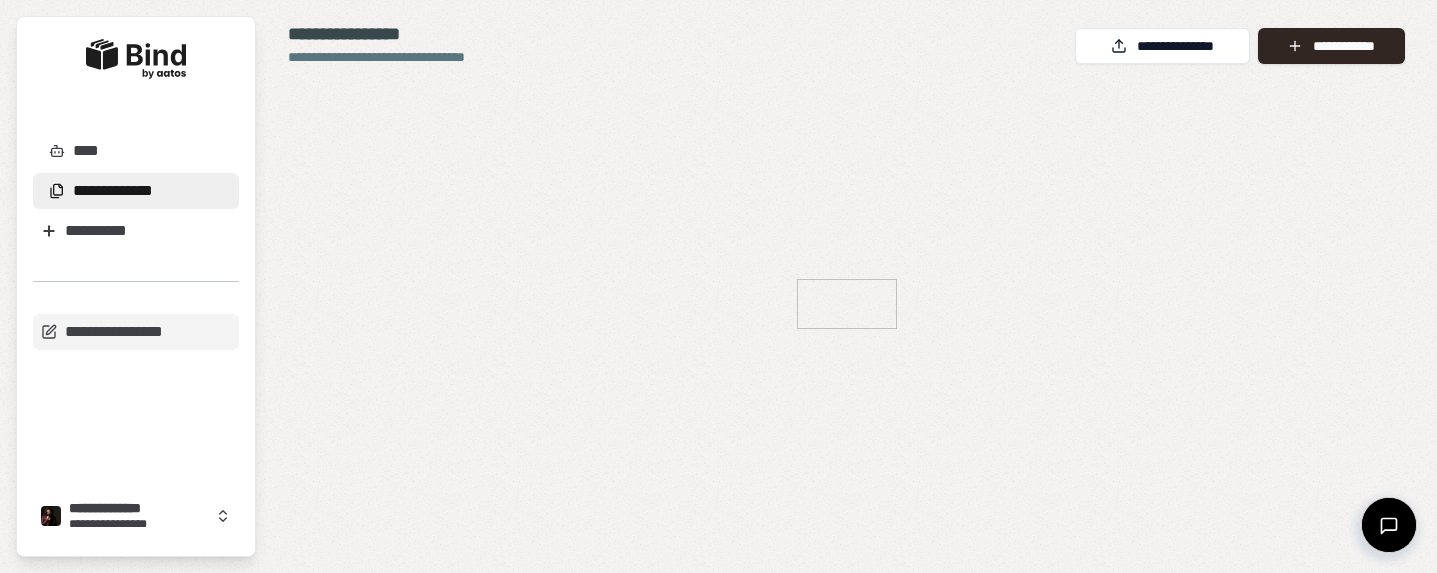scroll, scrollTop: 0, scrollLeft: 0, axis: both 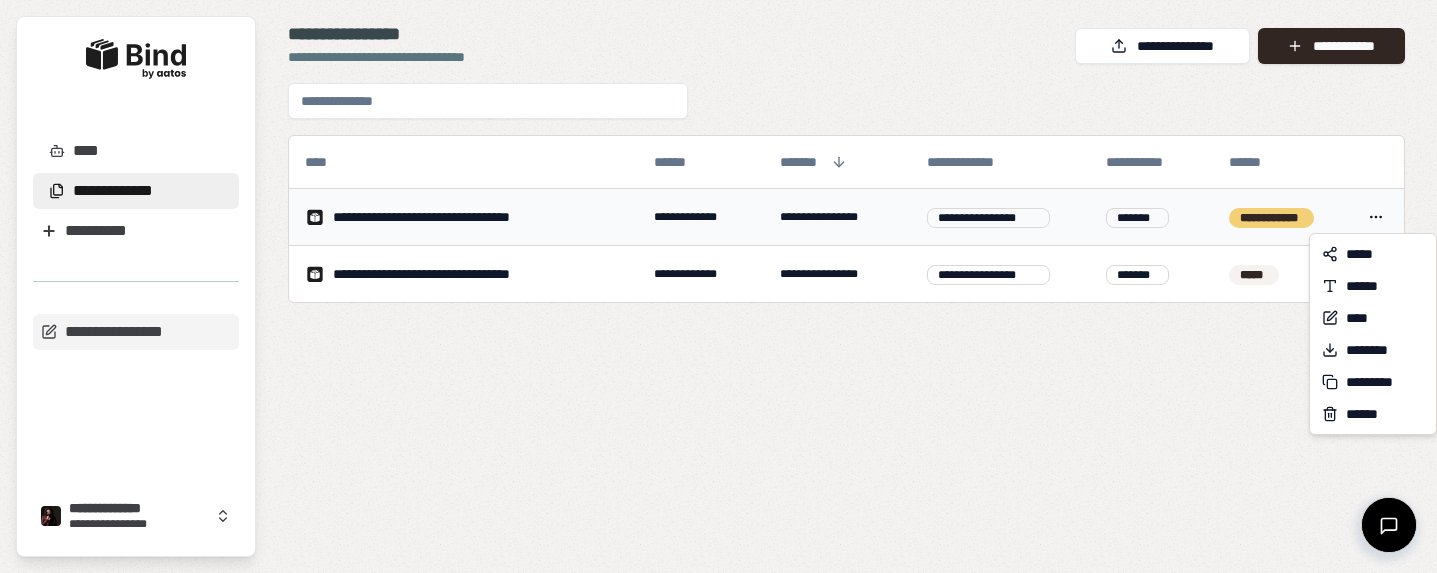 click on "[FIRST] [LAST] [STREET] [CITY] [STATE] [POSTAL_CODE] [COUNTRY] [PHONE]" at bounding box center [718, 286] 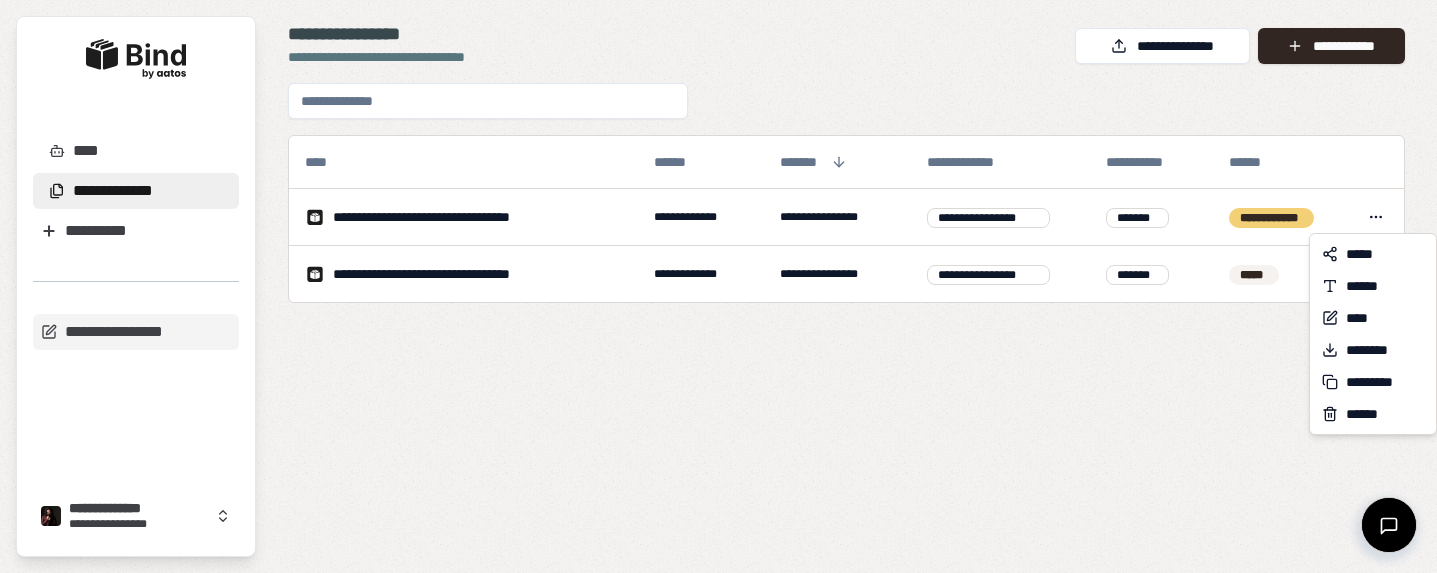 click on "[FIRST] [LAST] [STREET] [CITY] [STATE] [POSTAL_CODE] [COUNTRY] [PHONE]" at bounding box center (718, 286) 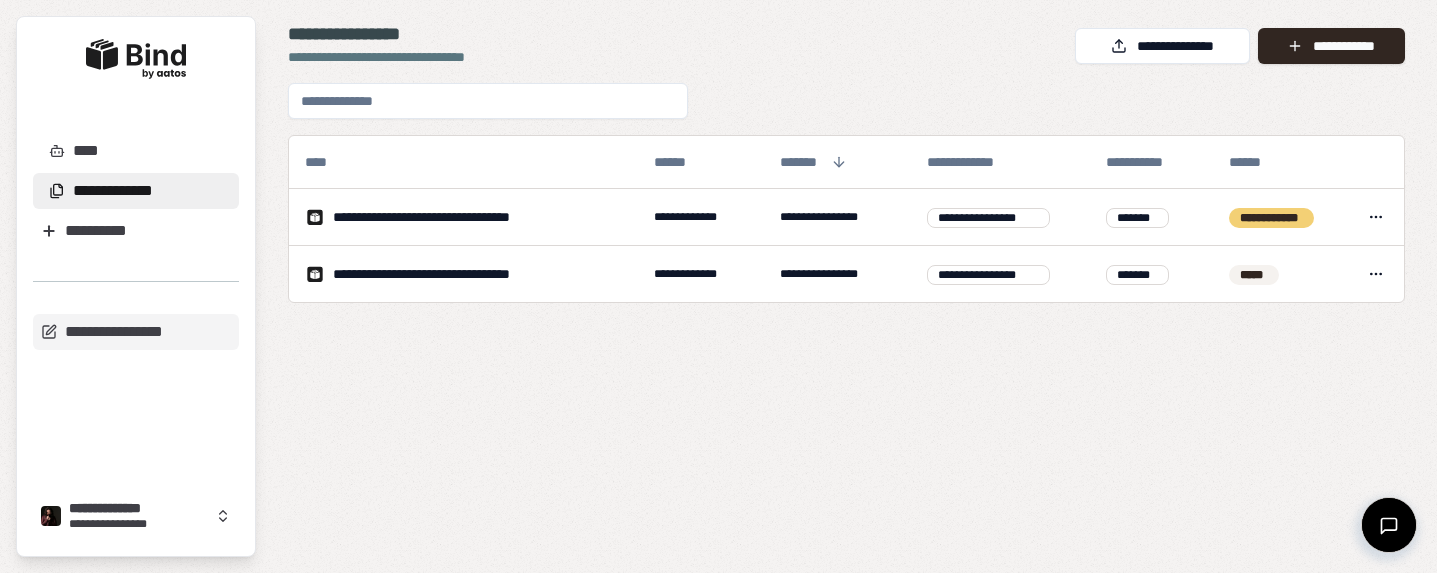 click on "**********" at bounding box center [1271, 218] 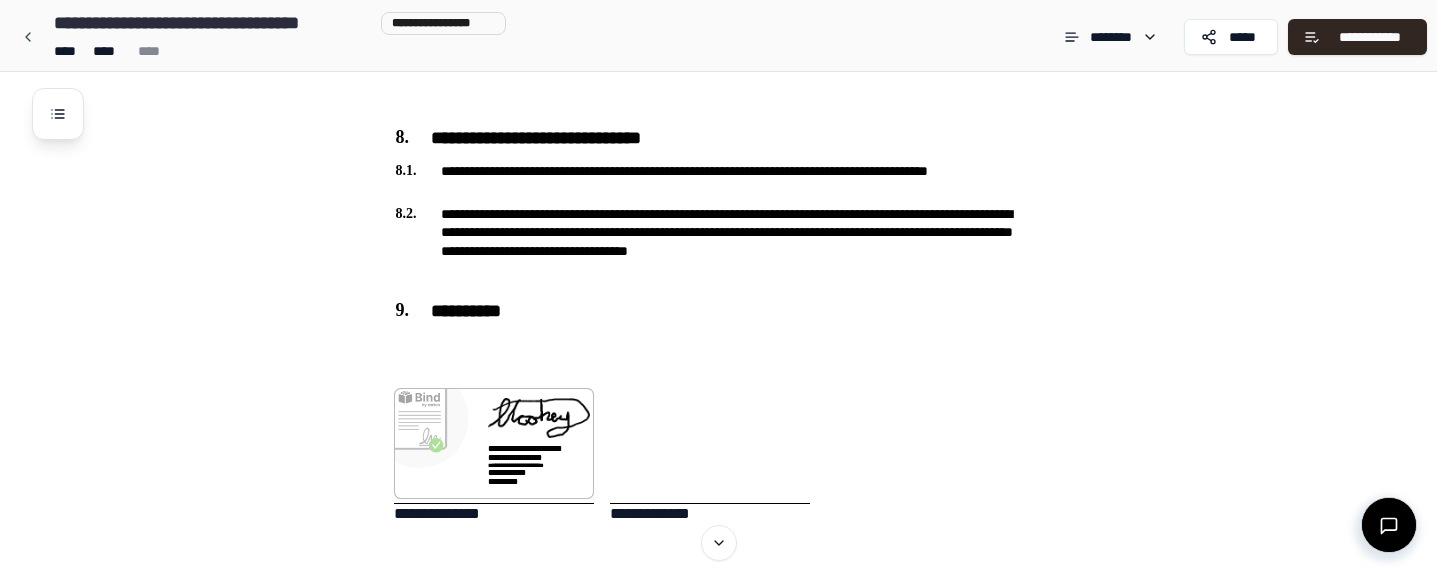 scroll, scrollTop: 2835, scrollLeft: 0, axis: vertical 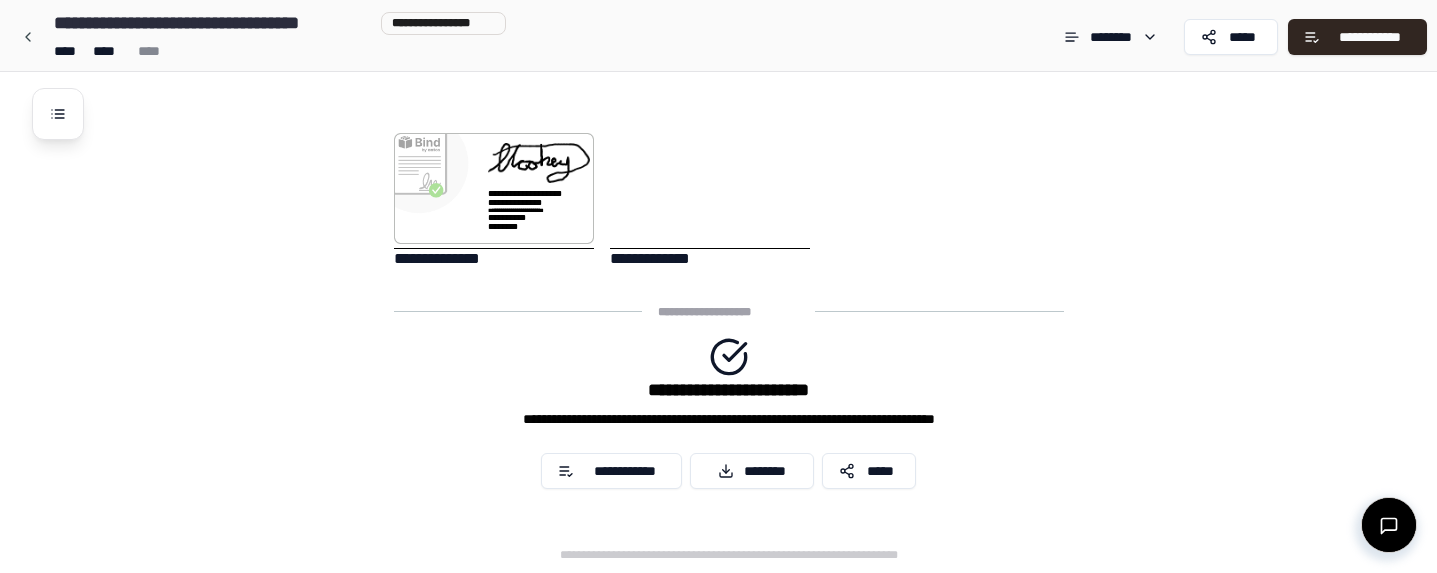 click at bounding box center (710, 191) 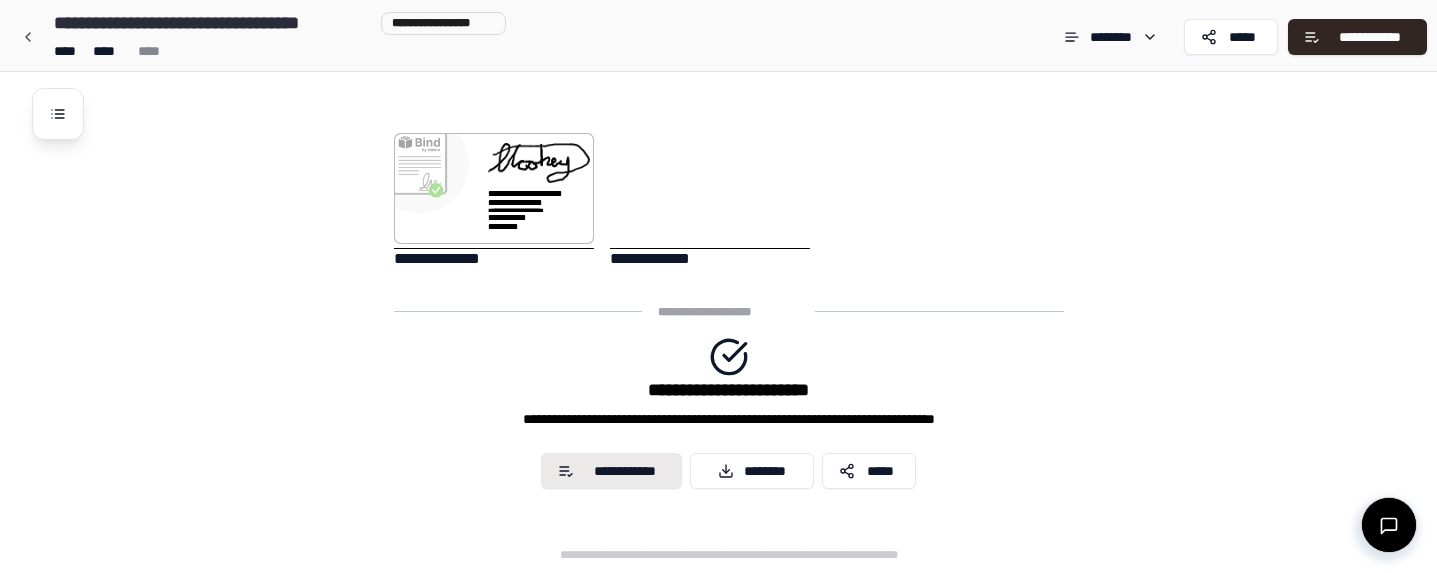 click on "**********" at bounding box center [624, 471] 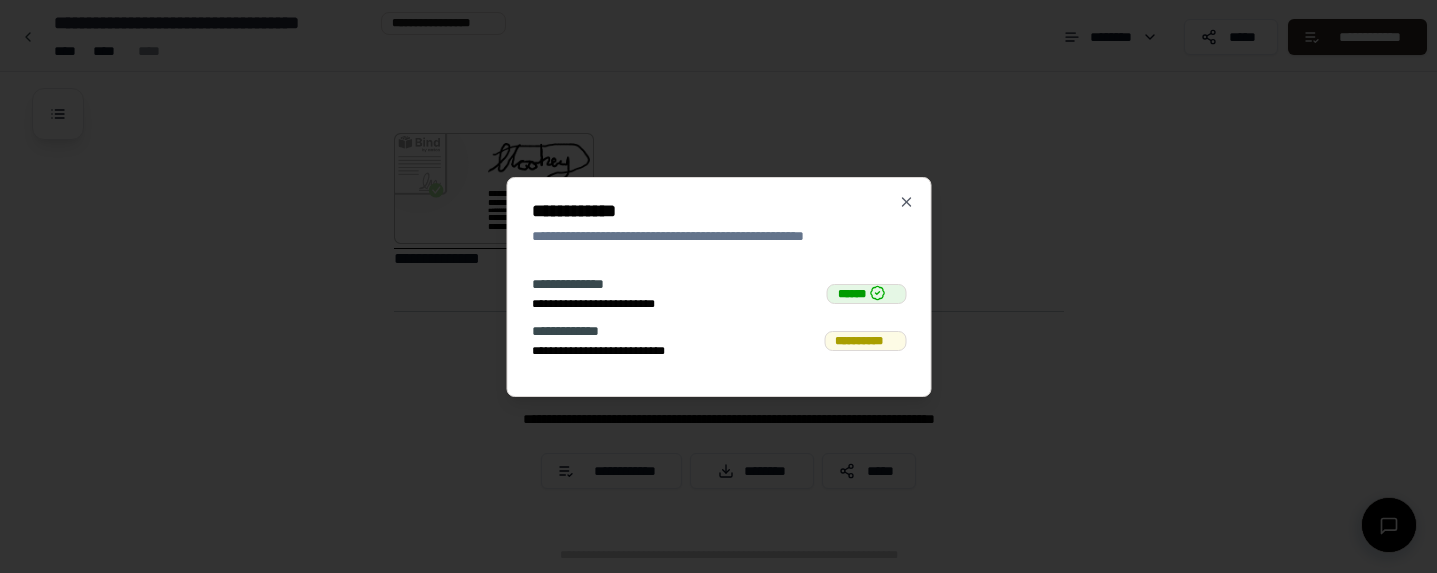 click on "**********" at bounding box center (617, 331) 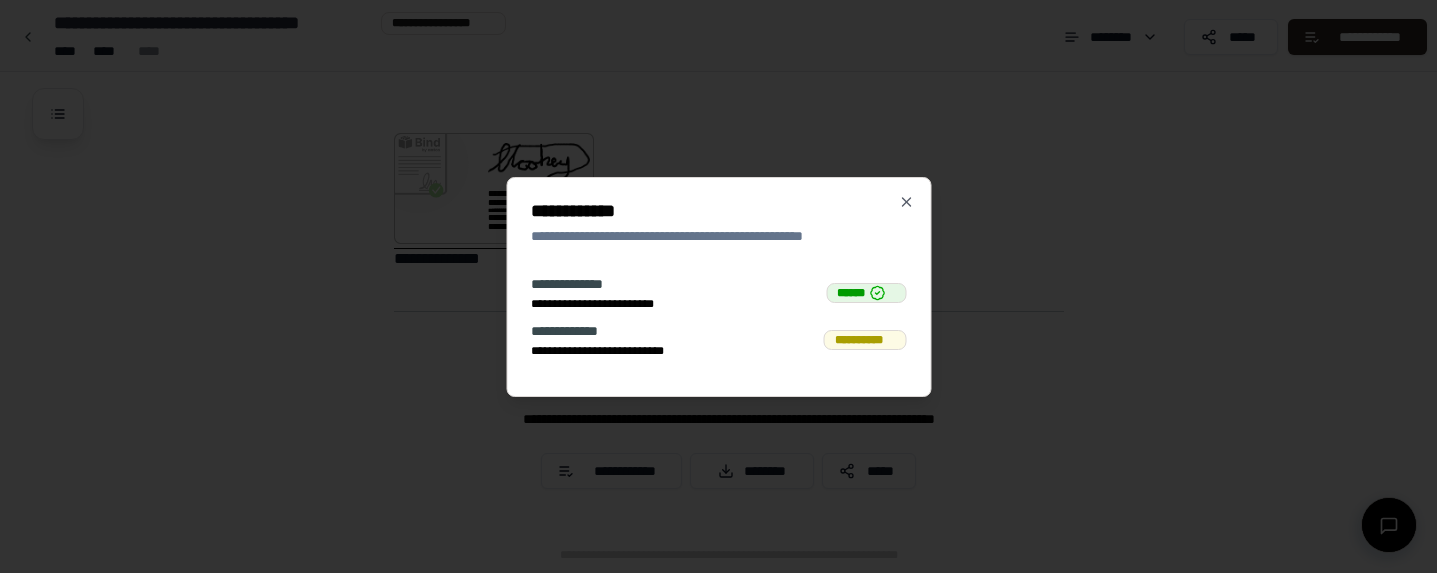 click on "**********" at bounding box center (865, 340) 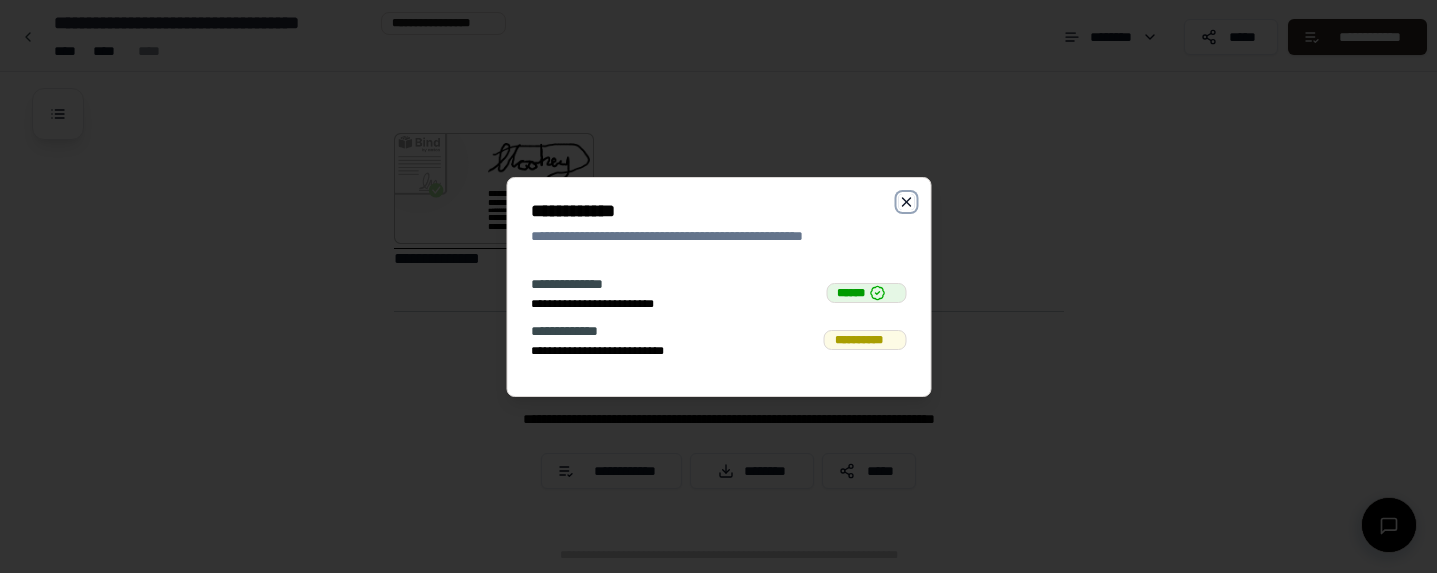 click 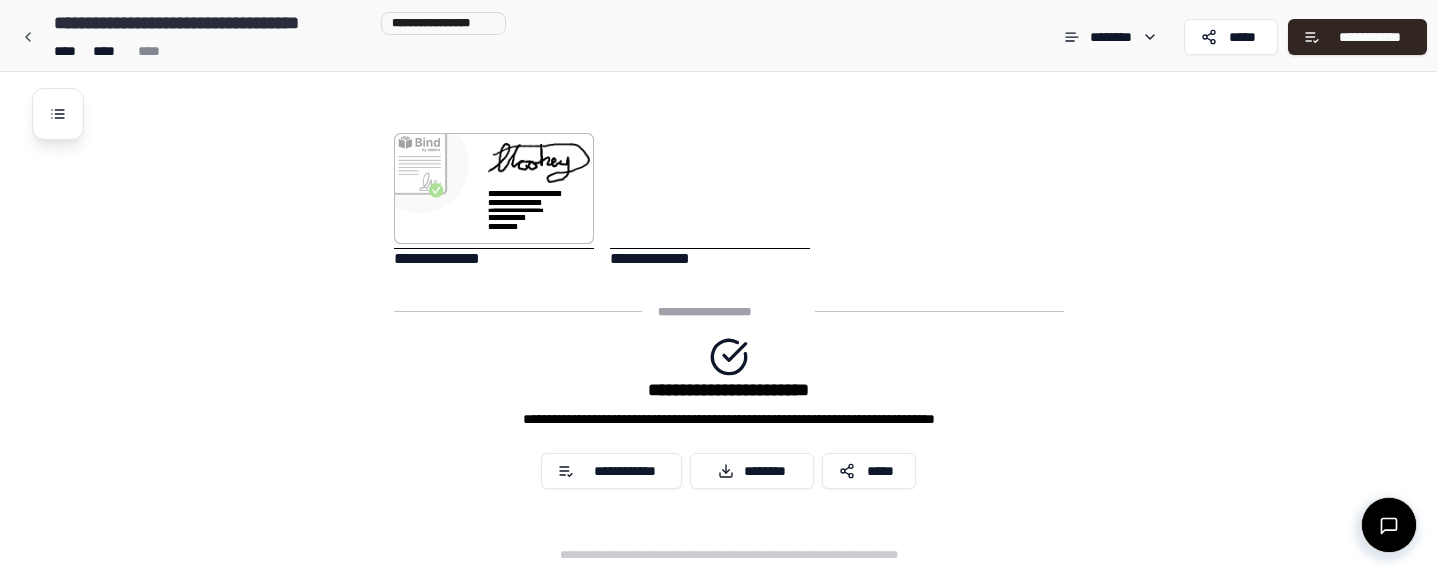 click on "[FIRST] [LAST]" at bounding box center (527, 210) 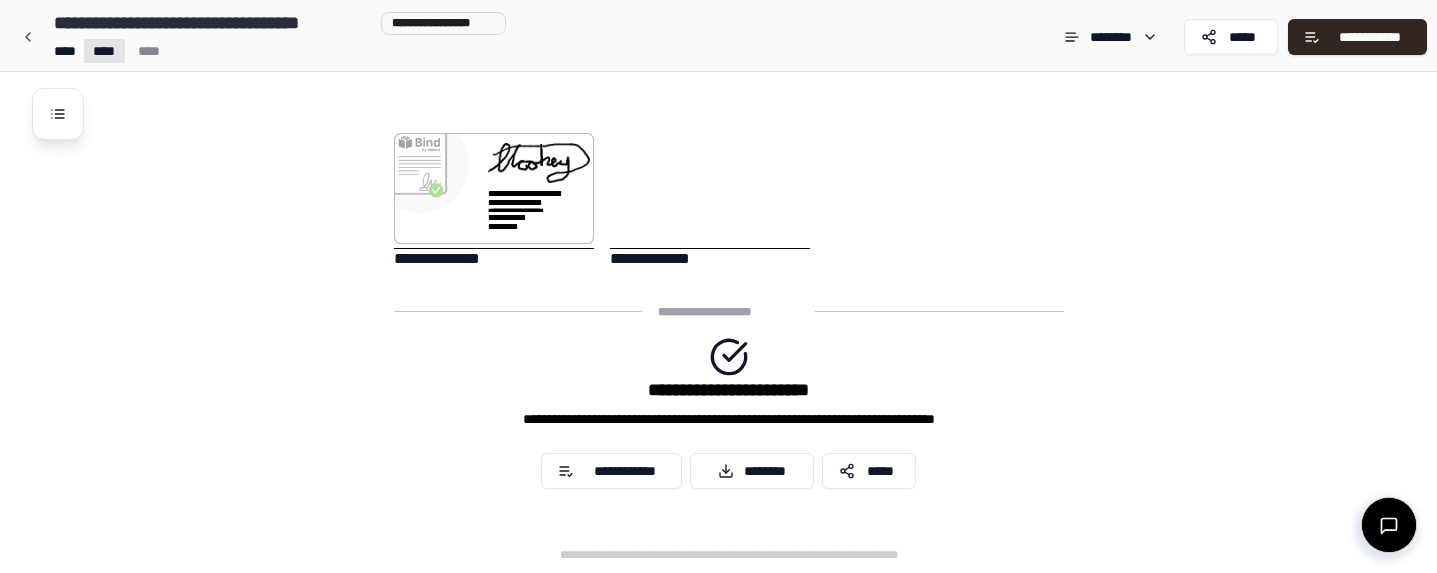 click on "[FIRST] [LAST] [STREET] [CITY] [STATE] [POSTAL_CODE] [COUNTRY] [PHONE] Lodger Agreement" at bounding box center (718, -1131) 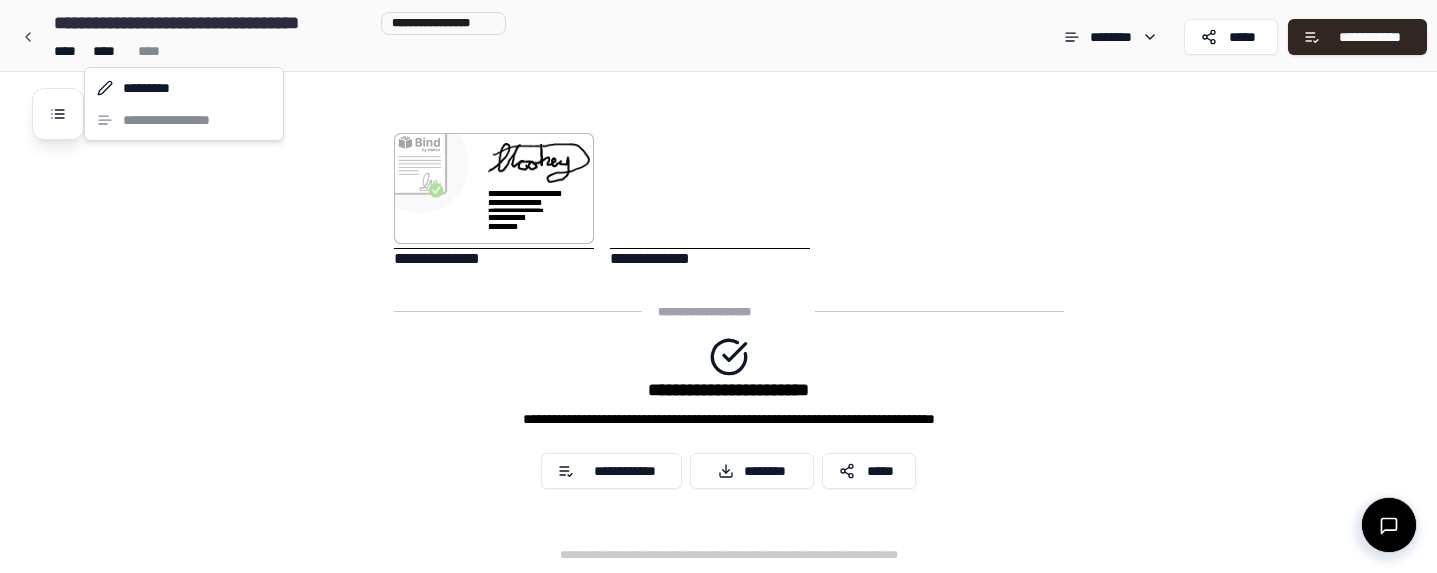 click on "[FIRST] [LAST] [STREET] [CITY] [STATE] [POSTAL_CODE] [COUNTRY] [PHONE] Lodger Agreement" at bounding box center (718, -1131) 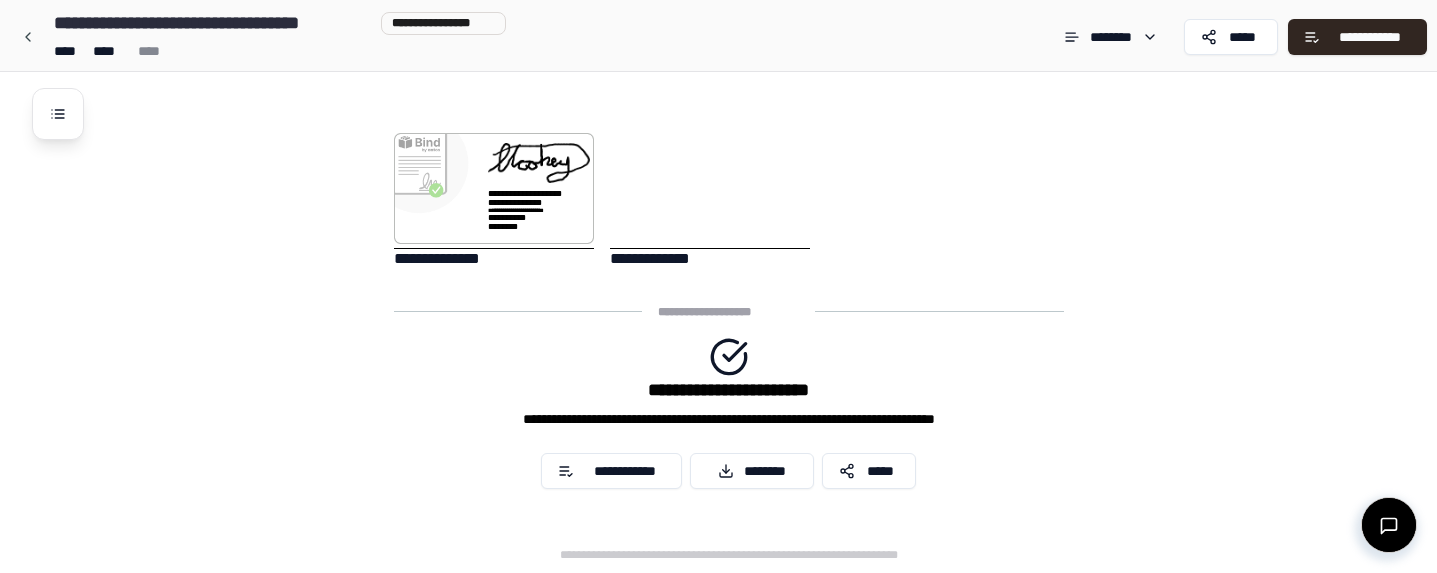 click on "[FIRST] [LAST] [STREET] [CITY] [STATE] [POSTAL_CODE] [COUNTRY] [PHONE] Lodger Agreement" at bounding box center (718, -1131) 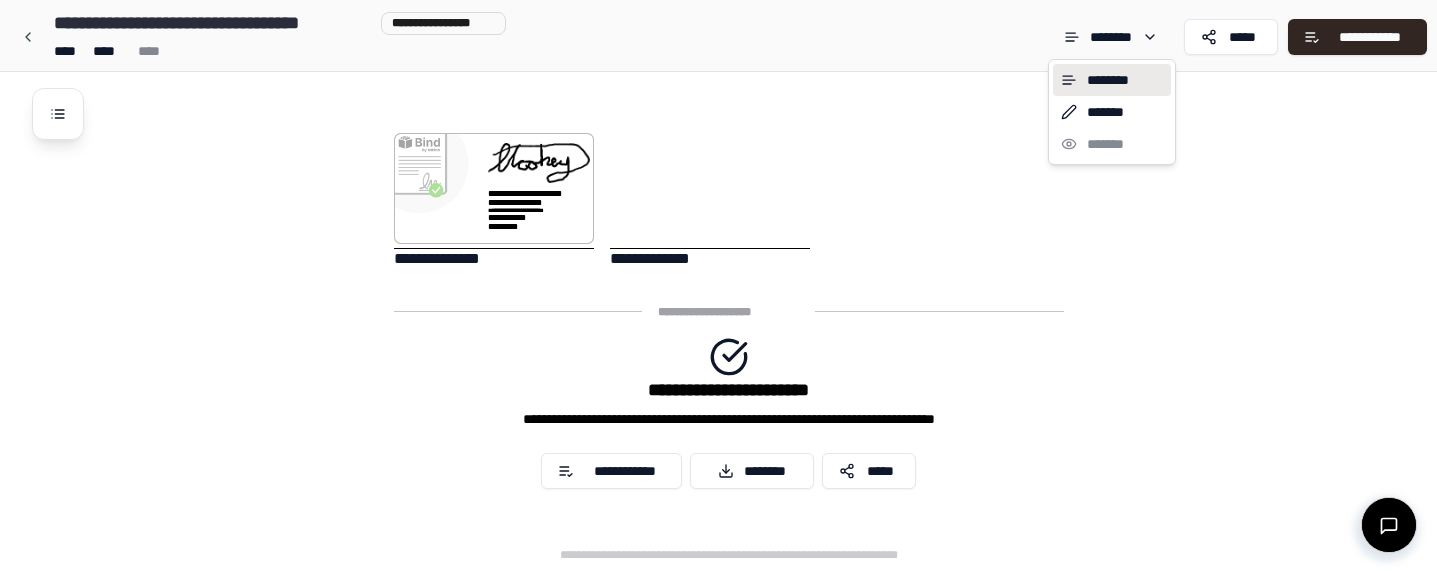 click on "[FIRST] [LAST] [STREET] [CITY] [STATE] [POSTAL_CODE] [COUNTRY] [PHONE] Lodger Agreement" at bounding box center (718, -1131) 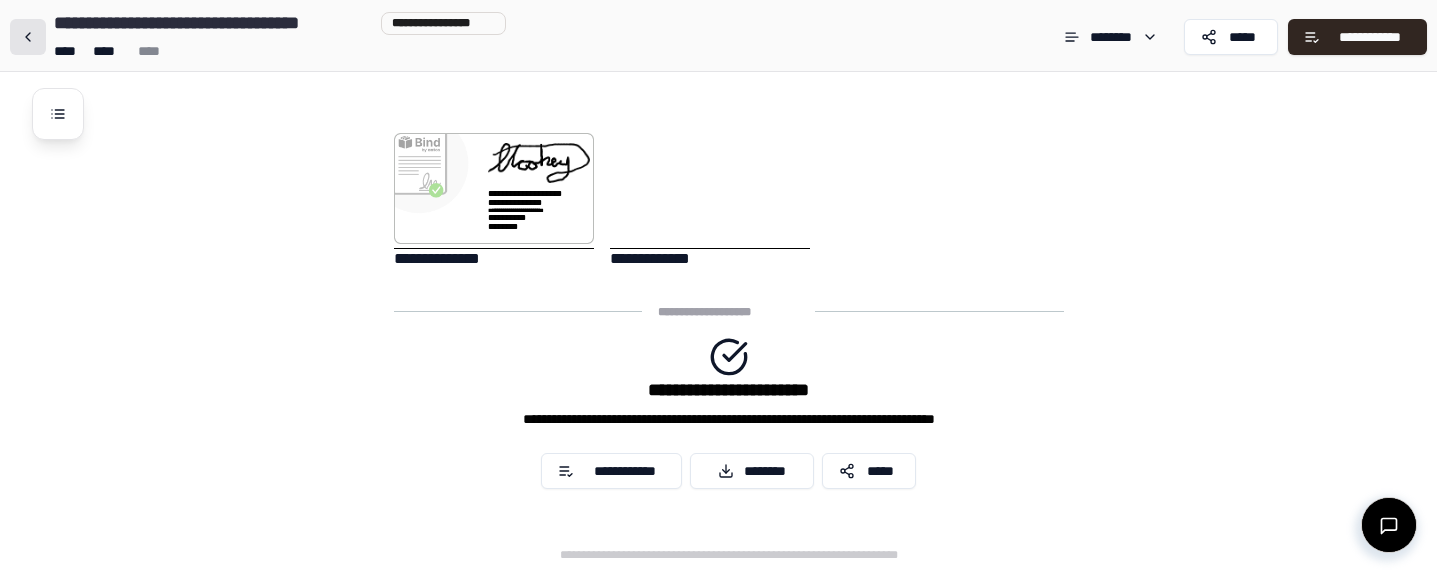 click at bounding box center [28, 37] 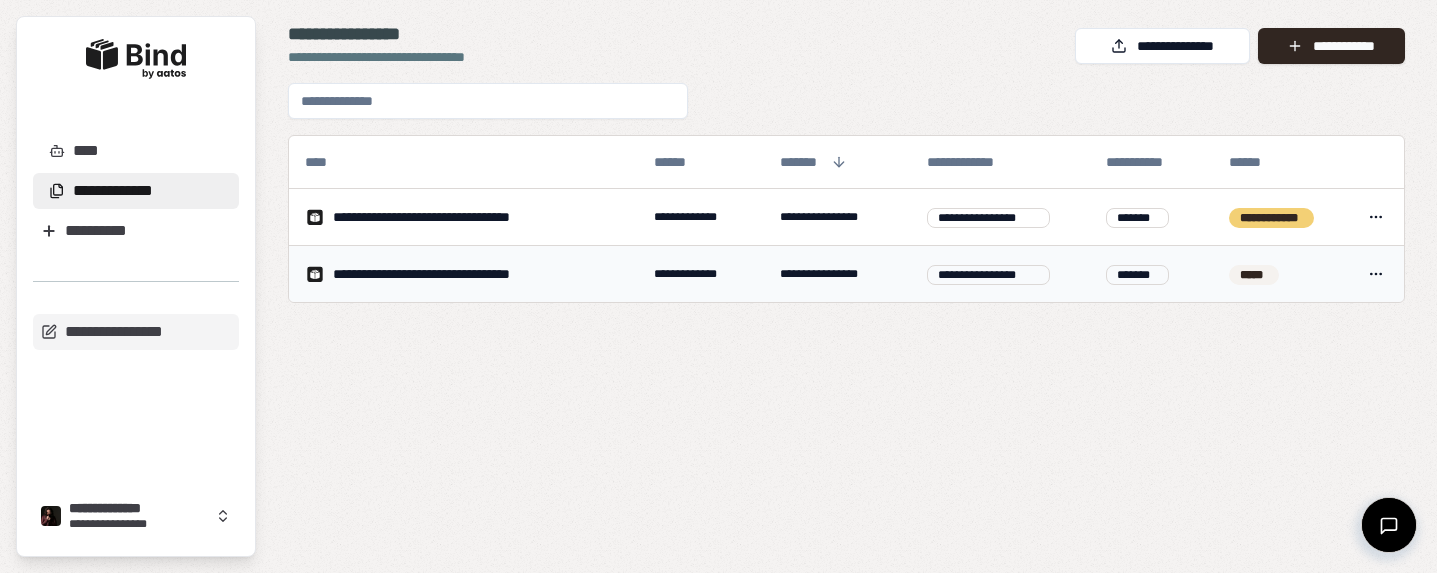 click on "**********" at bounding box center (838, 274) 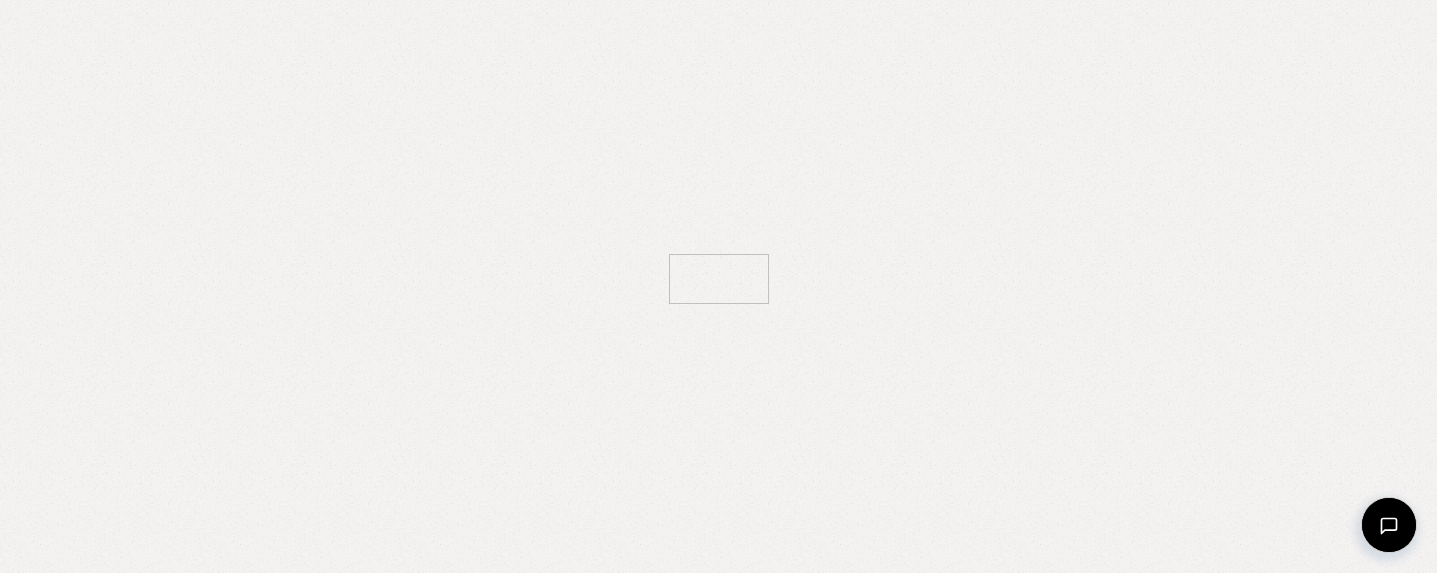 scroll, scrollTop: 69, scrollLeft: 0, axis: vertical 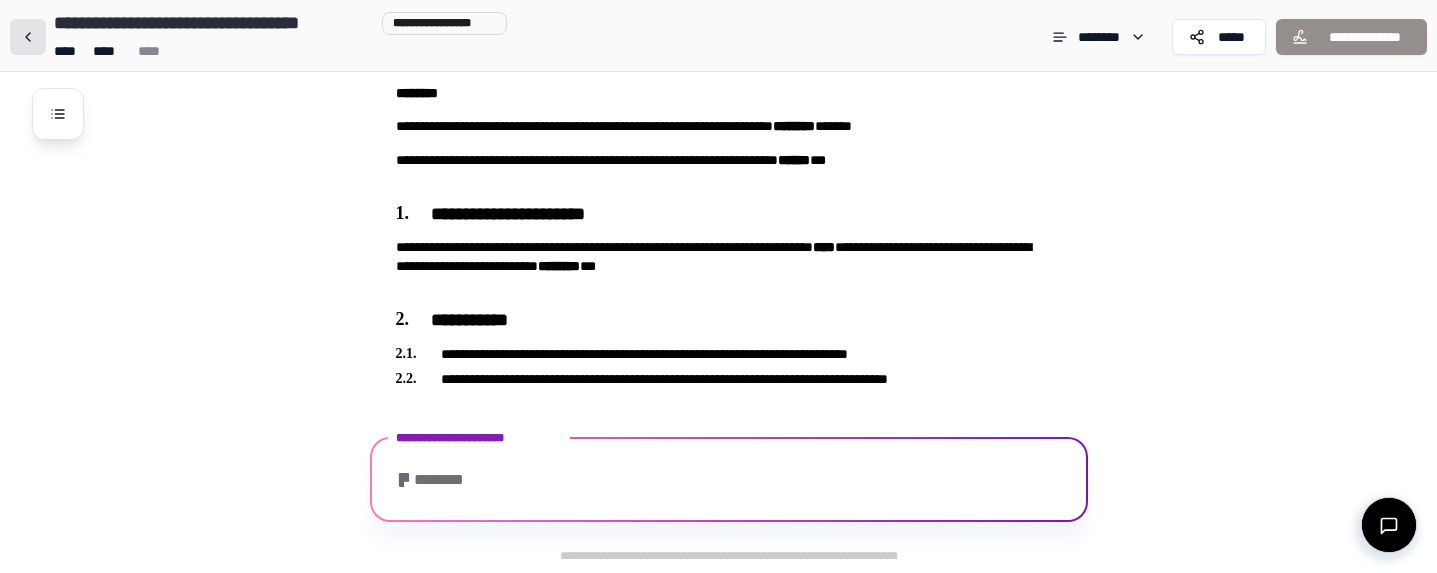 click at bounding box center [28, 37] 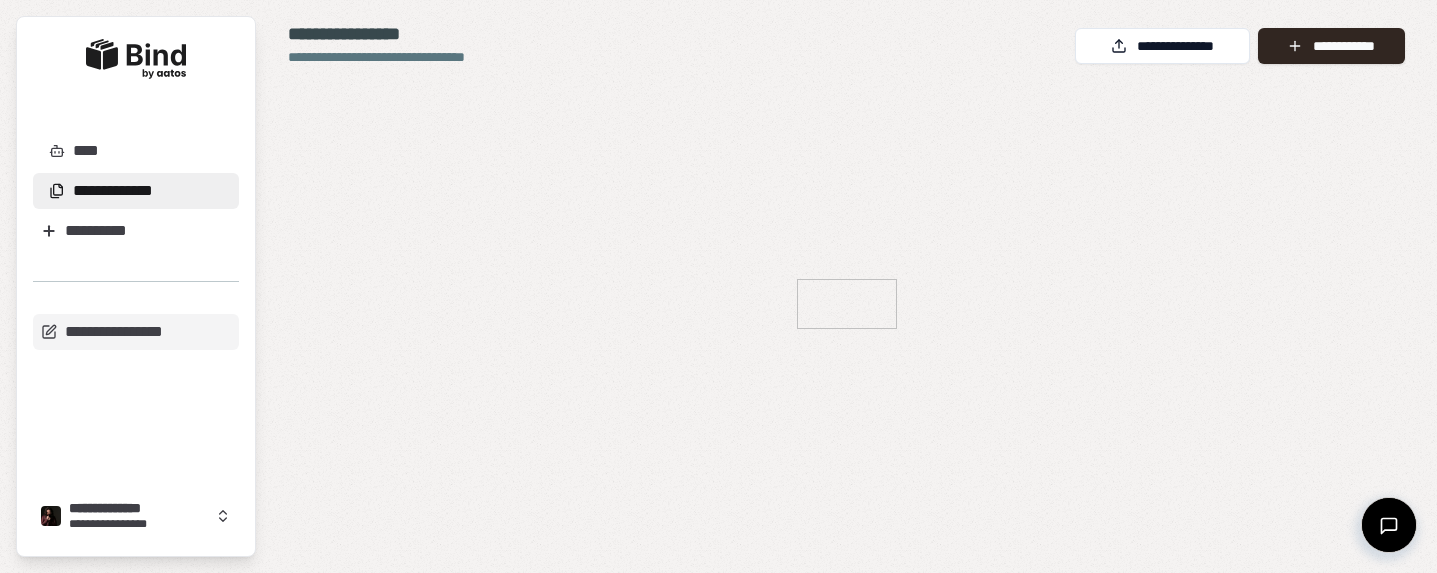 scroll, scrollTop: 0, scrollLeft: 0, axis: both 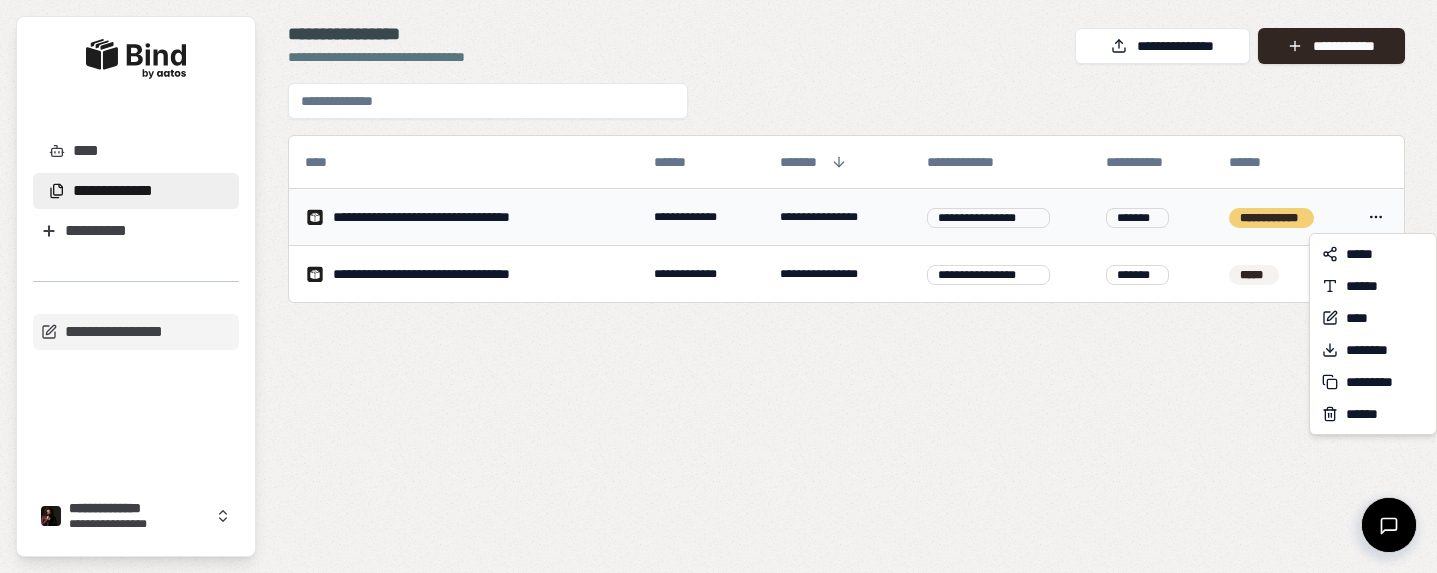 click on "[FIRST] [LAST] [STREET] [CITY] [STATE] [POSTAL_CODE] [COUNTRY] [PHONE]" at bounding box center [718, 286] 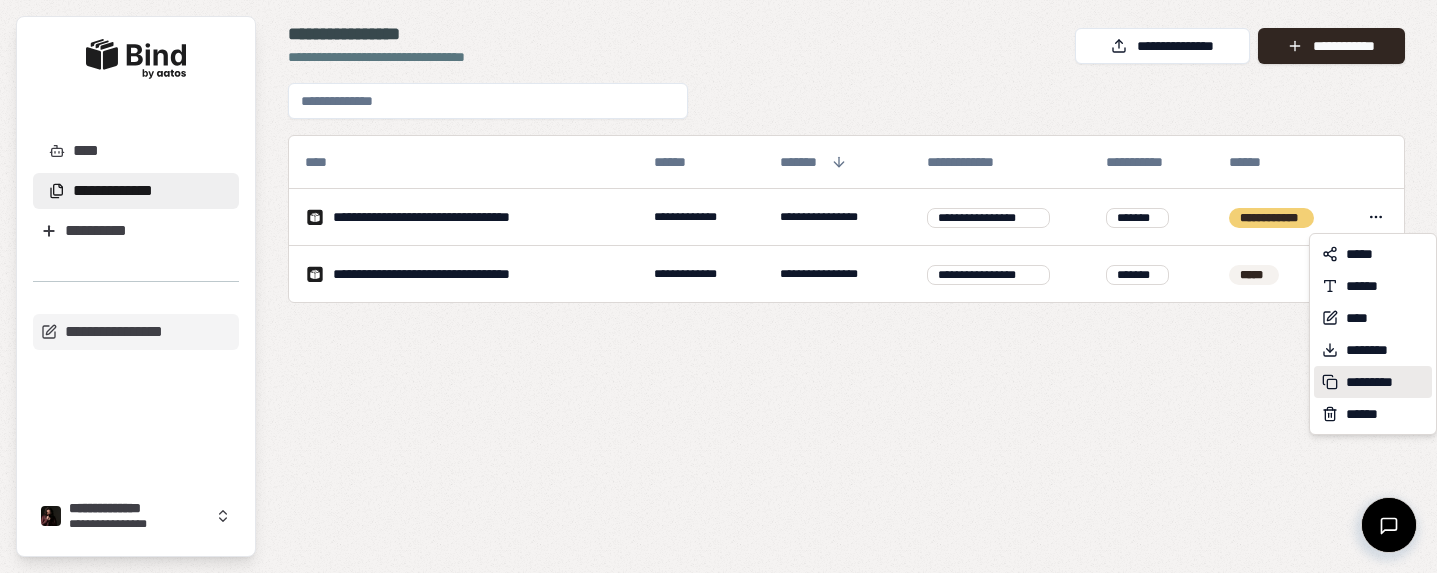 click on "*********" at bounding box center [1376, 382] 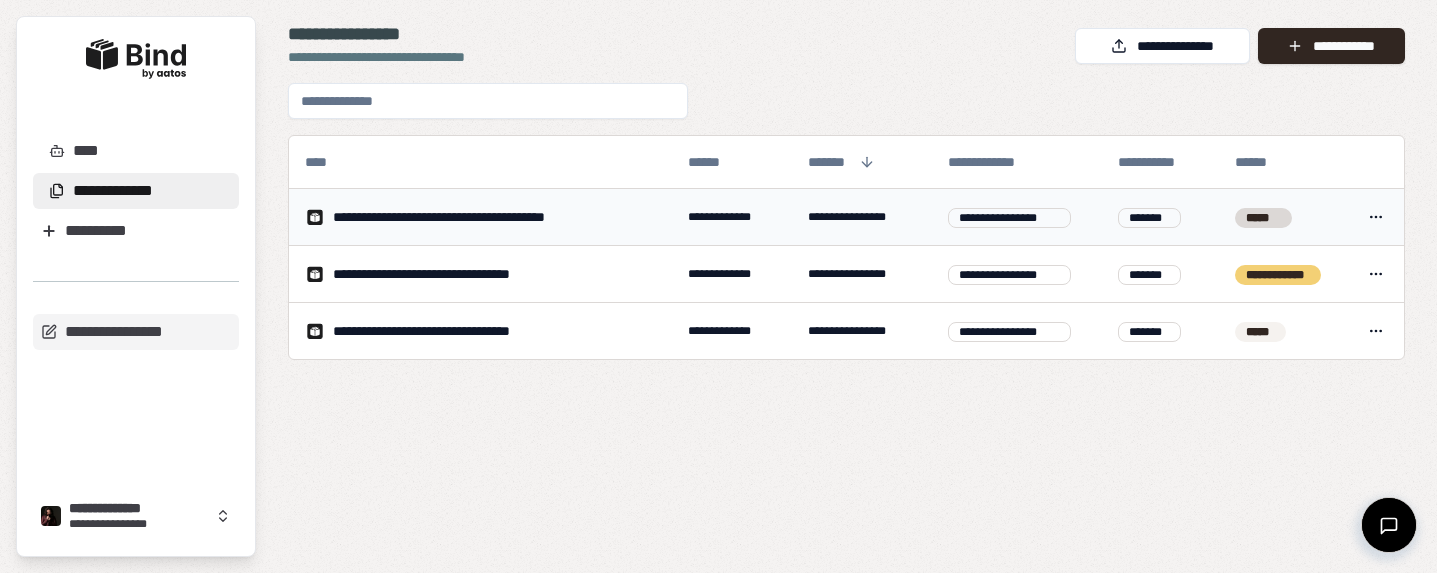 click on "**********" at bounding box center [480, 217] 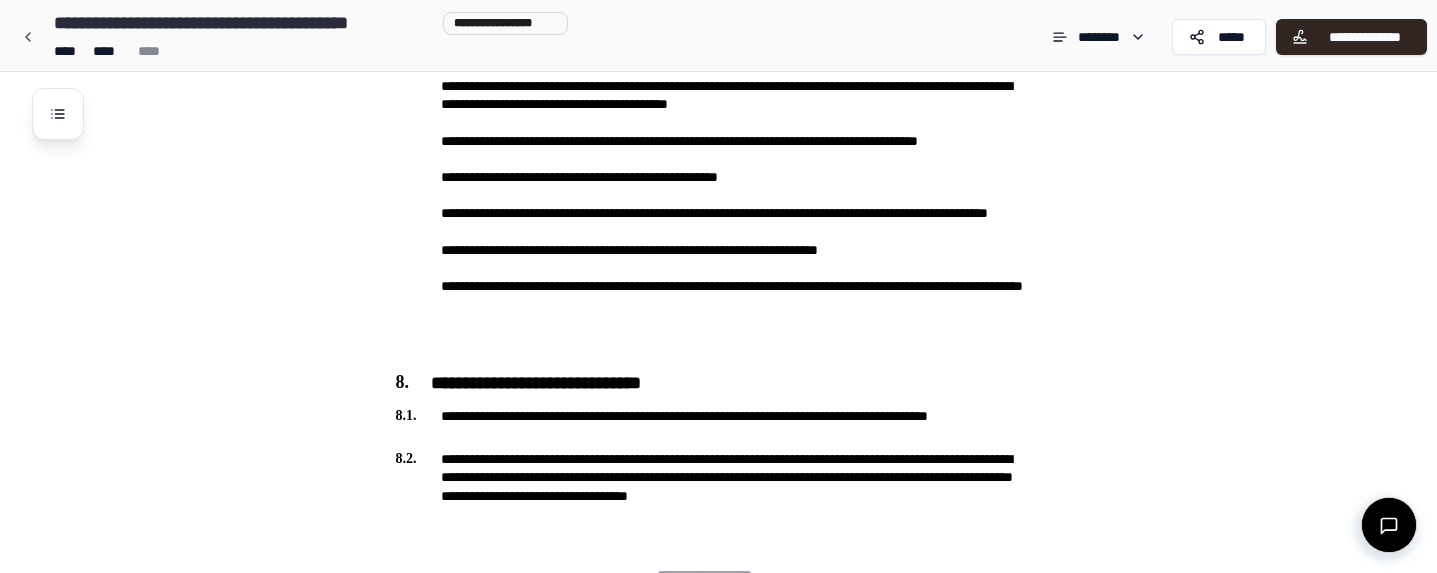 scroll, scrollTop: 2598, scrollLeft: 0, axis: vertical 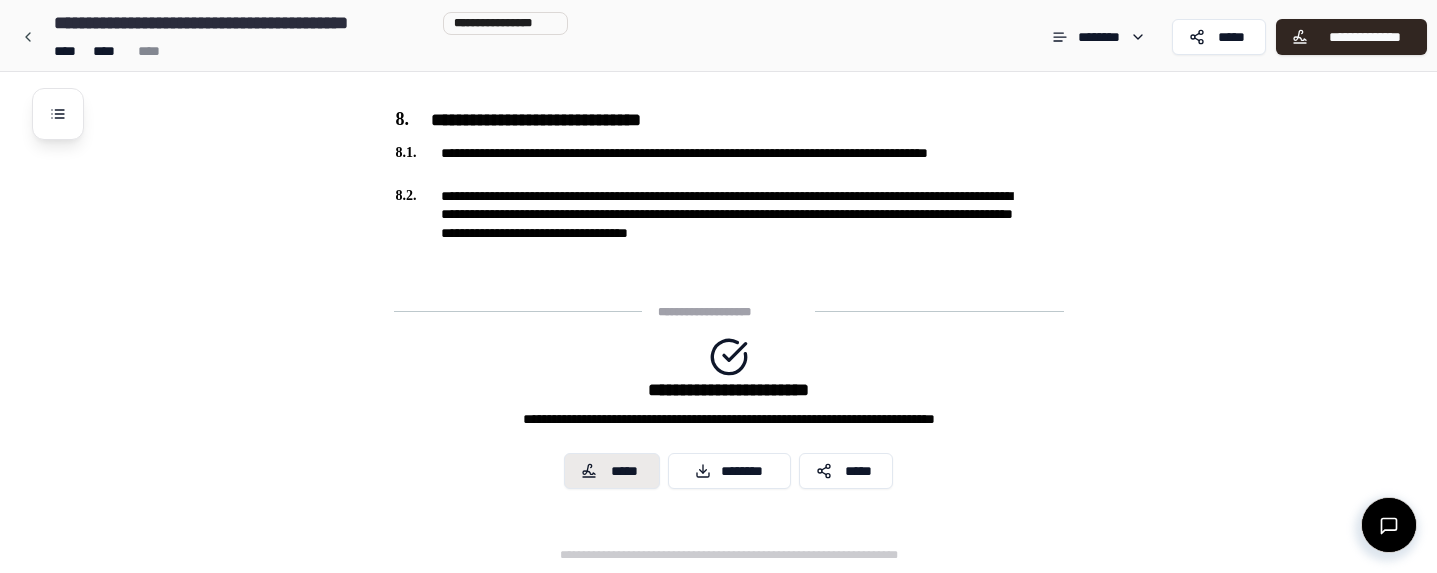 click on "*****" at bounding box center [612, 471] 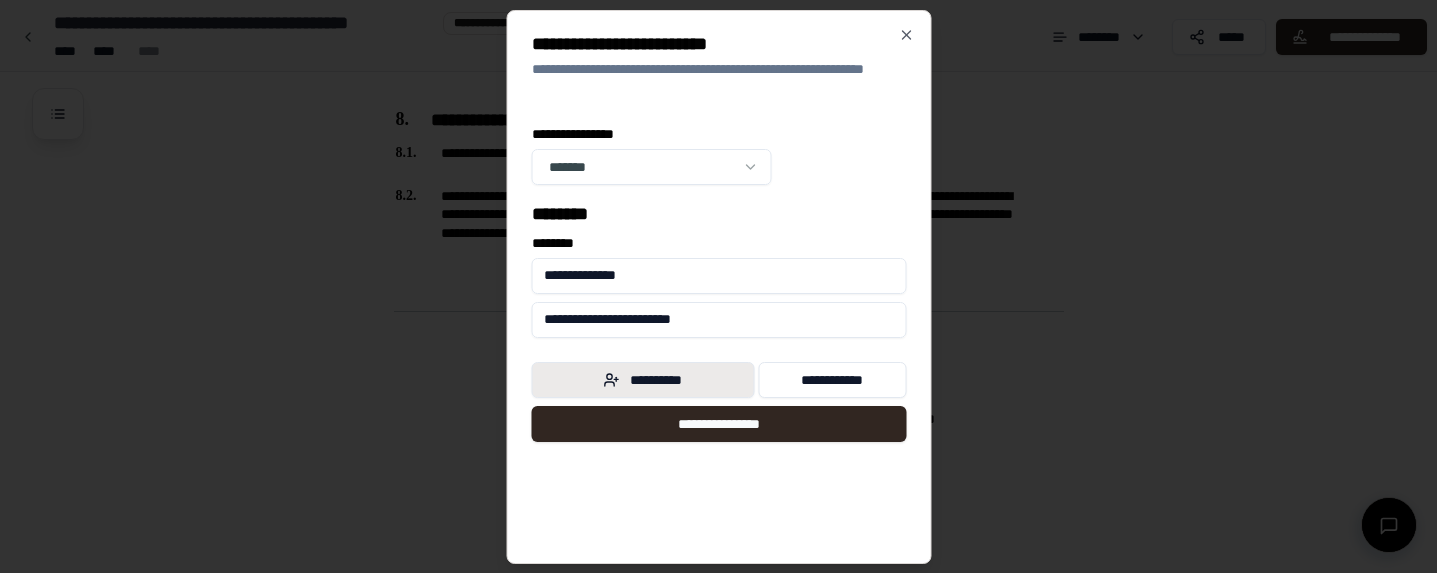 click on "**********" at bounding box center (642, 380) 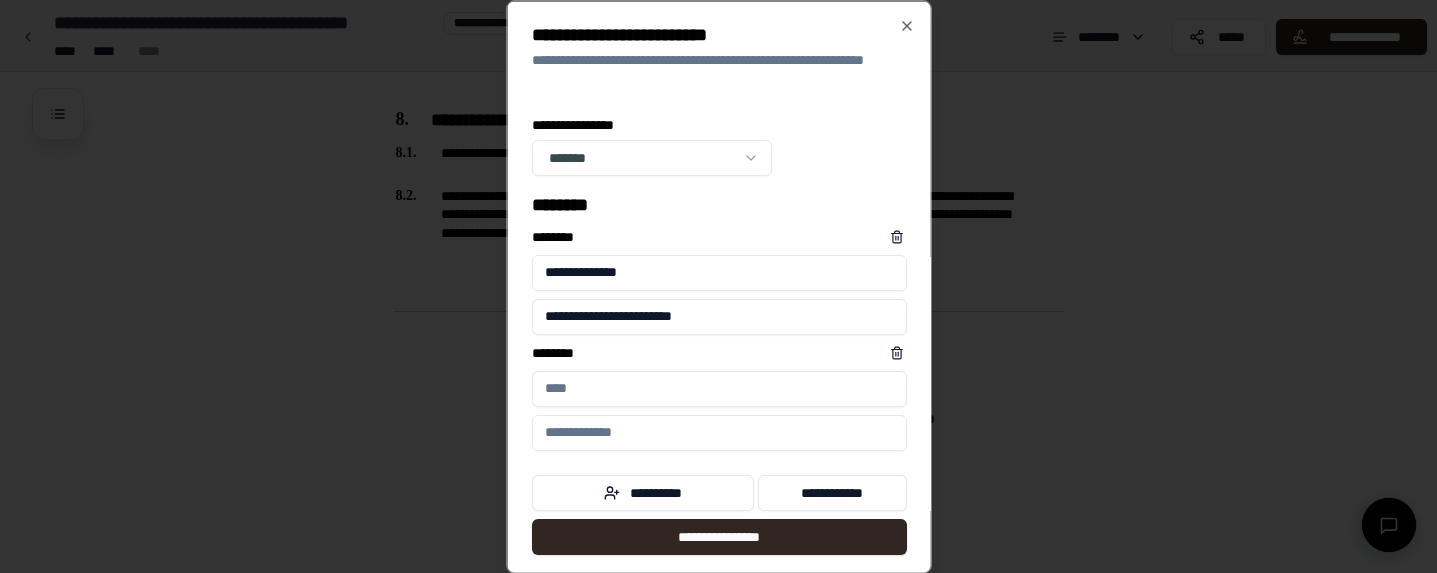 click on "******   *" at bounding box center (718, 388) 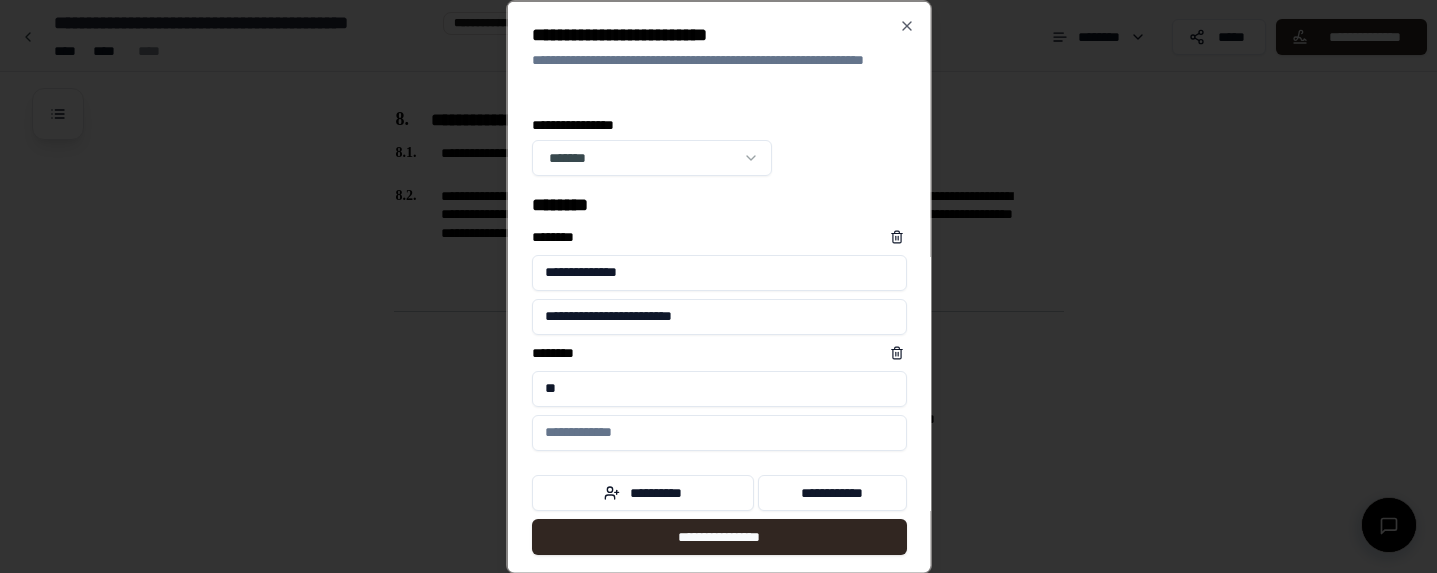 type on "*" 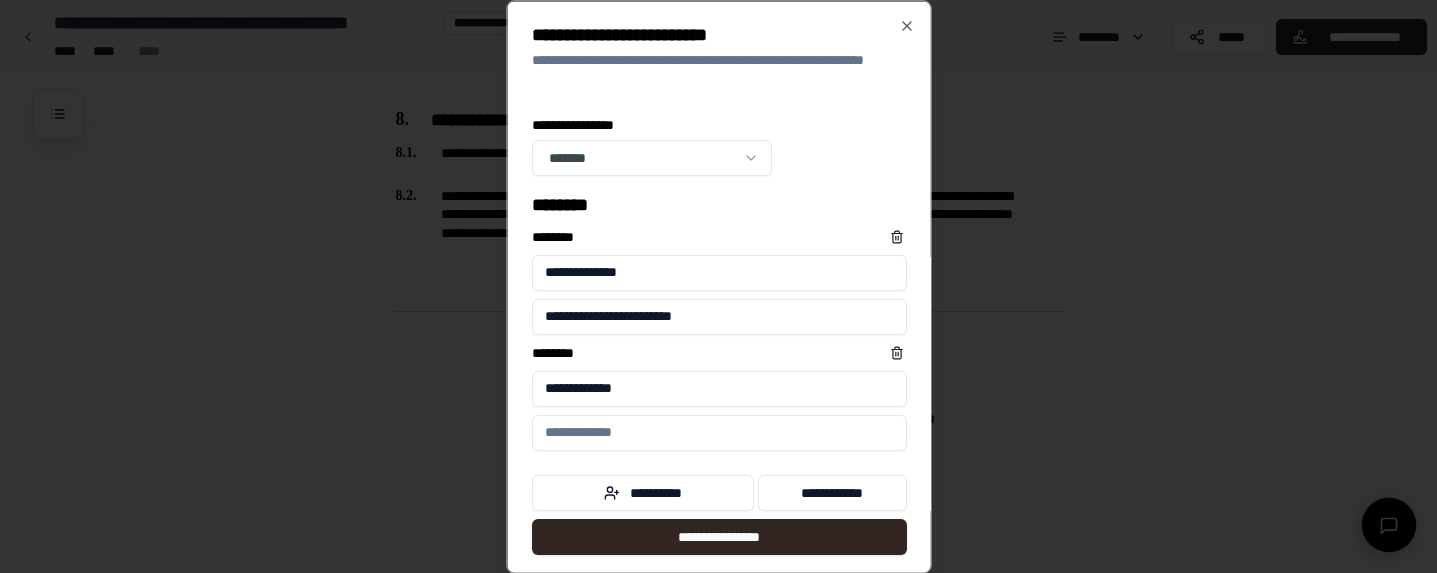 type on "**********" 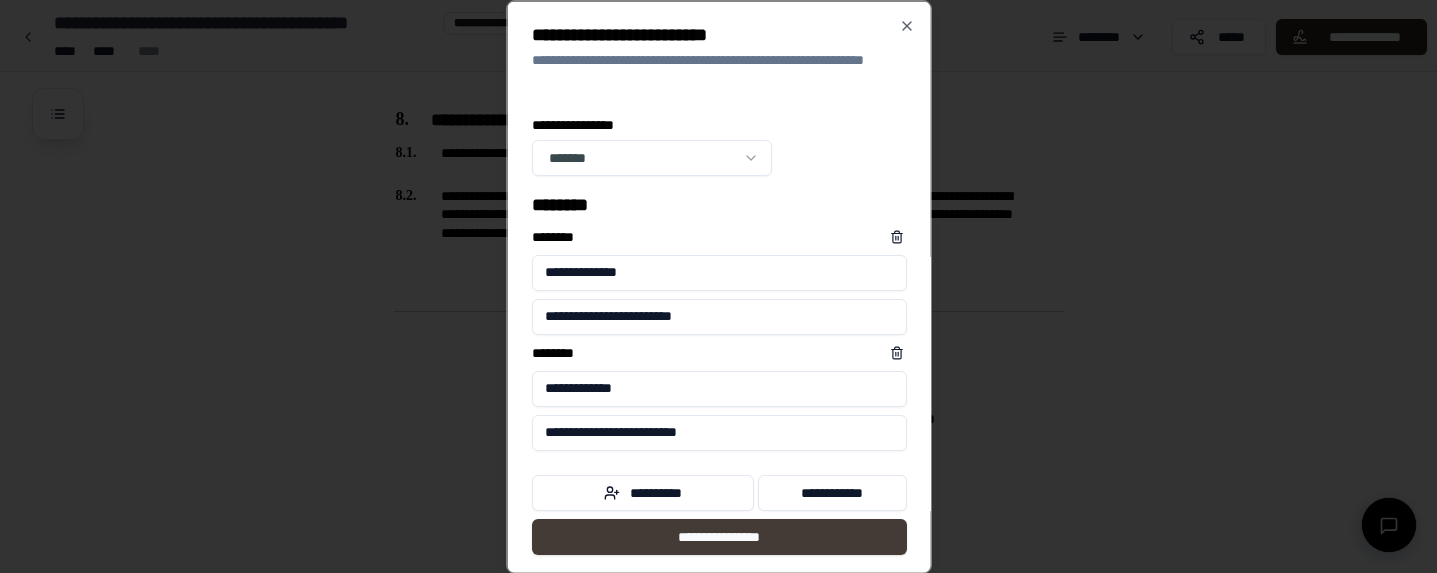 type on "**********" 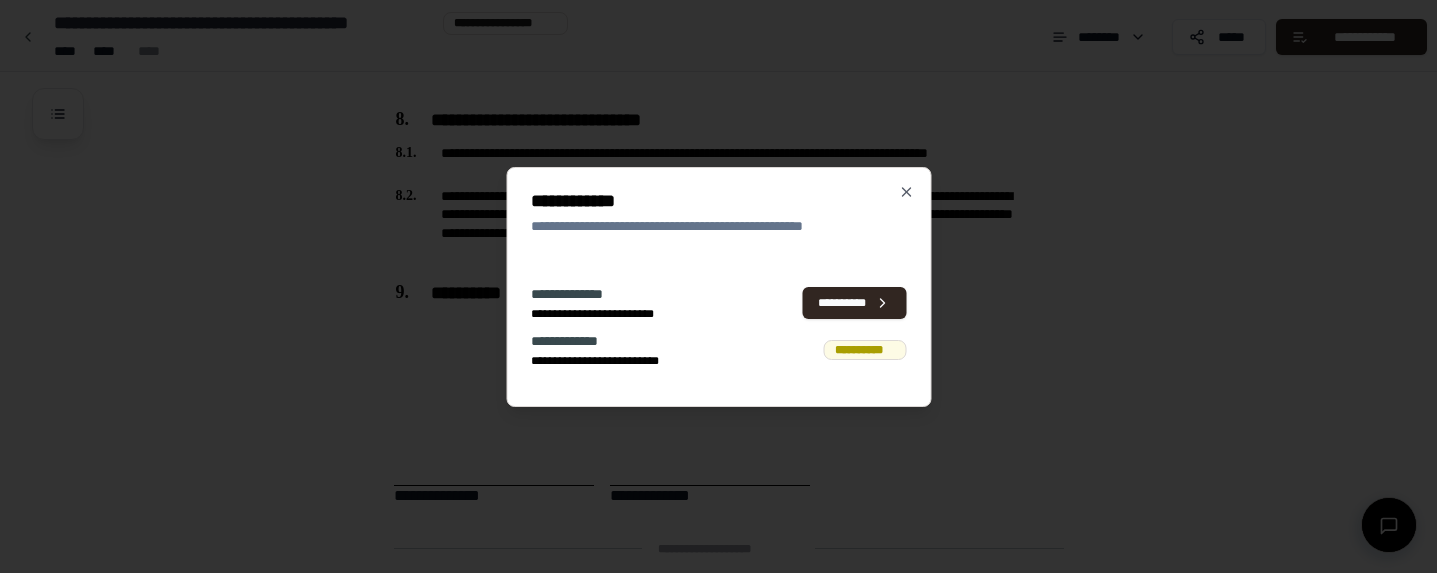scroll, scrollTop: 2835, scrollLeft: 0, axis: vertical 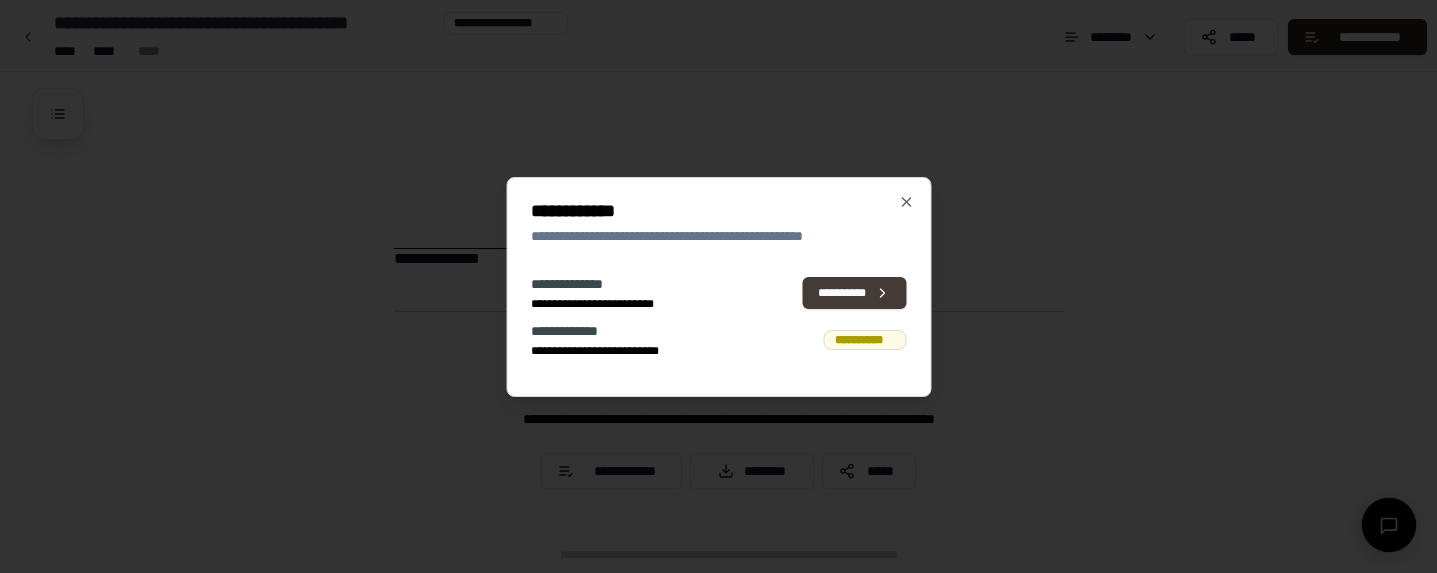 click on "**********" at bounding box center (854, 293) 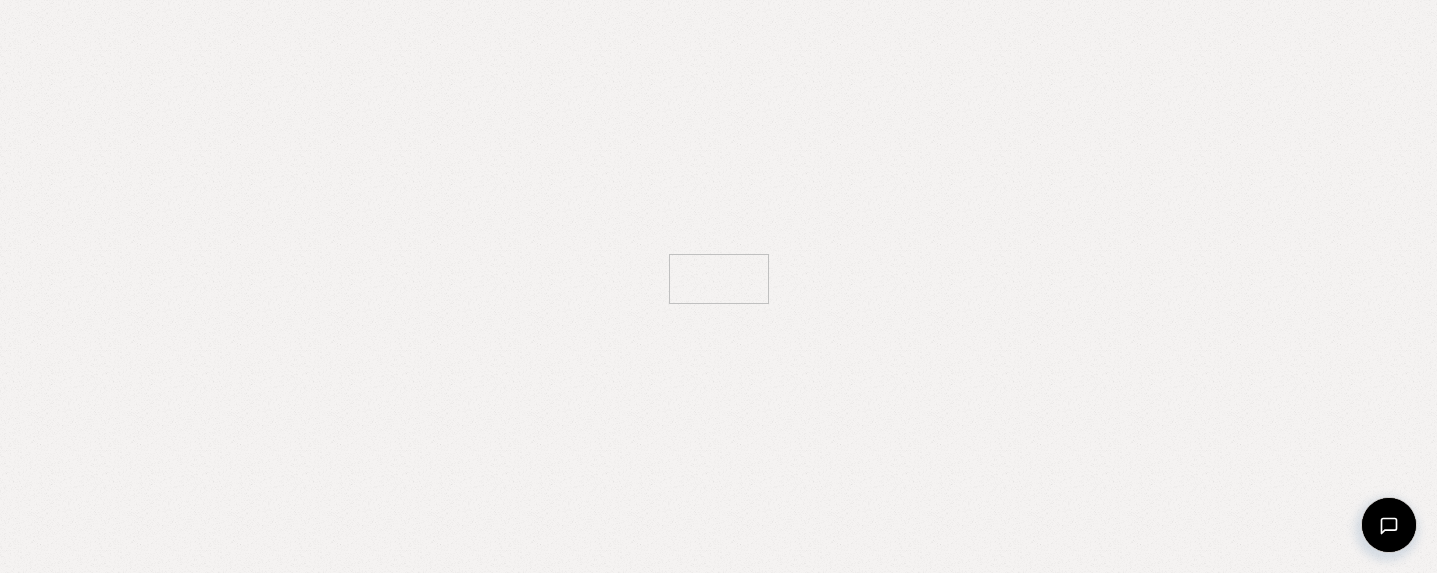 scroll, scrollTop: 0, scrollLeft: 0, axis: both 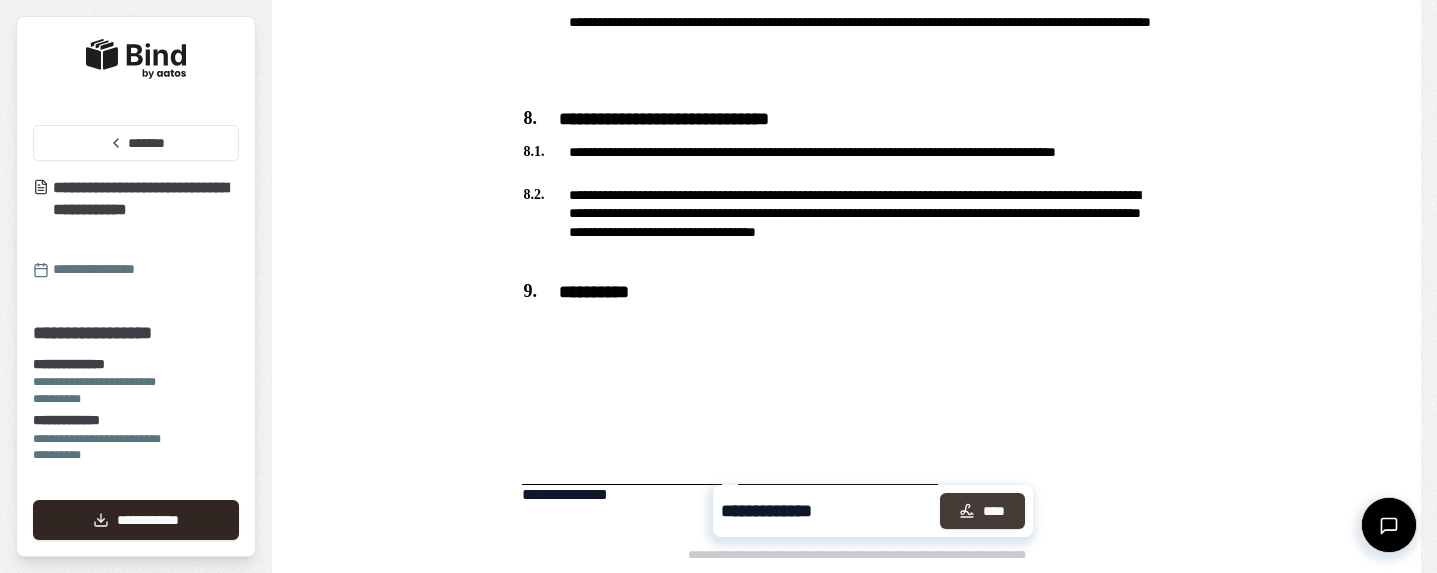 click on "****" at bounding box center (982, 511) 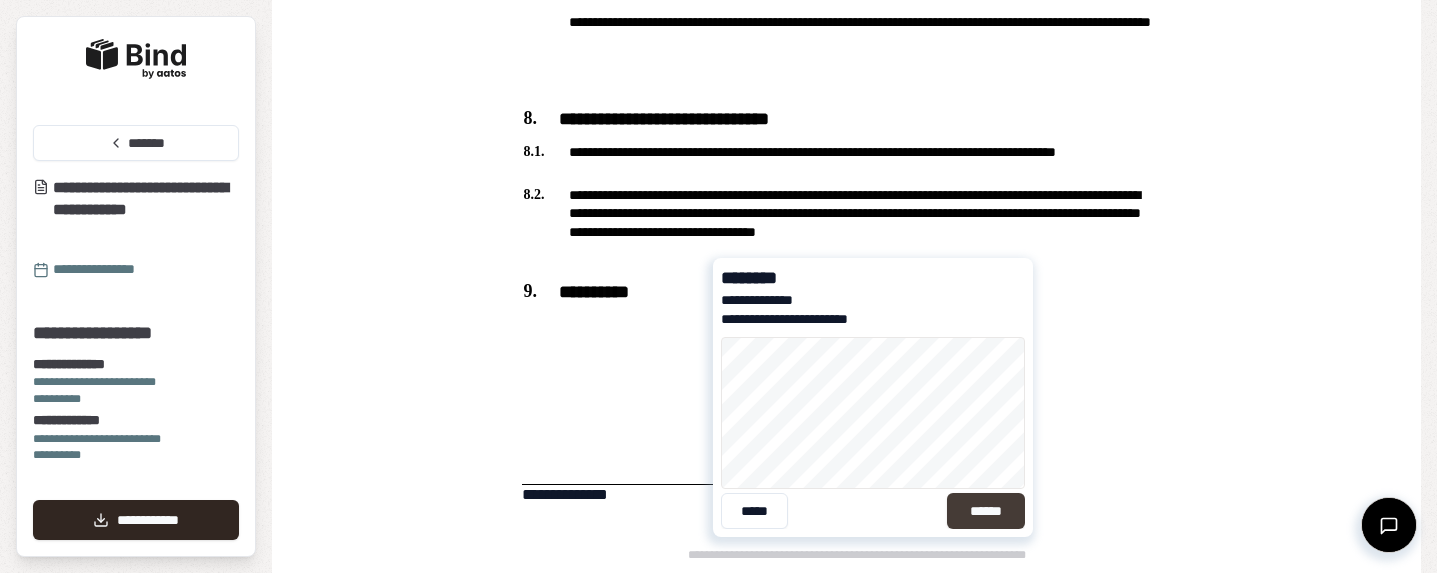 click on "******" at bounding box center [985, 511] 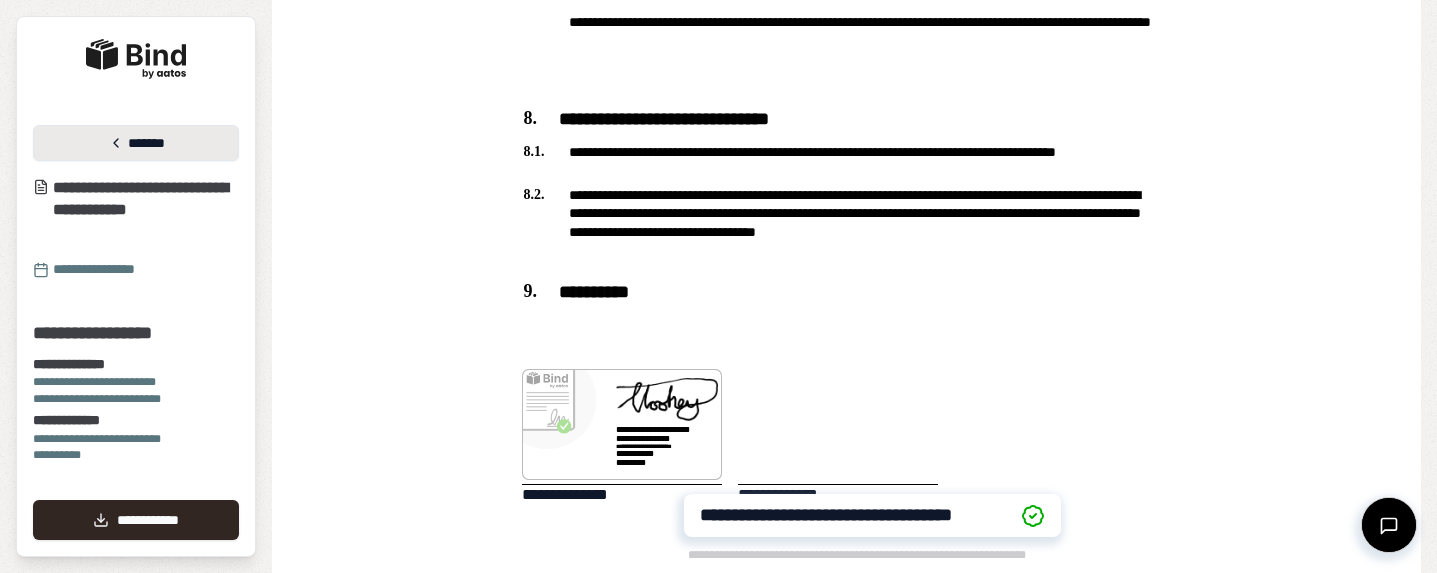 click on "*******" at bounding box center [136, 143] 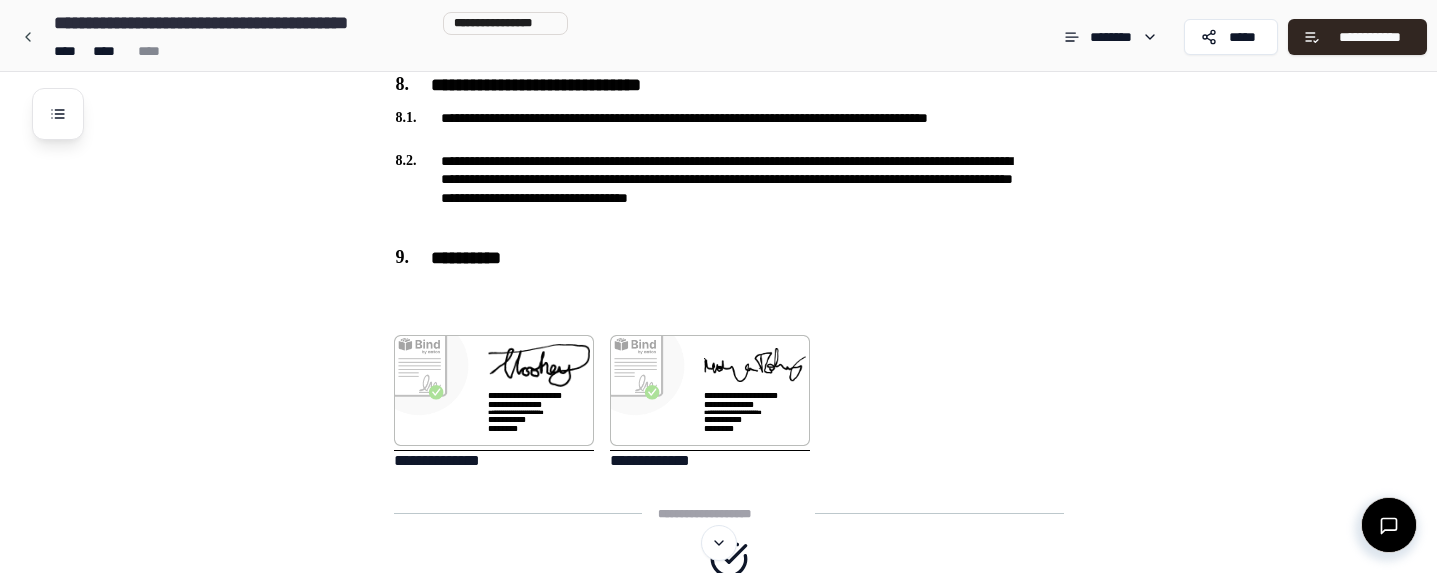 scroll, scrollTop: 2835, scrollLeft: 0, axis: vertical 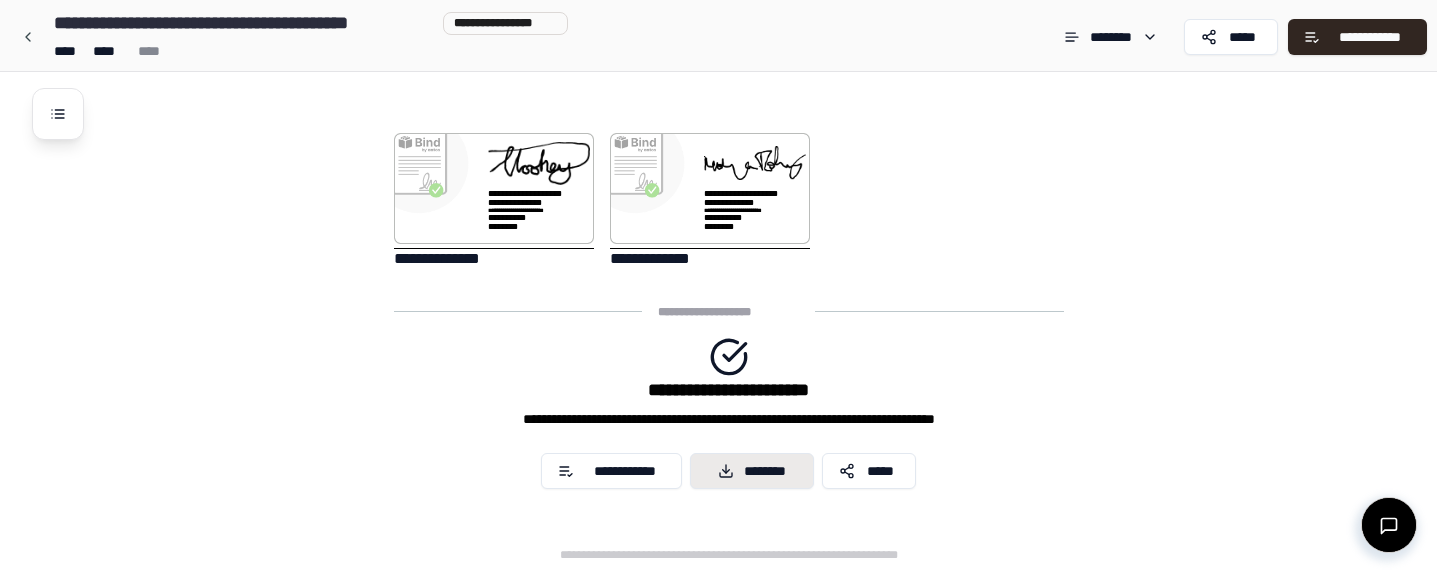 click on "********" at bounding box center (751, 471) 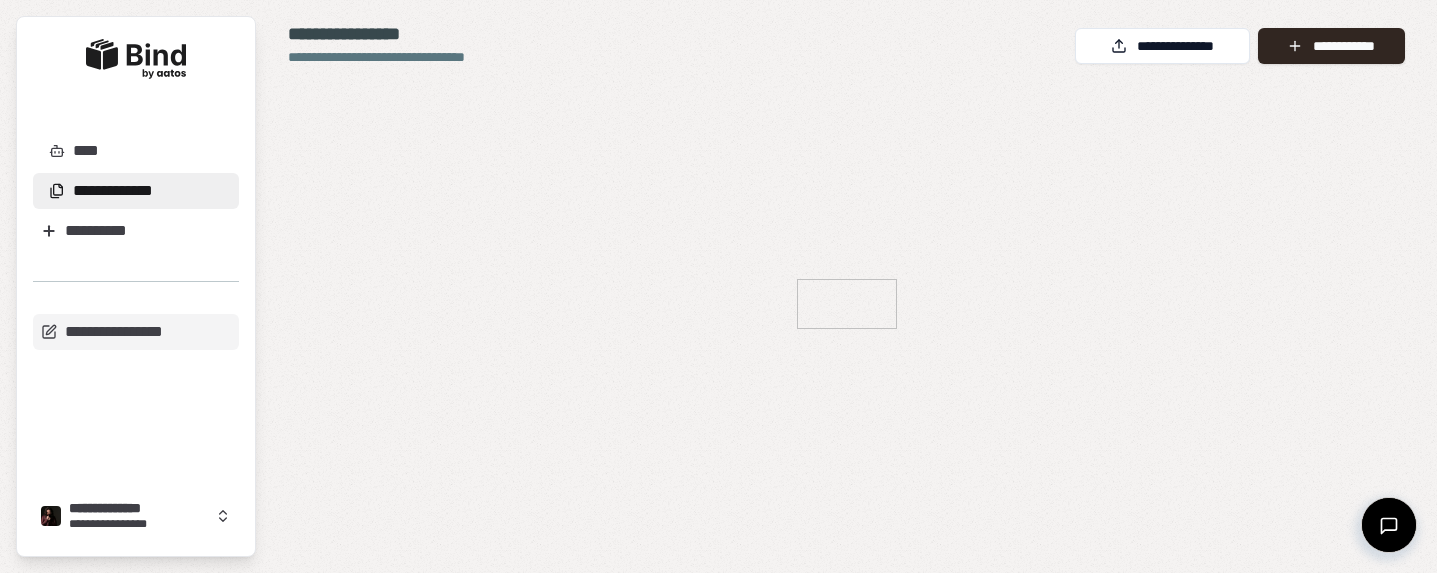 scroll, scrollTop: 0, scrollLeft: 0, axis: both 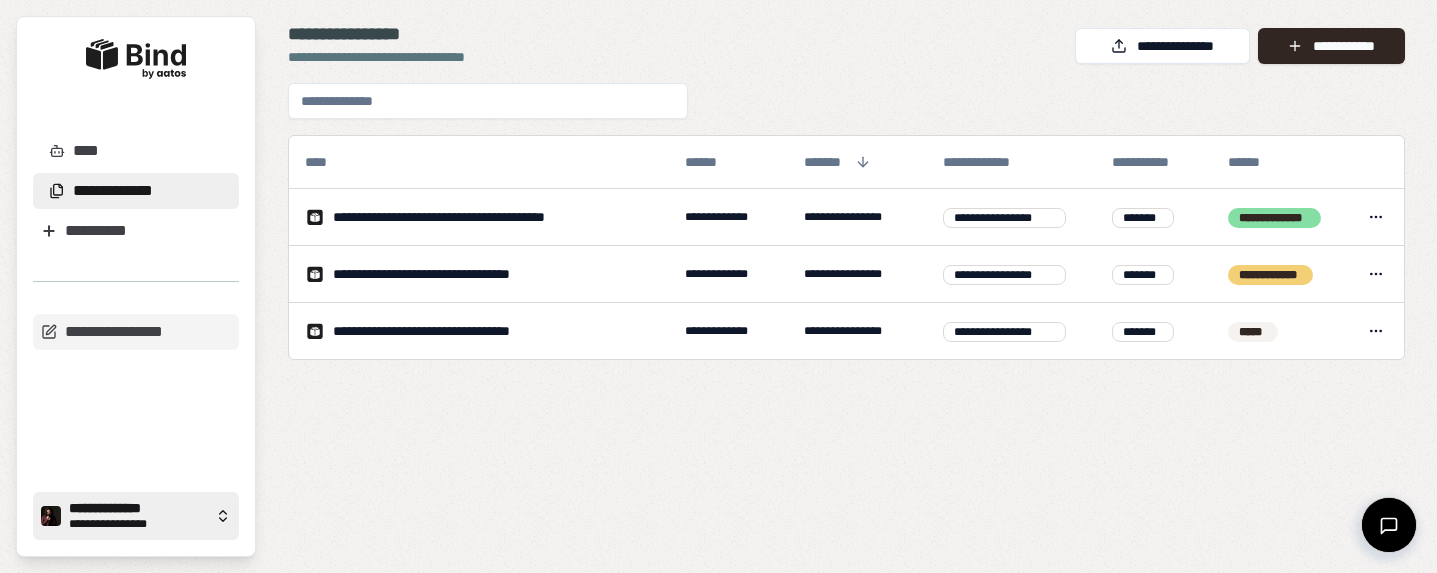 click 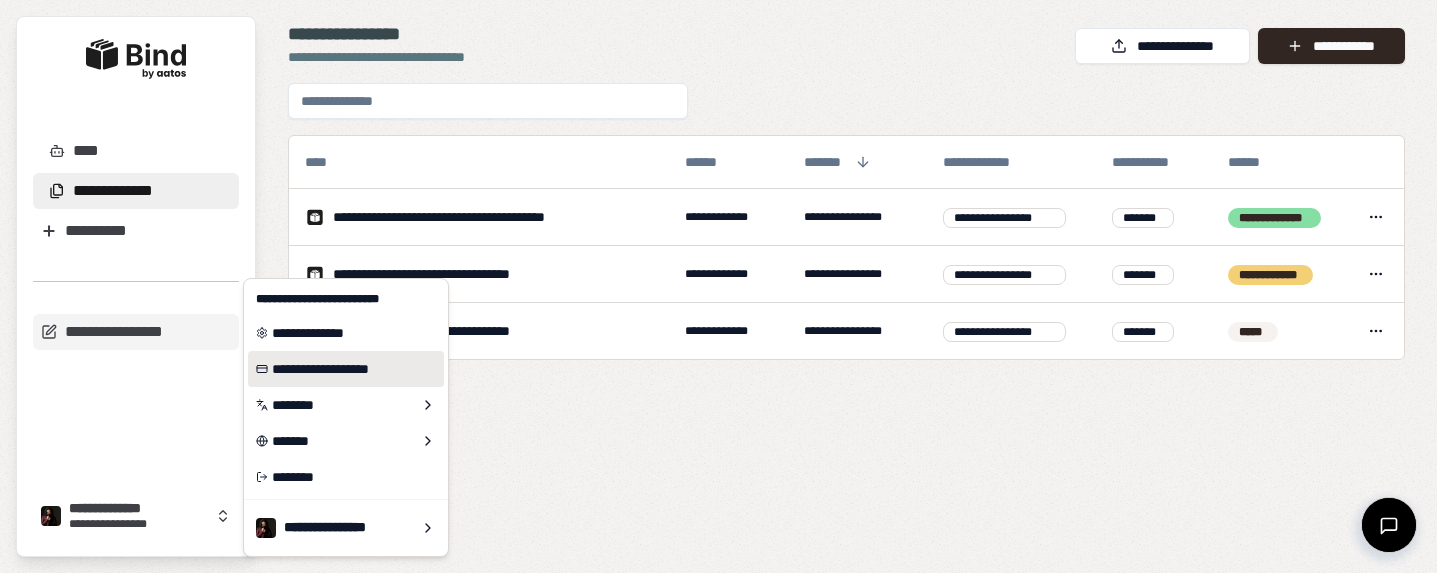 click on "**********" at bounding box center [346, 369] 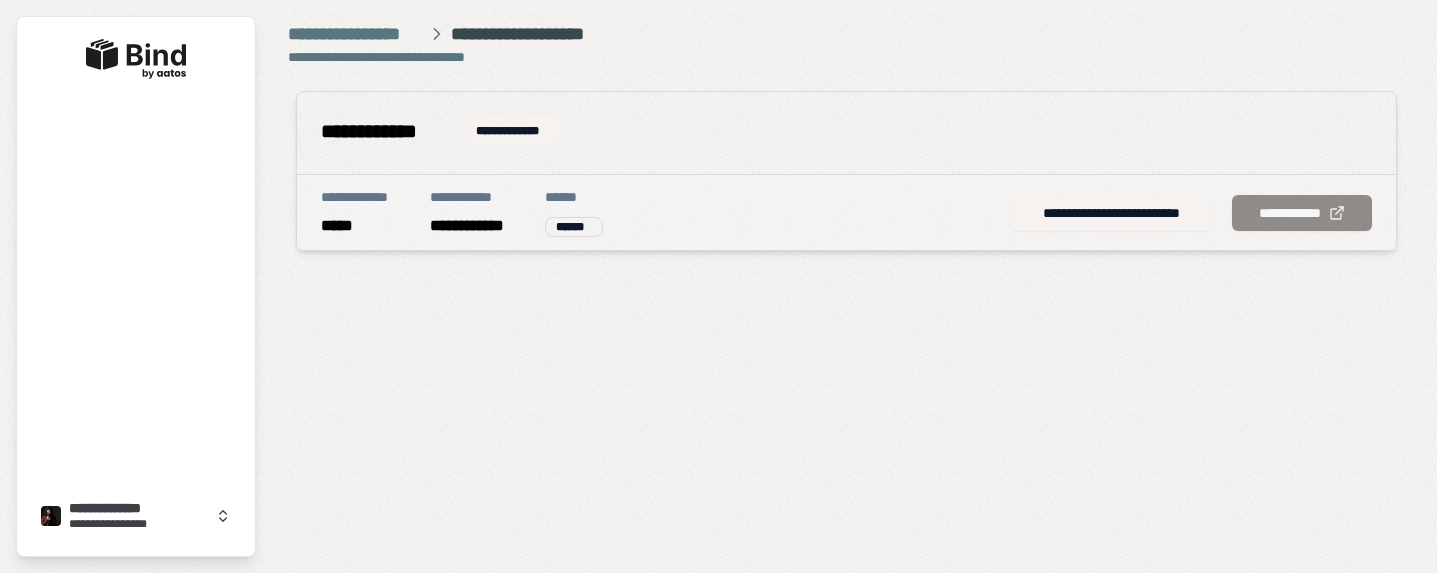 click on "******" at bounding box center (573, 227) 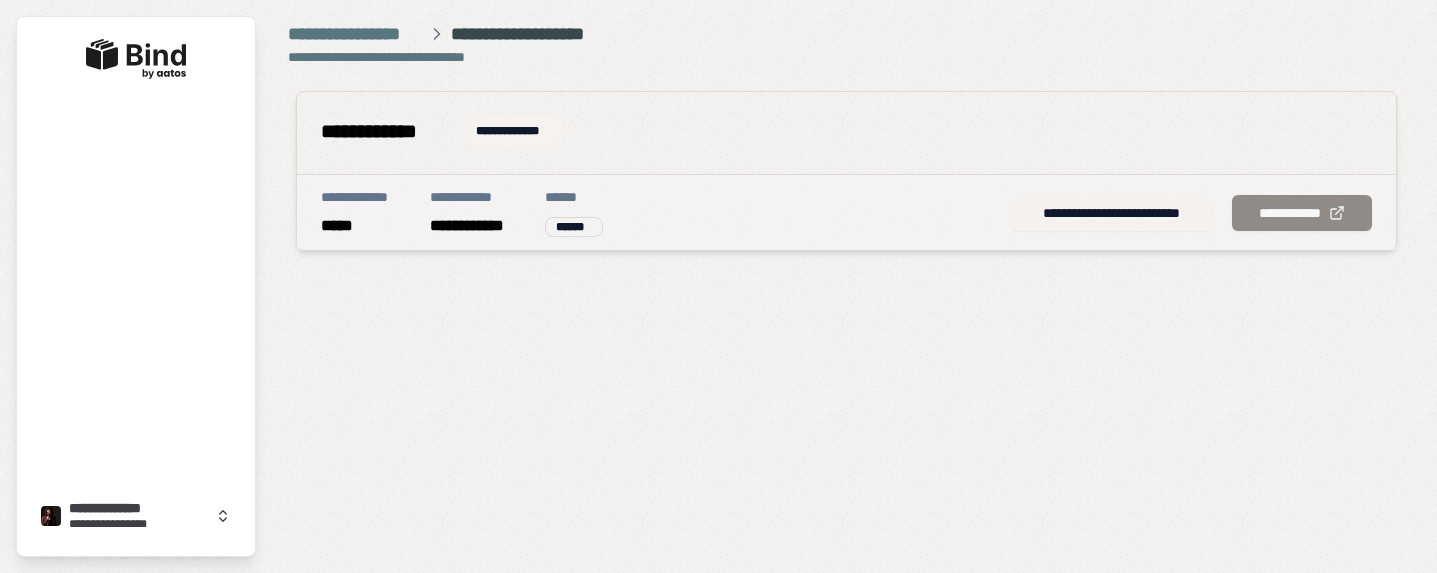 click on "**********" at bounding box center (1111, 213) 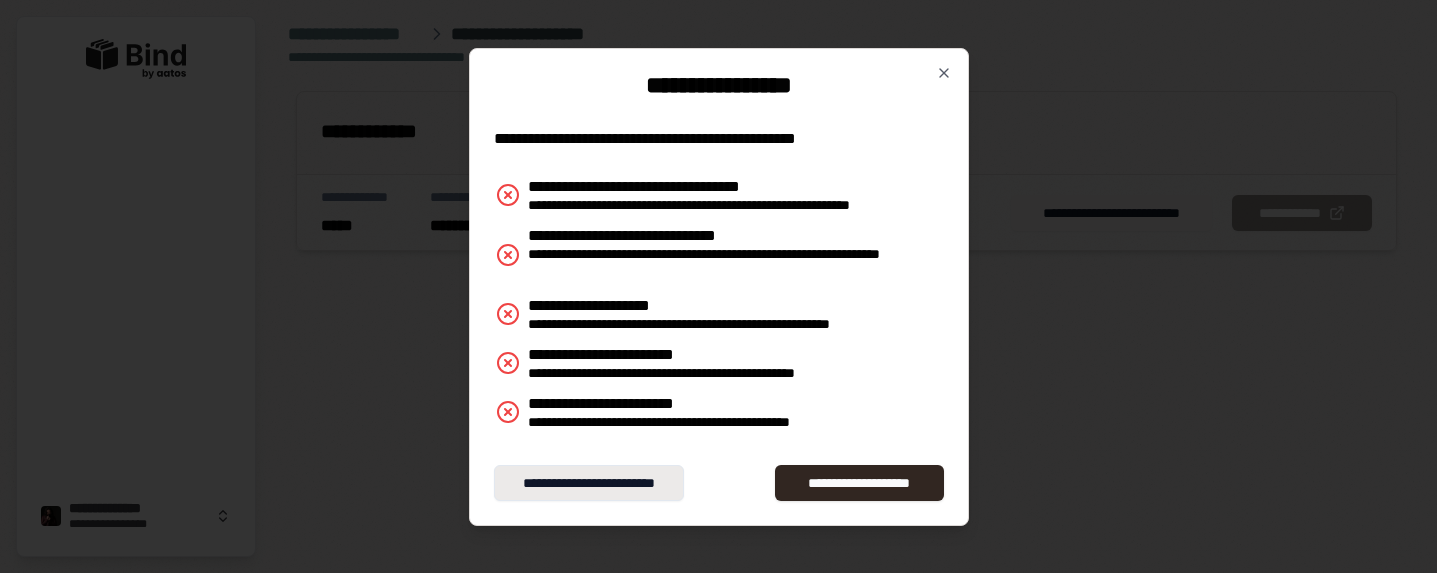 click on "**********" at bounding box center (589, 483) 